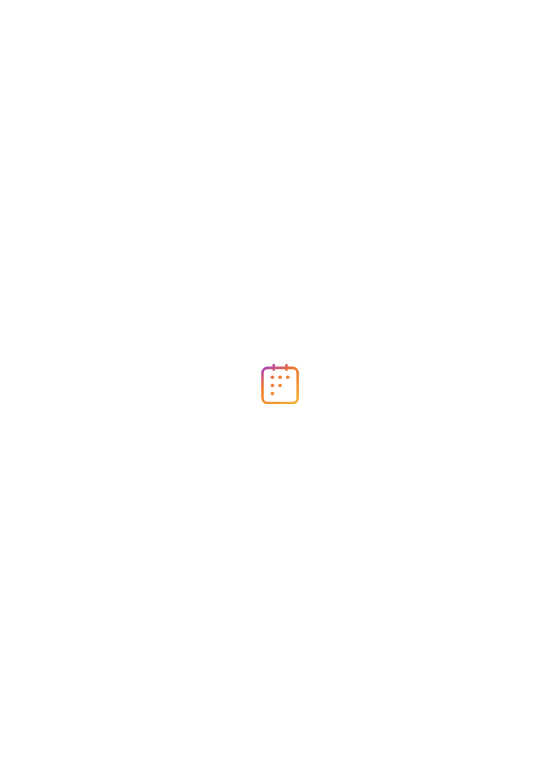scroll, scrollTop: 0, scrollLeft: 0, axis: both 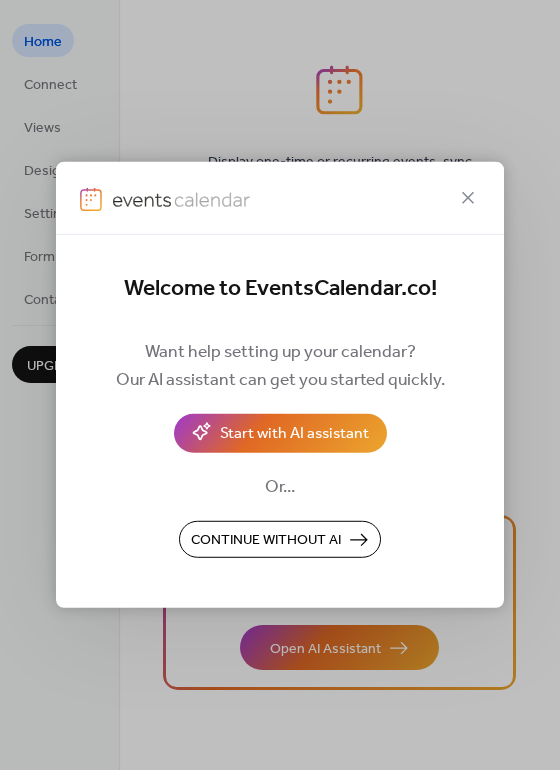 click on "Continue without AI" at bounding box center (266, 541) 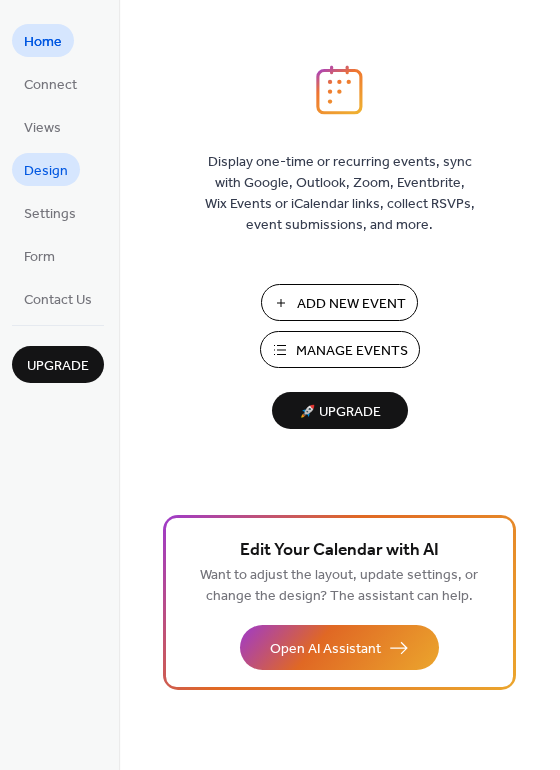 click on "Design" at bounding box center (46, 171) 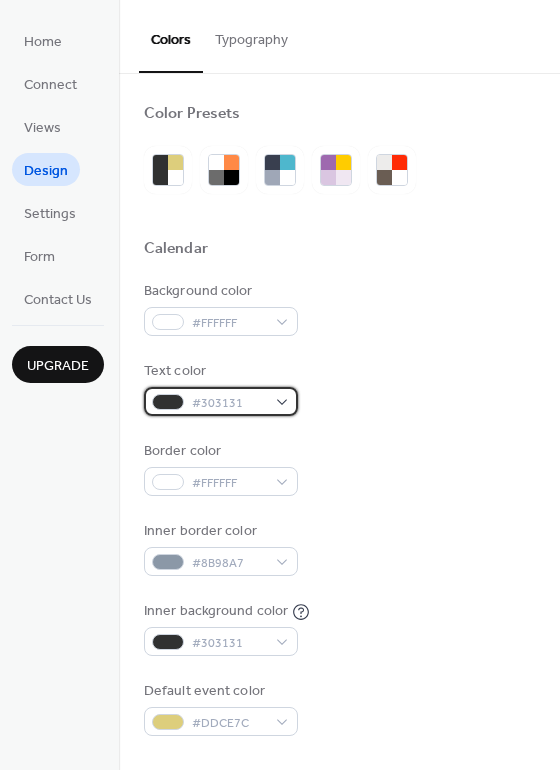 click on "#303131" at bounding box center [229, 403] 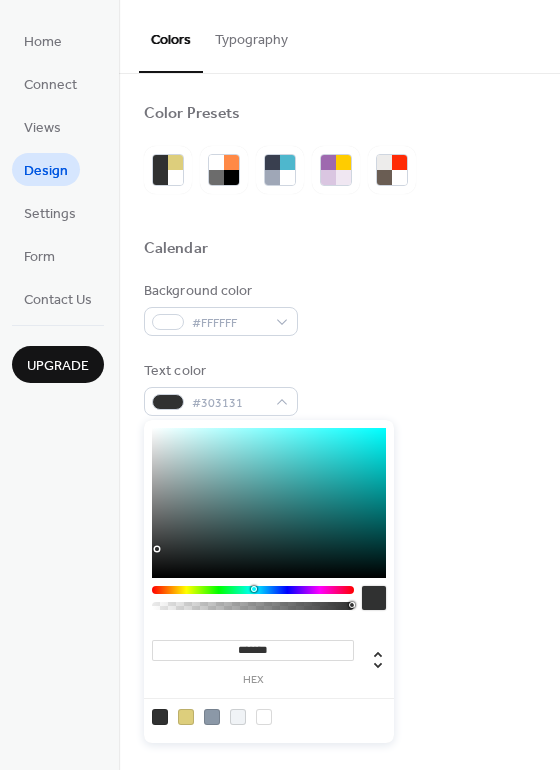 type on "*******" 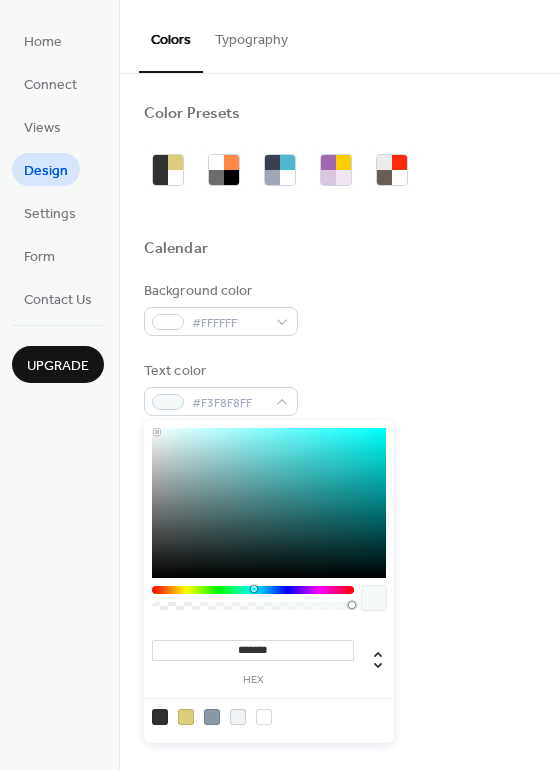 click on "Background color #FFFFFF Text color #F3F8F8FF Border color #FFFFFF Inner border color #8B98A7 Inner background color #303131 Default event color #DDCE7C" at bounding box center [339, 508] 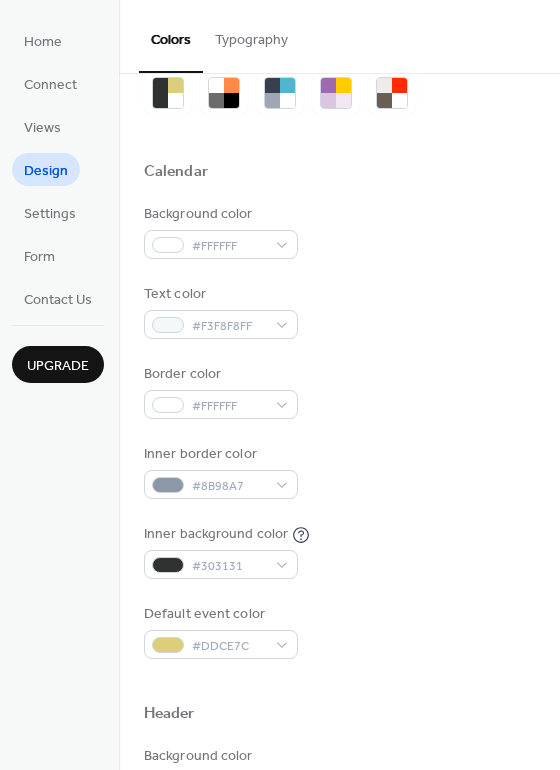 scroll, scrollTop: 91, scrollLeft: 0, axis: vertical 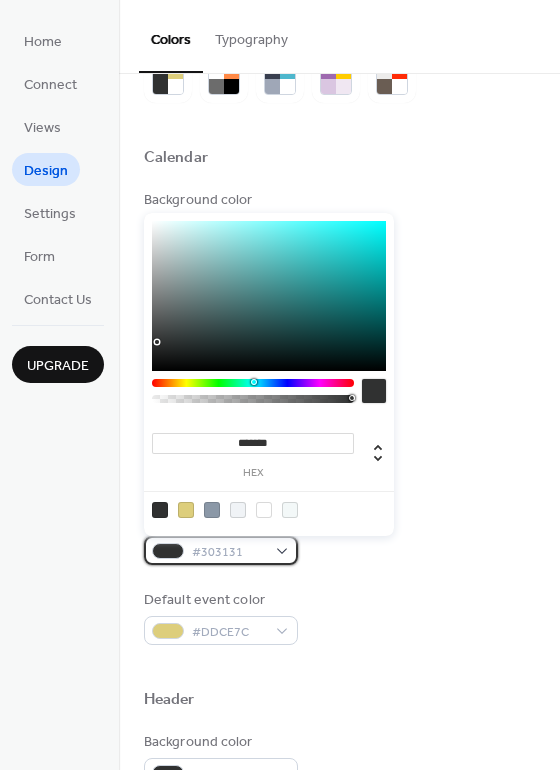 click at bounding box center [168, 551] 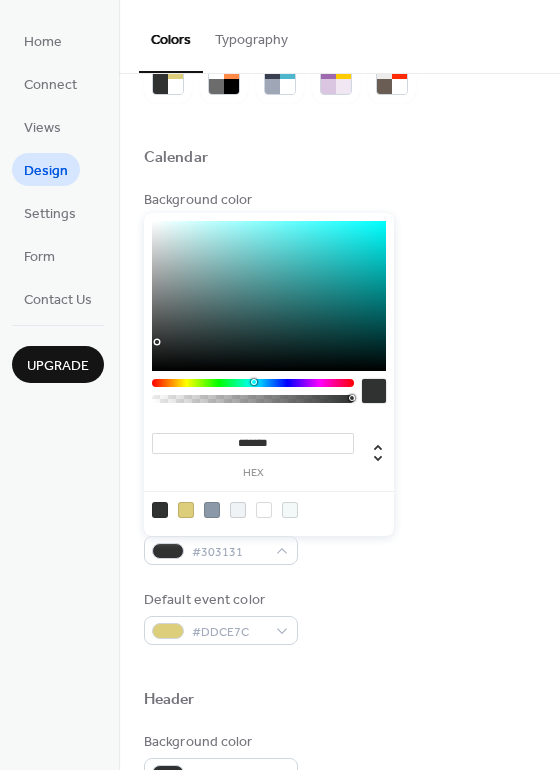 click at bounding box center (186, 510) 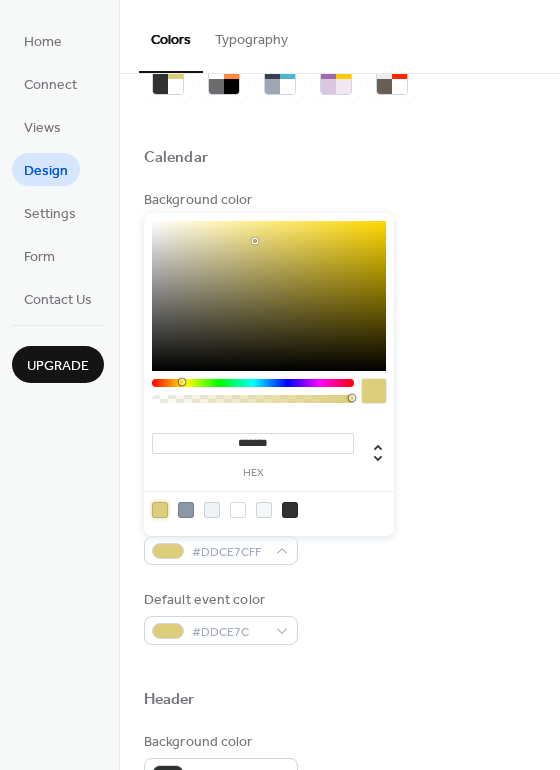 click at bounding box center [269, 296] 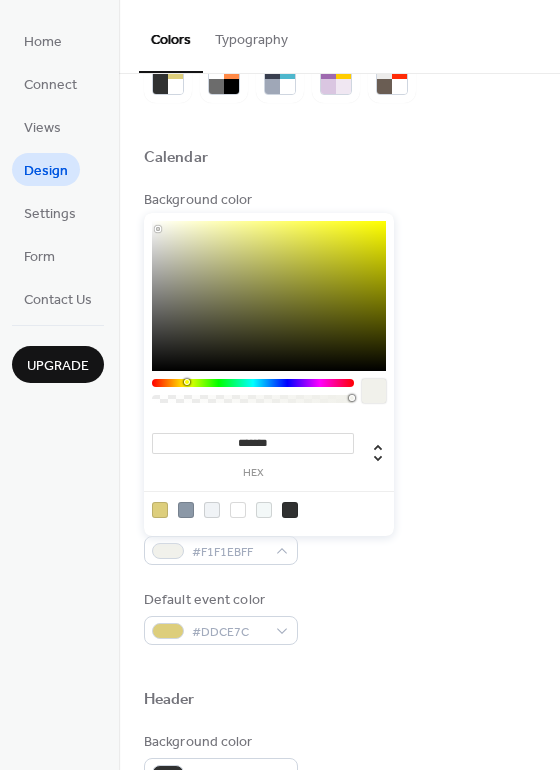 drag, startPoint x: 161, startPoint y: 229, endPoint x: 151, endPoint y: 226, distance: 10.440307 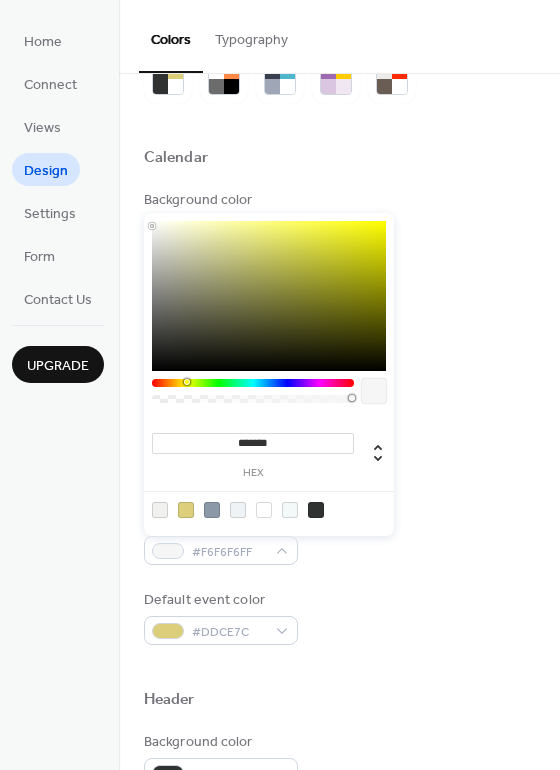 type on "*******" 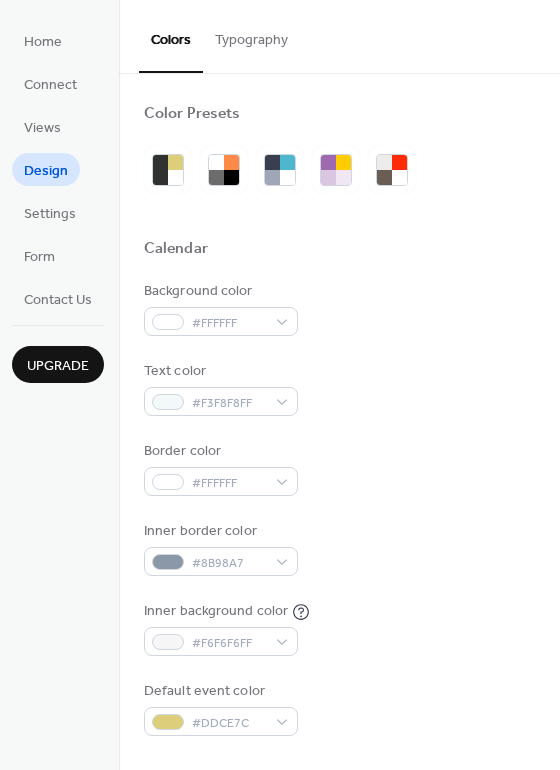 scroll, scrollTop: 0, scrollLeft: 0, axis: both 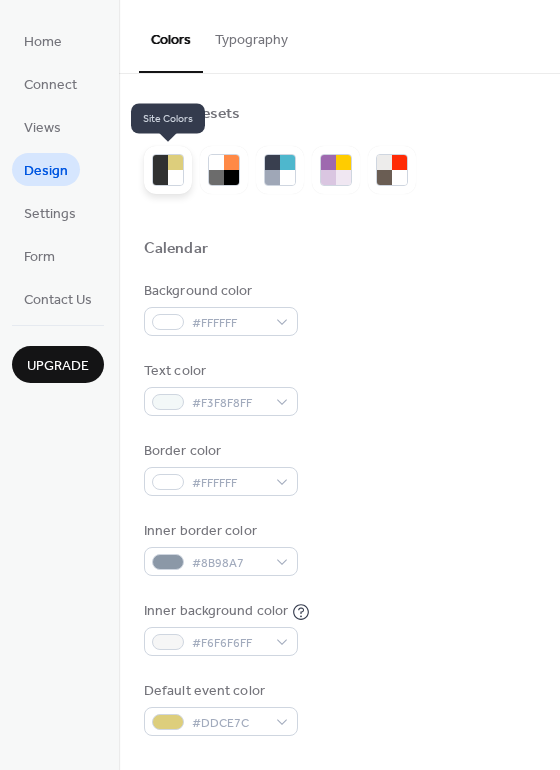 click at bounding box center (175, 162) 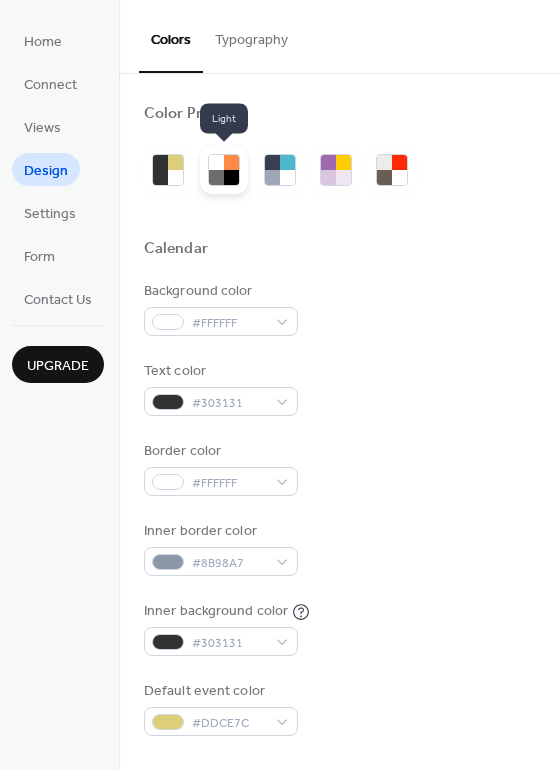 click at bounding box center [216, 162] 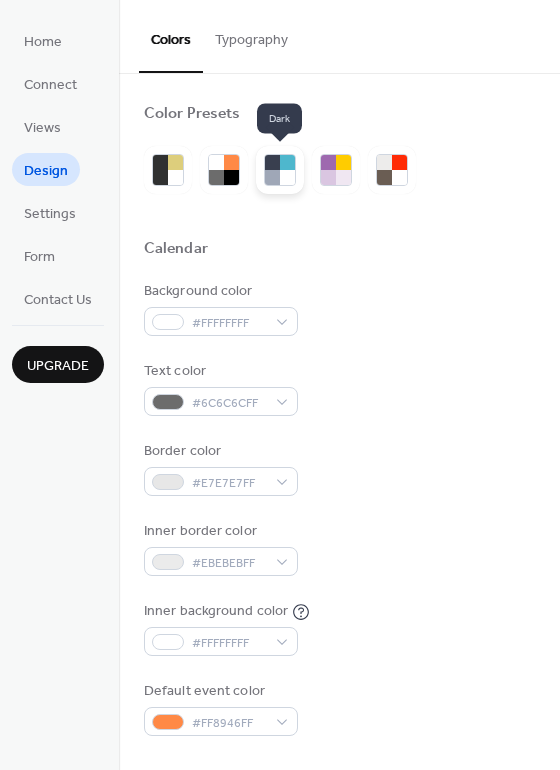 click at bounding box center [272, 162] 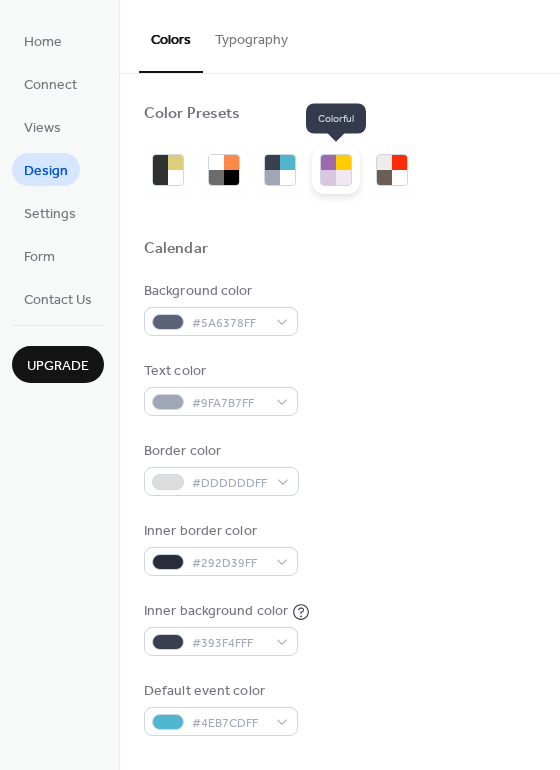 click at bounding box center (328, 162) 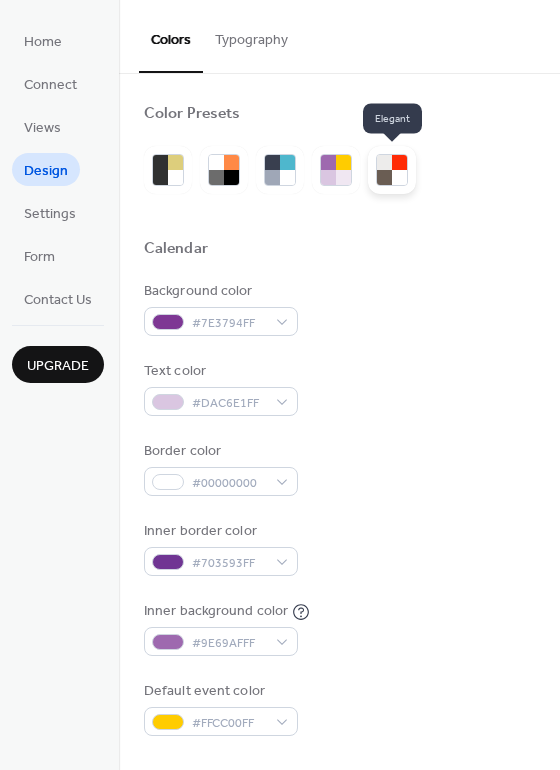 click at bounding box center [399, 162] 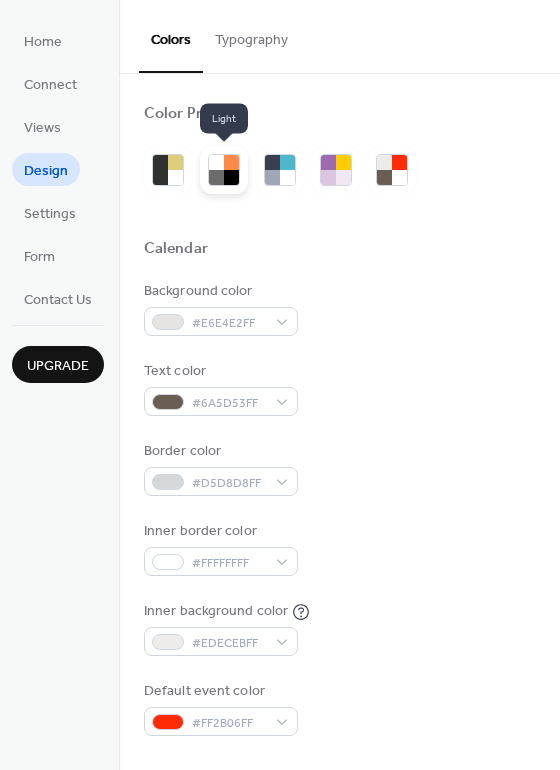 click at bounding box center [216, 177] 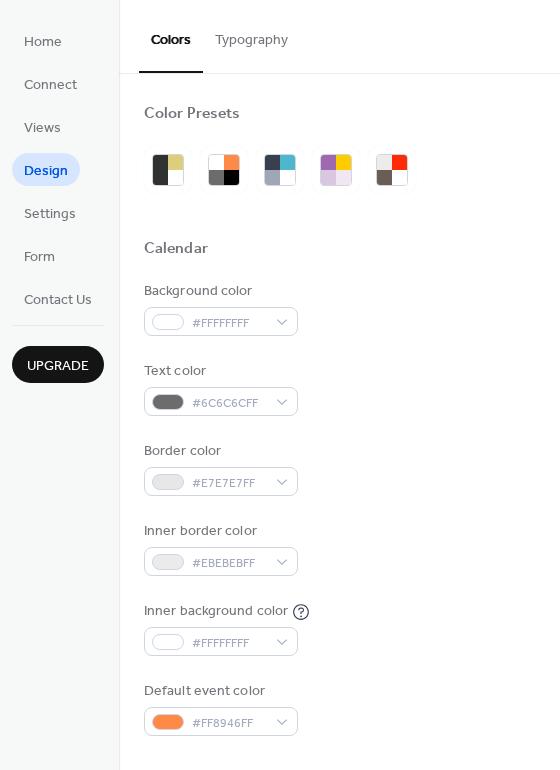 click on "Typography" at bounding box center (251, 35) 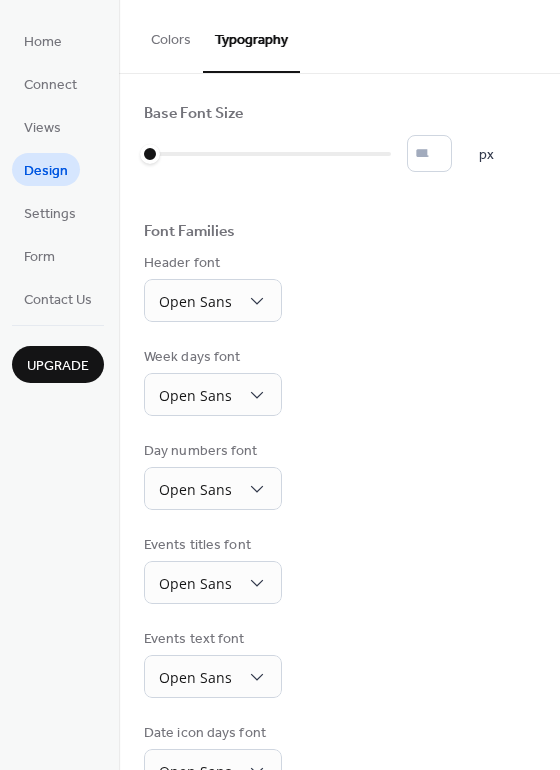 click on "Colors" at bounding box center (171, 35) 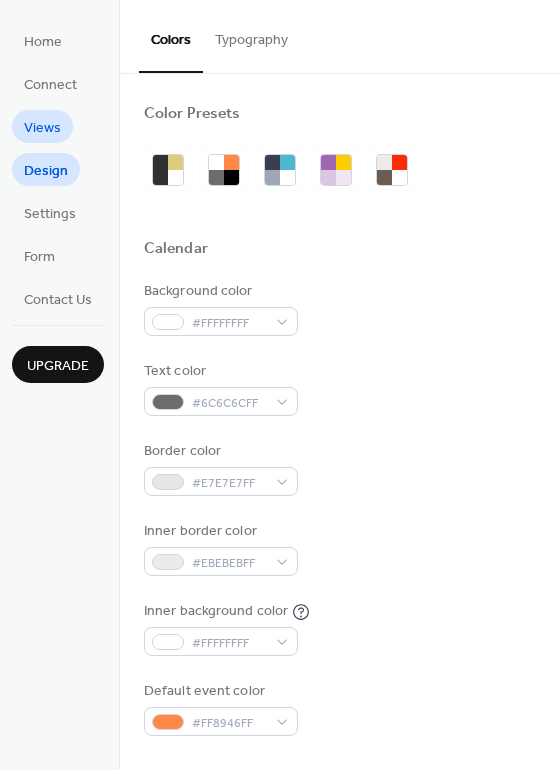 click on "Views" at bounding box center (42, 128) 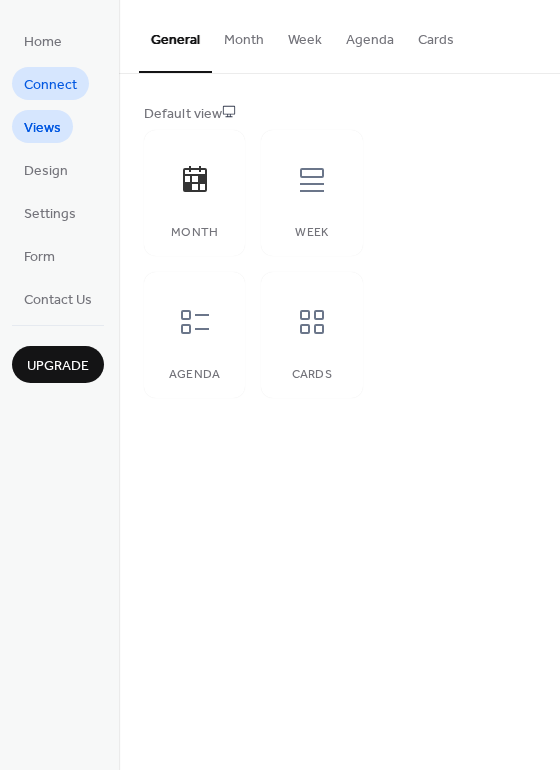 click on "Connect" at bounding box center (50, 85) 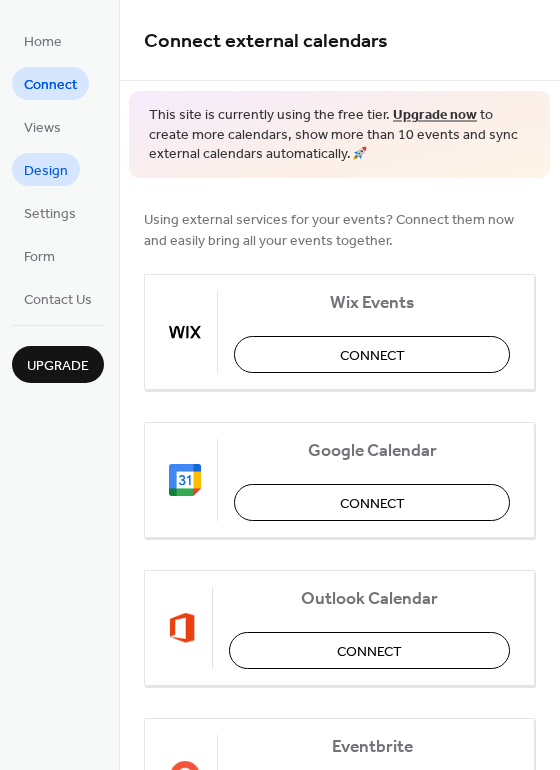 scroll, scrollTop: 0, scrollLeft: 0, axis: both 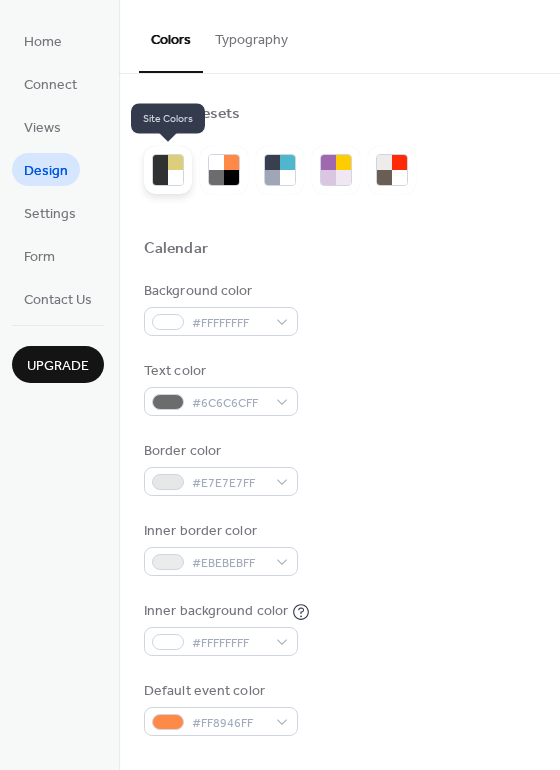 click at bounding box center (175, 177) 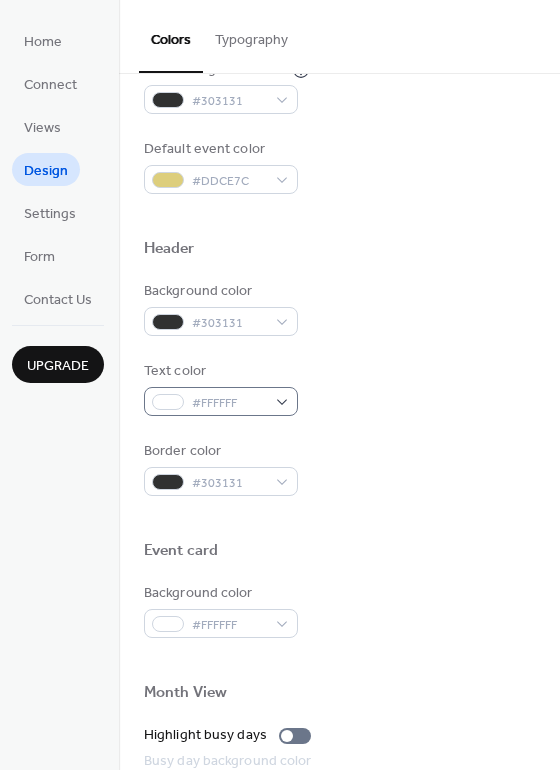 scroll, scrollTop: 545, scrollLeft: 0, axis: vertical 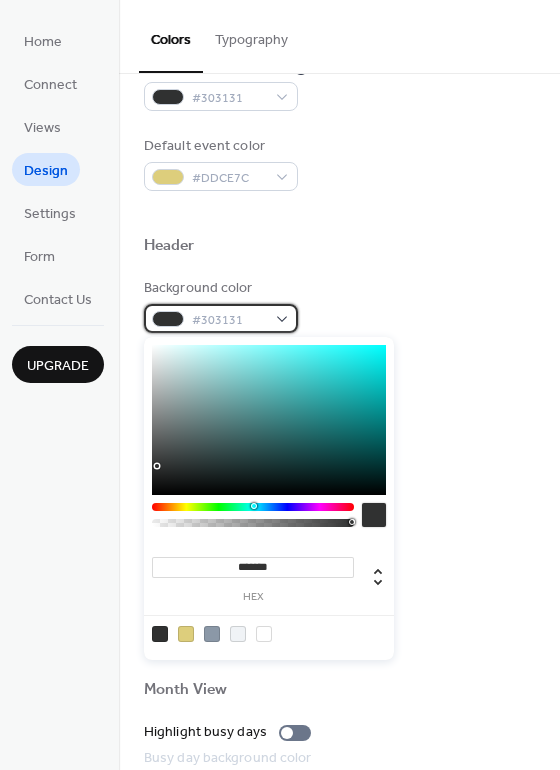 click at bounding box center [168, 319] 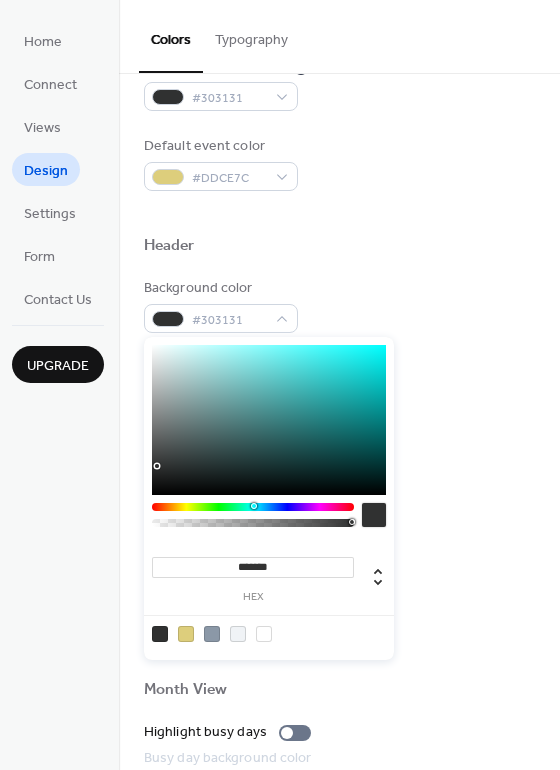 click at bounding box center [186, 634] 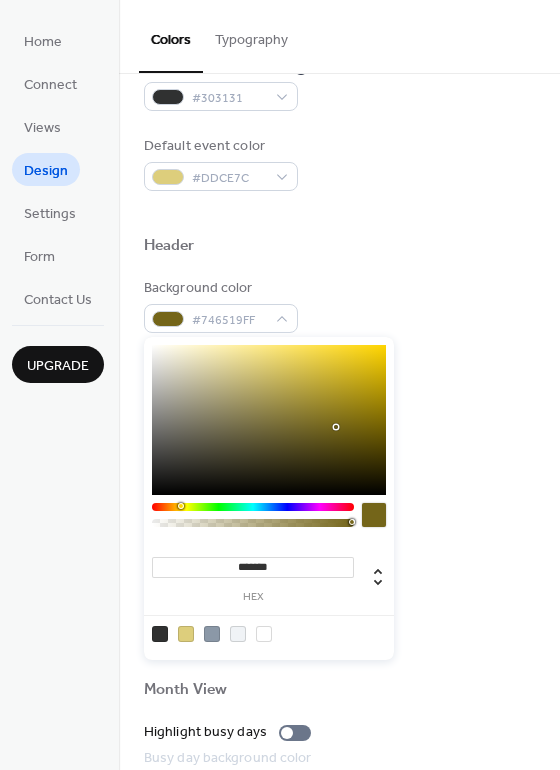 type on "*******" 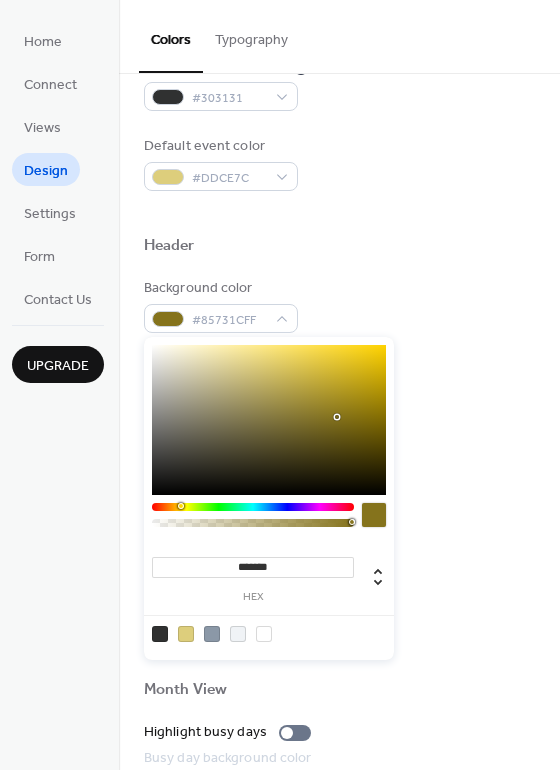 drag, startPoint x: 287, startPoint y: 373, endPoint x: 336, endPoint y: 417, distance: 65.8559 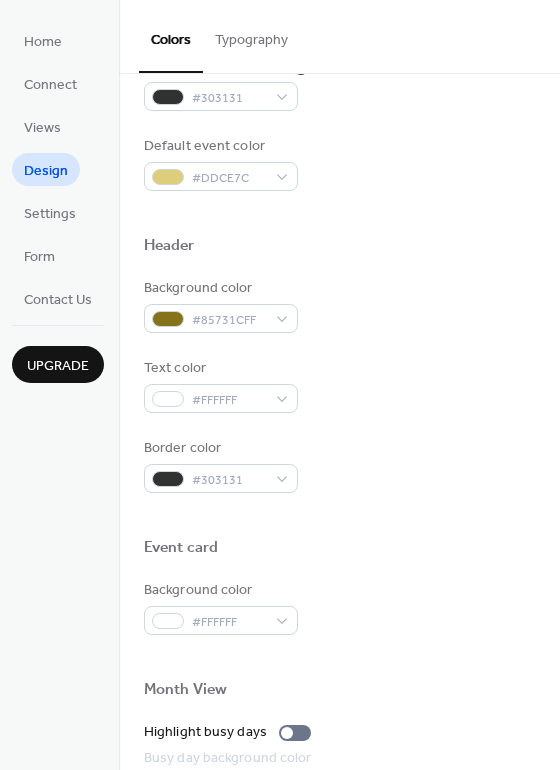 click on "Header" at bounding box center (339, 249) 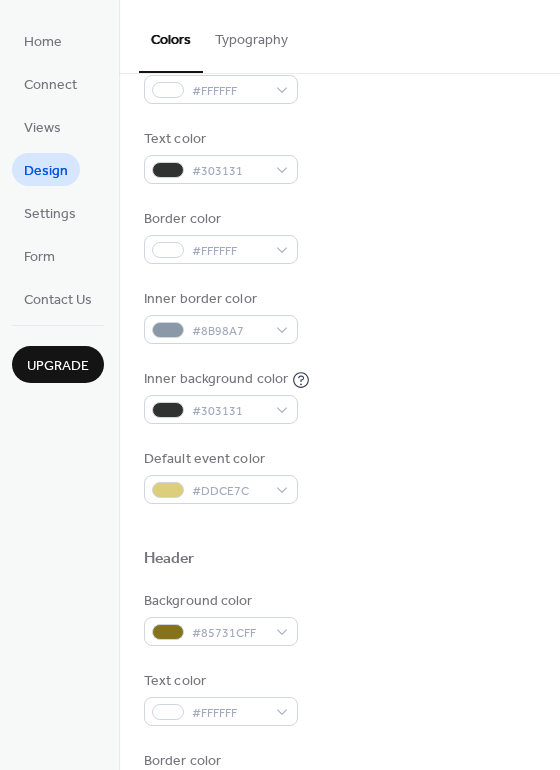 scroll, scrollTop: 218, scrollLeft: 0, axis: vertical 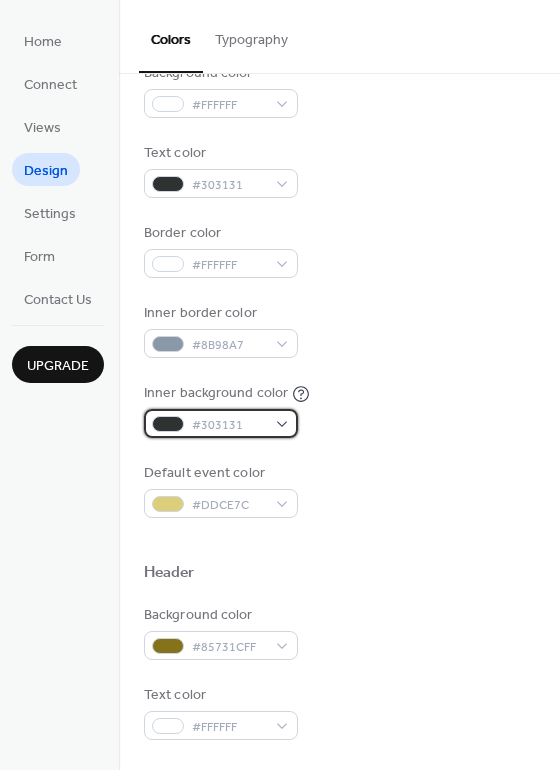 click on "#303131" at bounding box center [229, 425] 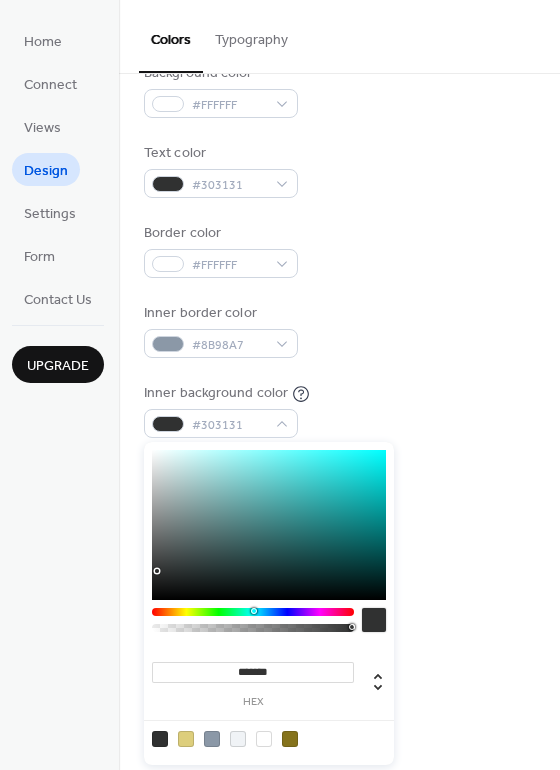 click at bounding box center (253, 612) 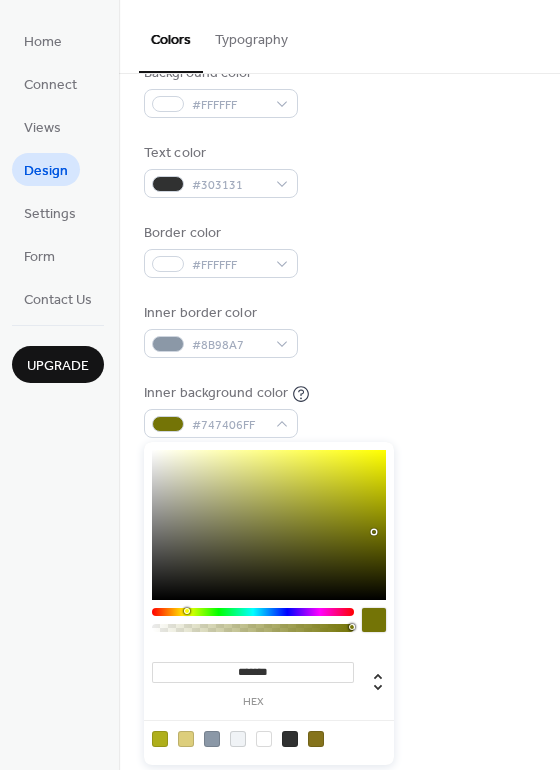 type on "*******" 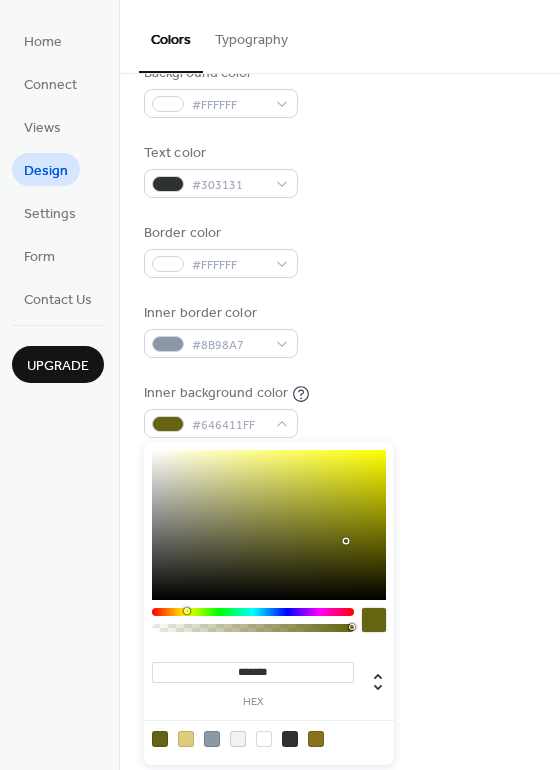drag, startPoint x: 349, startPoint y: 509, endPoint x: 347, endPoint y: 541, distance: 32.06244 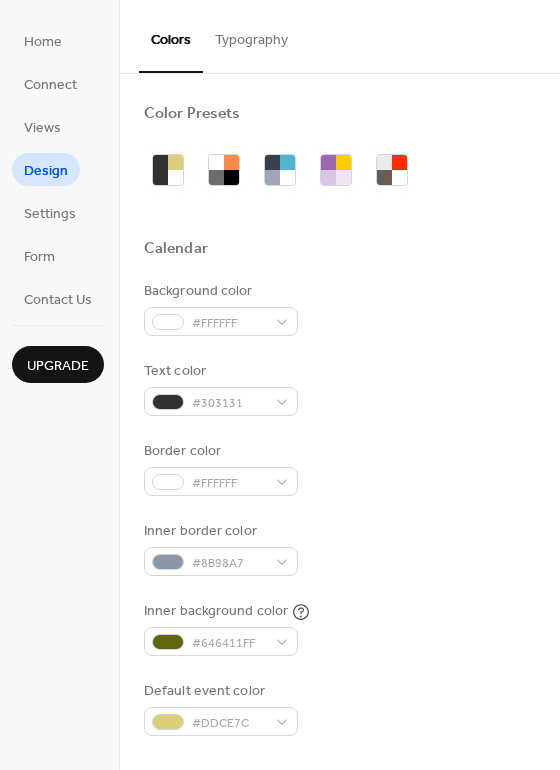scroll, scrollTop: 0, scrollLeft: 0, axis: both 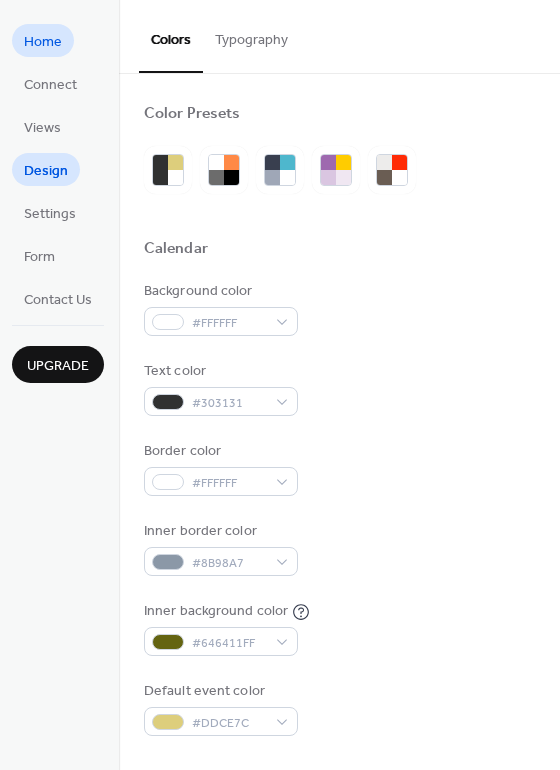 click on "Home" at bounding box center (43, 40) 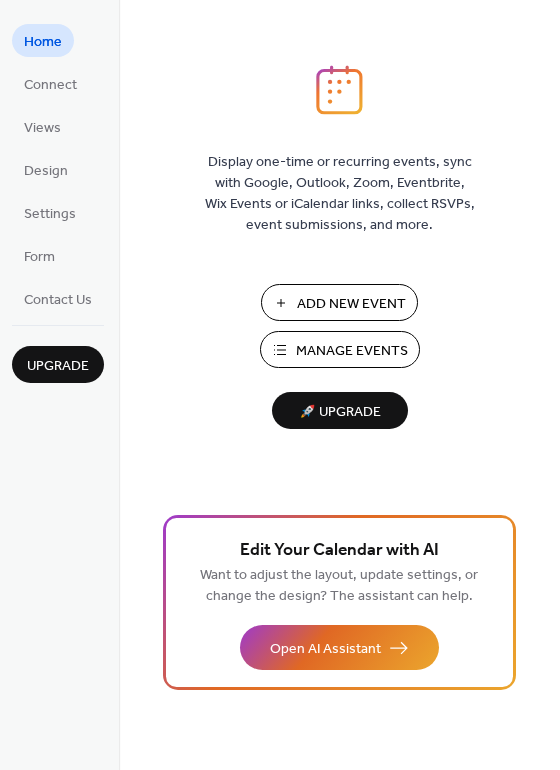 click on "Add New Event" at bounding box center (351, 304) 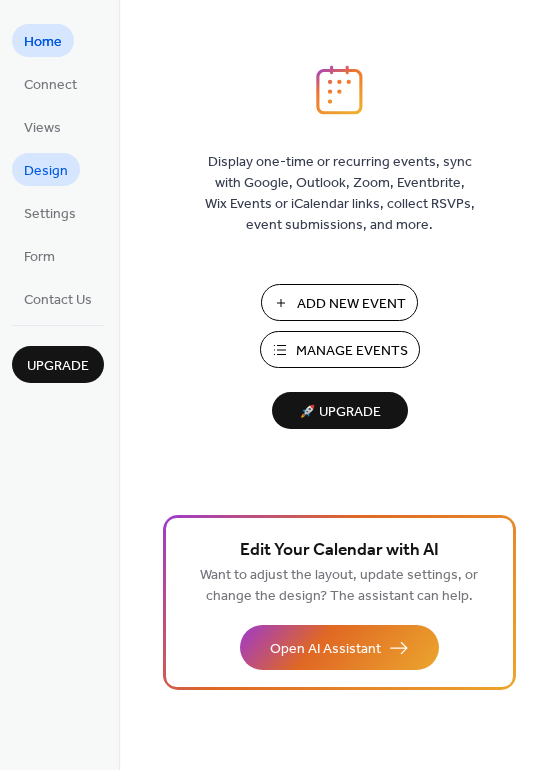 click on "Design" at bounding box center (46, 171) 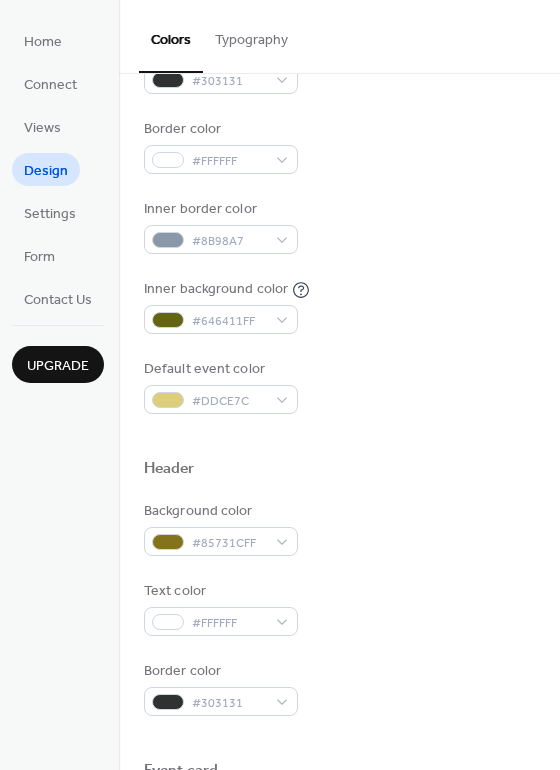 scroll, scrollTop: 324, scrollLeft: 0, axis: vertical 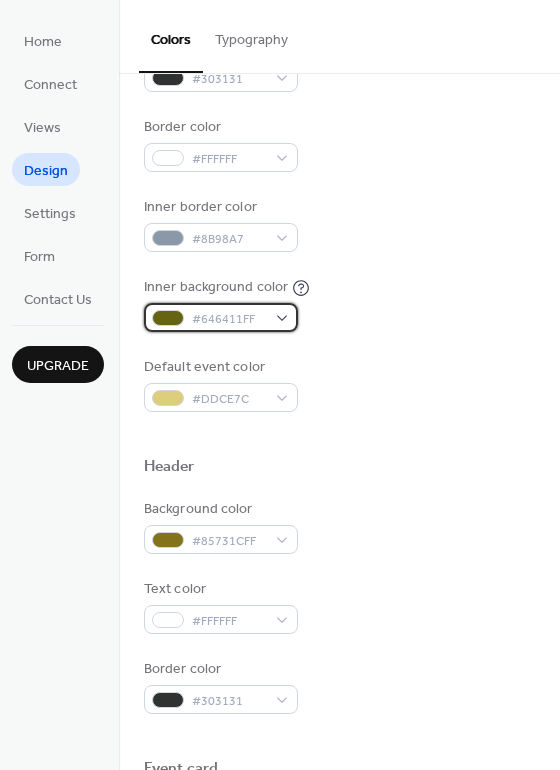 click on "#646411FF" at bounding box center [229, 319] 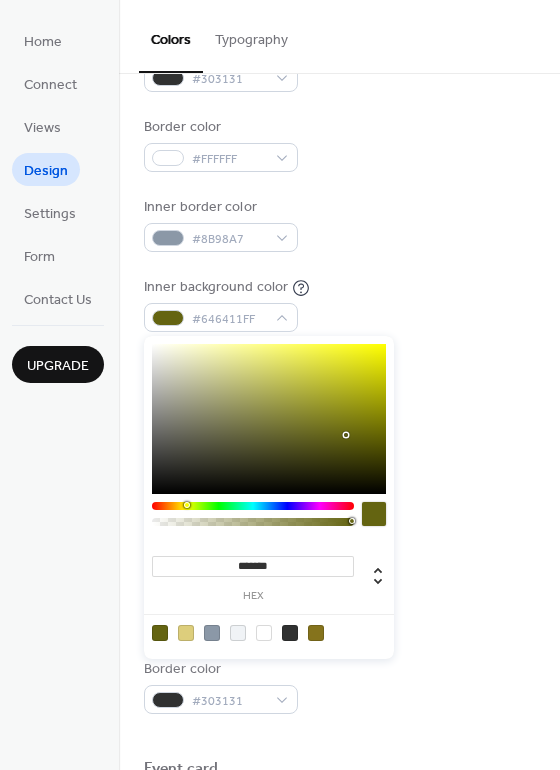 click at bounding box center (269, 419) 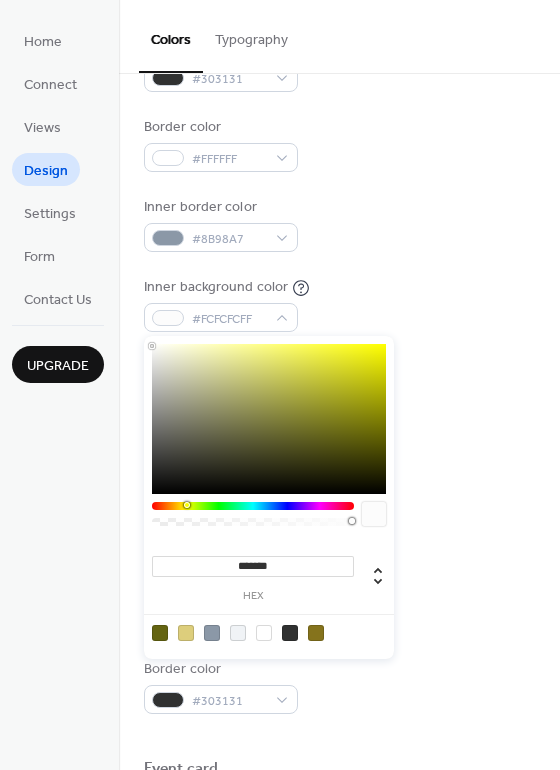 type on "*******" 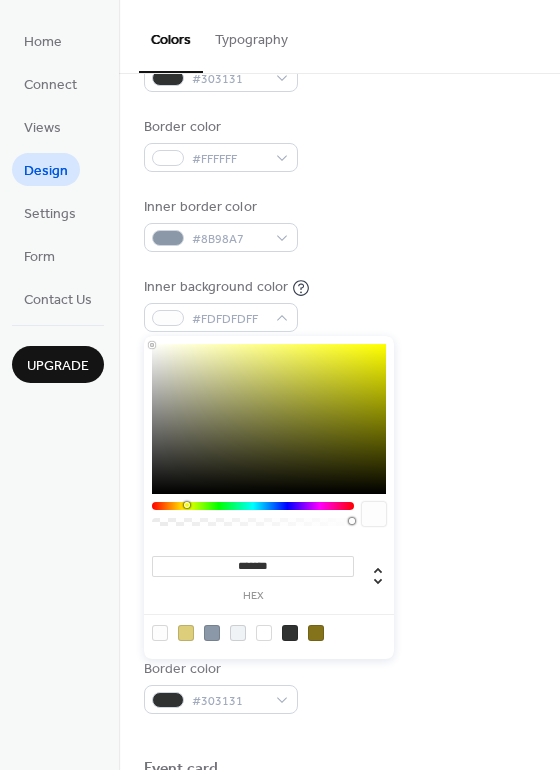 drag, startPoint x: 161, startPoint y: 348, endPoint x: 150, endPoint y: 345, distance: 11.401754 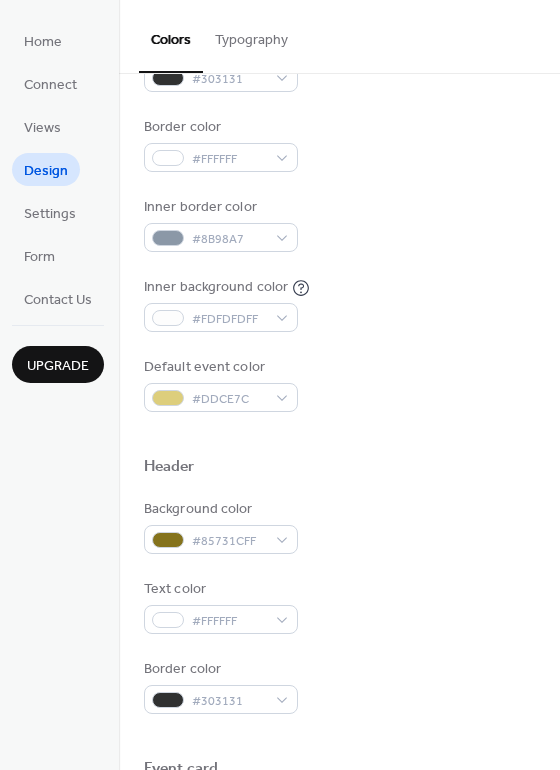 click on "Inner background color #FDFDFDFF" at bounding box center (339, 304) 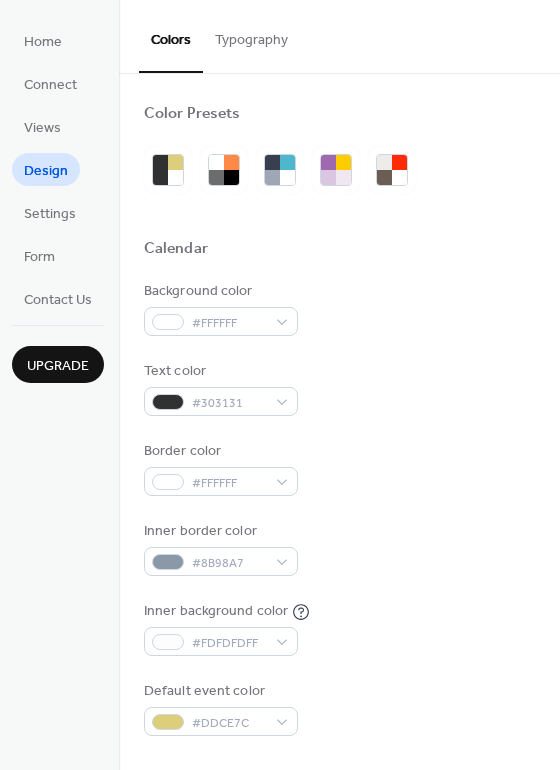scroll, scrollTop: 0, scrollLeft: 0, axis: both 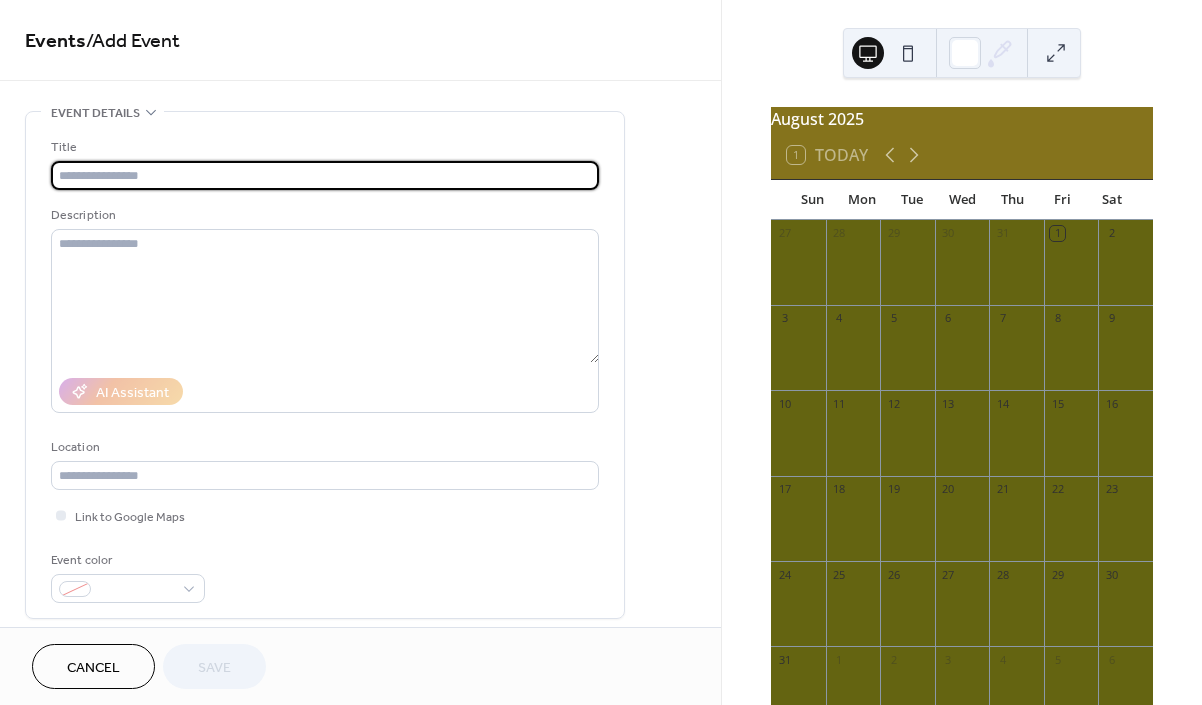 click at bounding box center [325, 175] 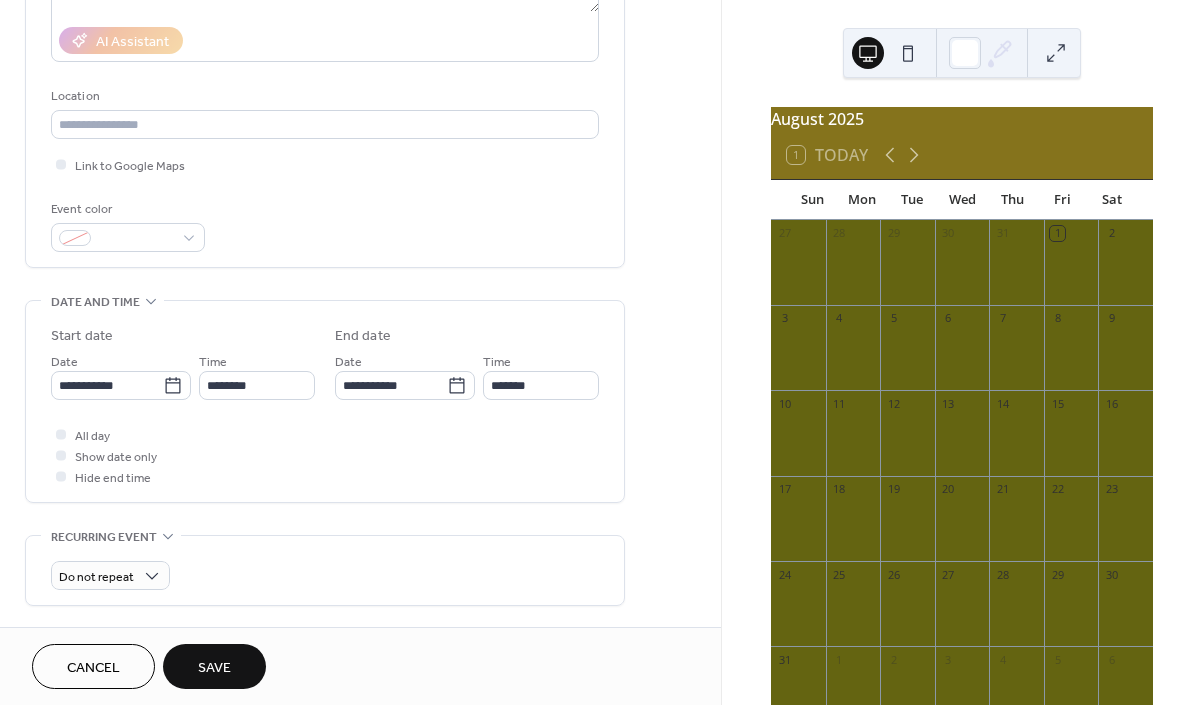 scroll, scrollTop: 368, scrollLeft: 0, axis: vertical 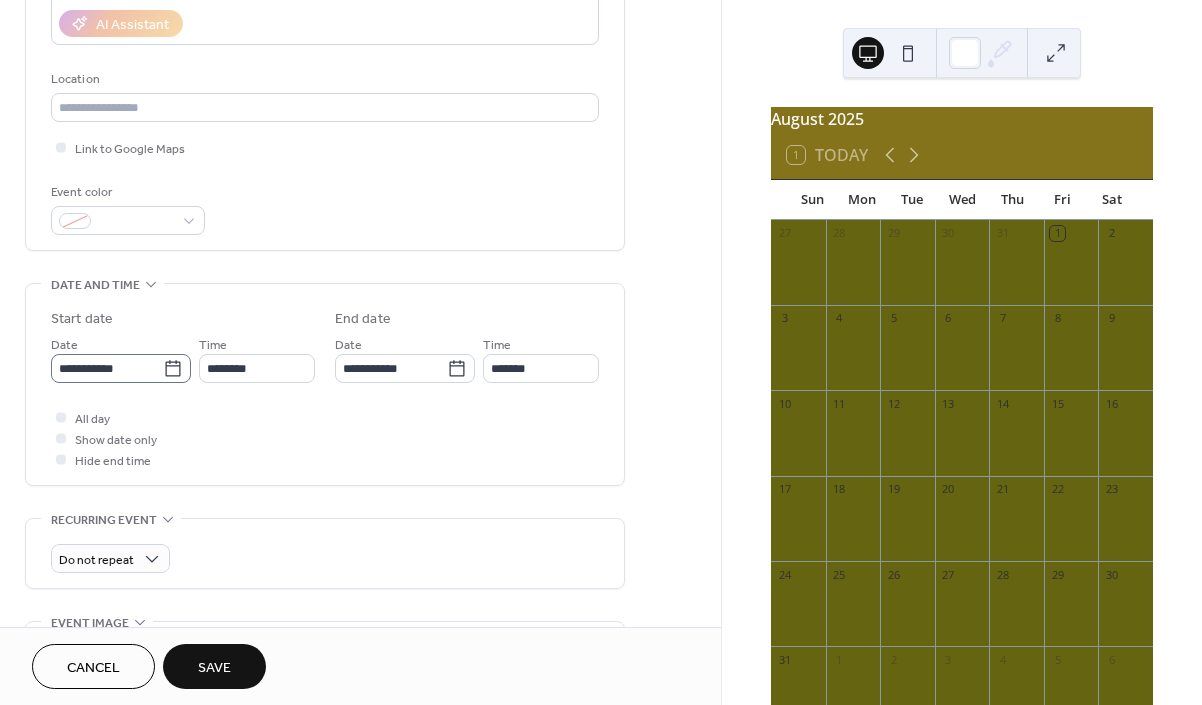 type on "**********" 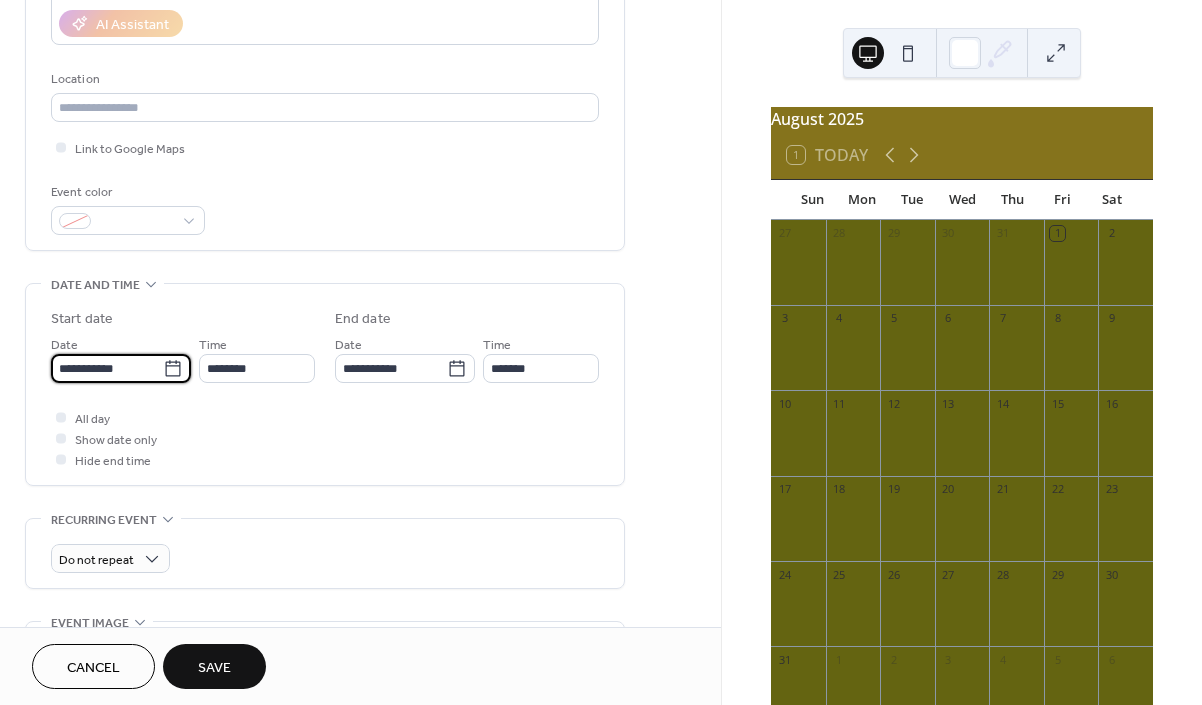 click on "**********" at bounding box center (107, 368) 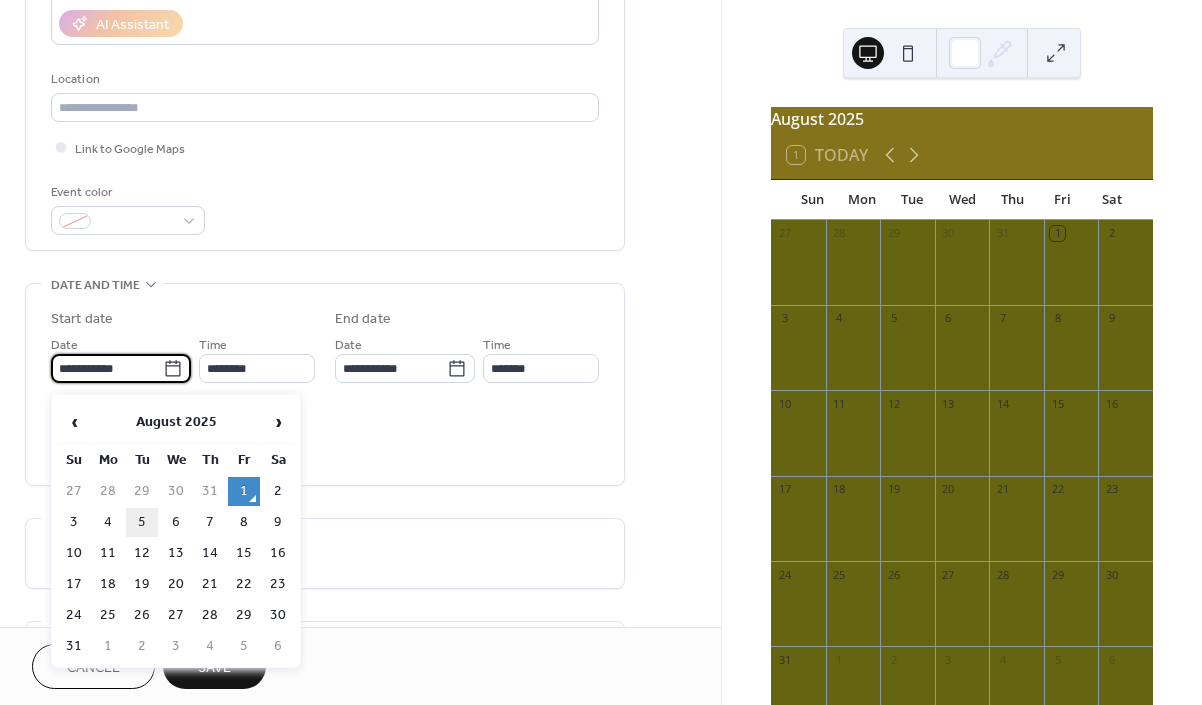 click on "5" at bounding box center (142, 522) 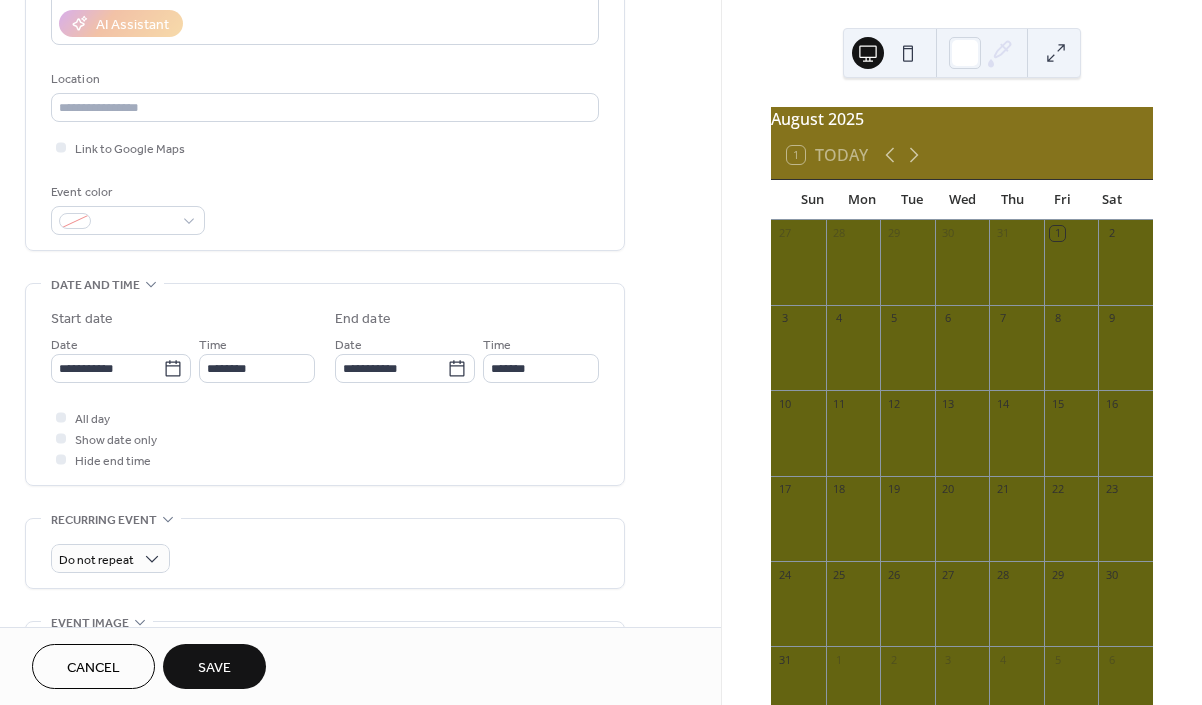 type on "**********" 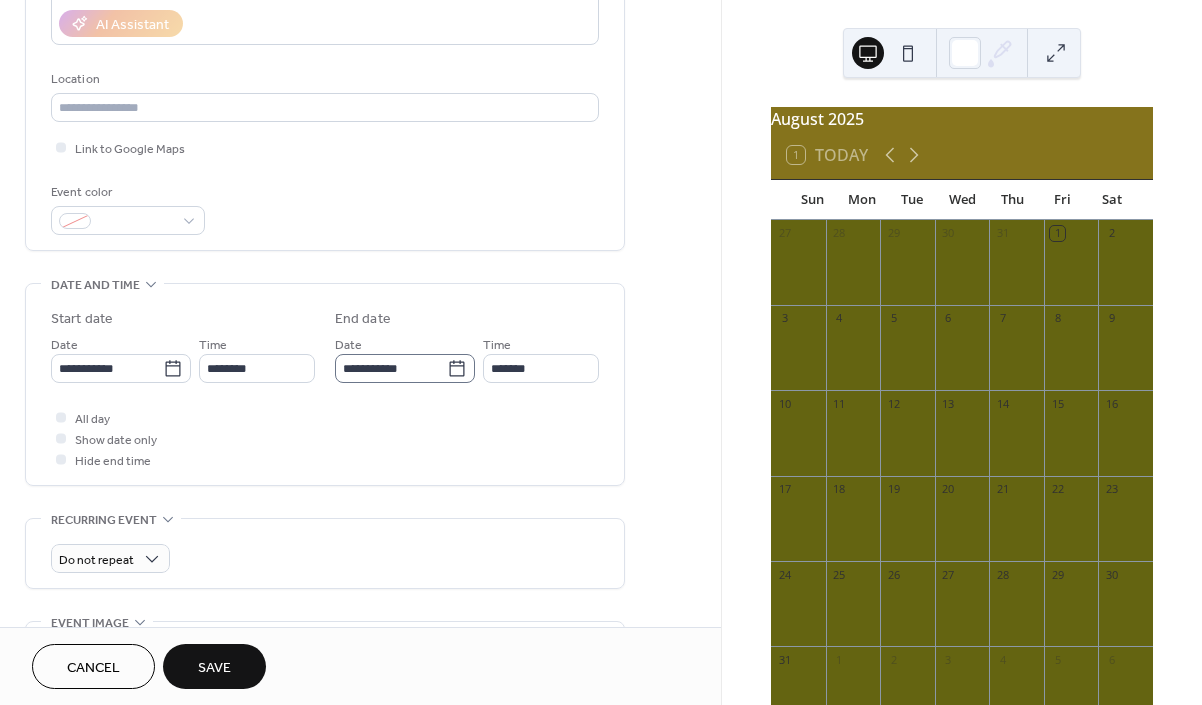 click 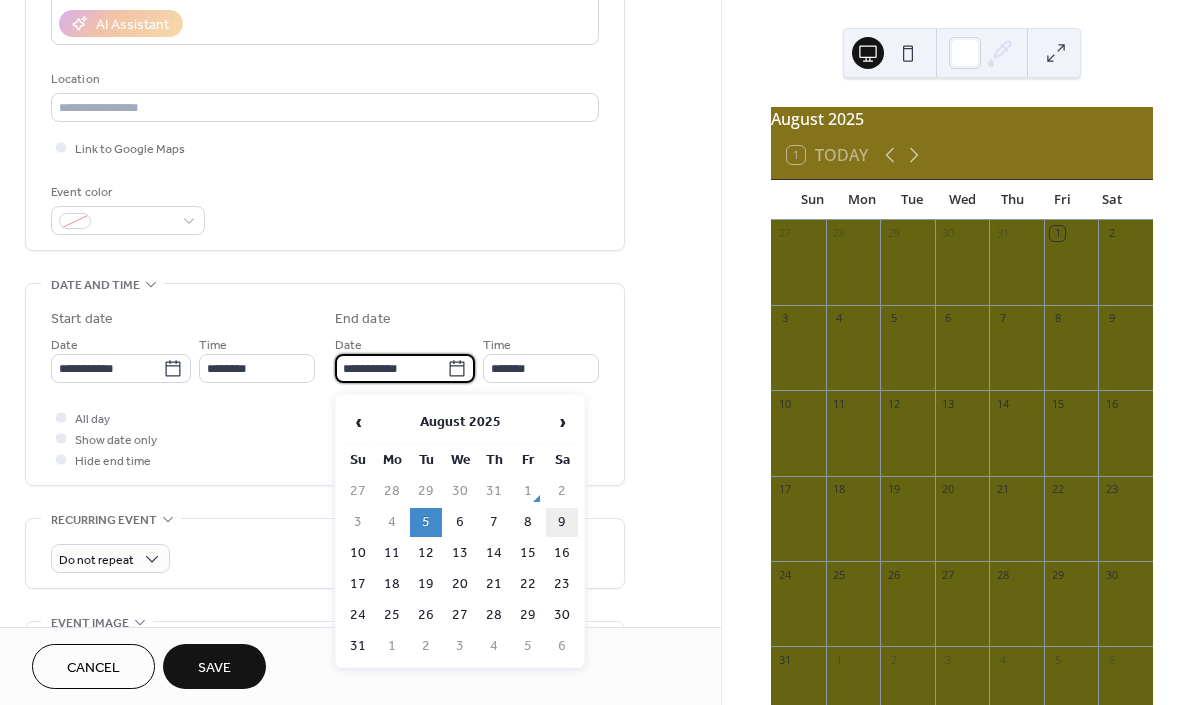 click on "9" at bounding box center [562, 522] 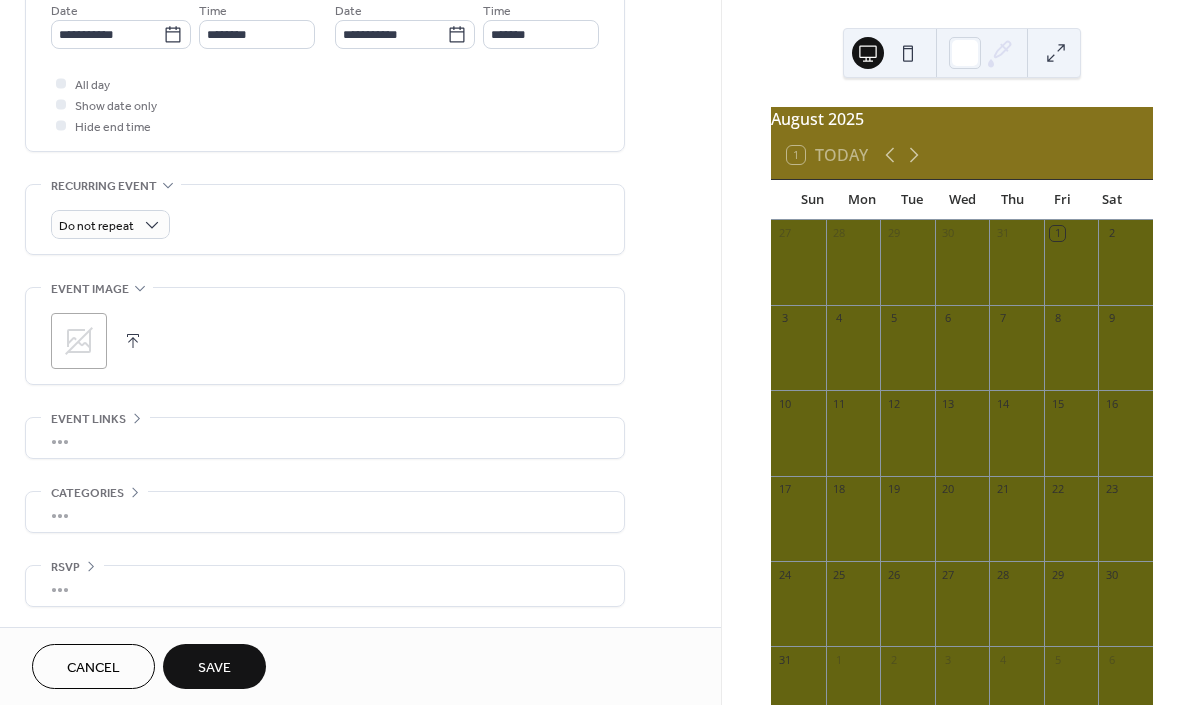 scroll, scrollTop: 708, scrollLeft: 0, axis: vertical 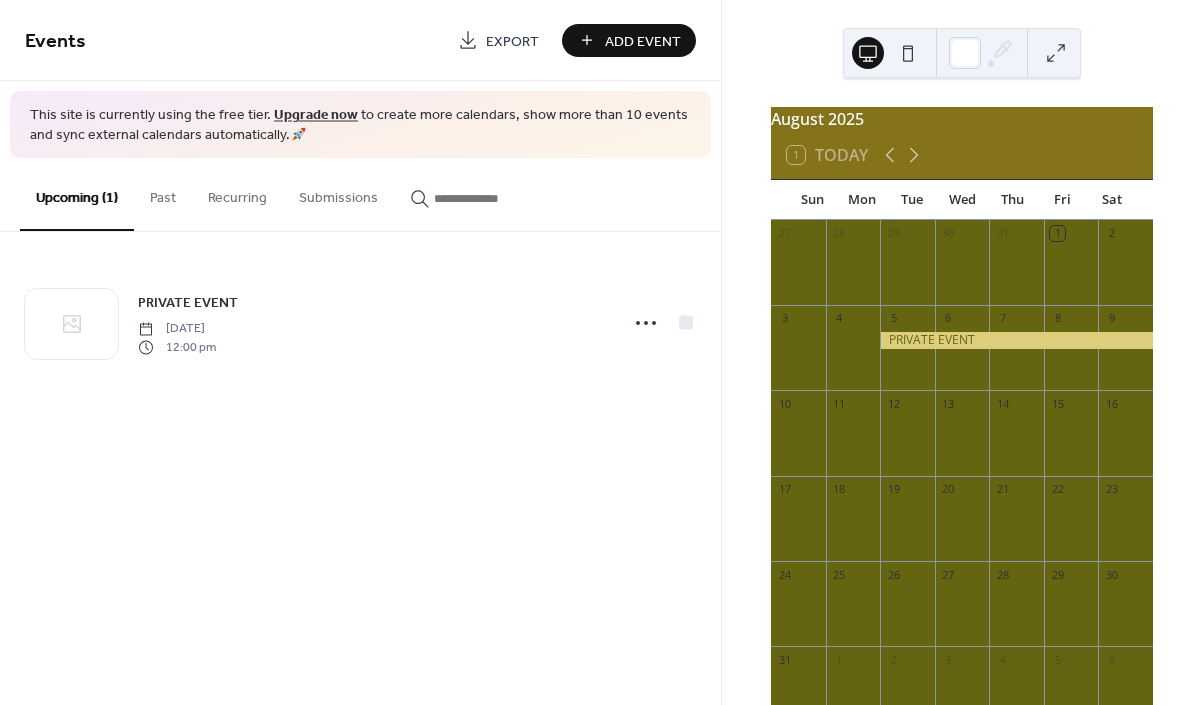click on "Add Event" at bounding box center [643, 41] 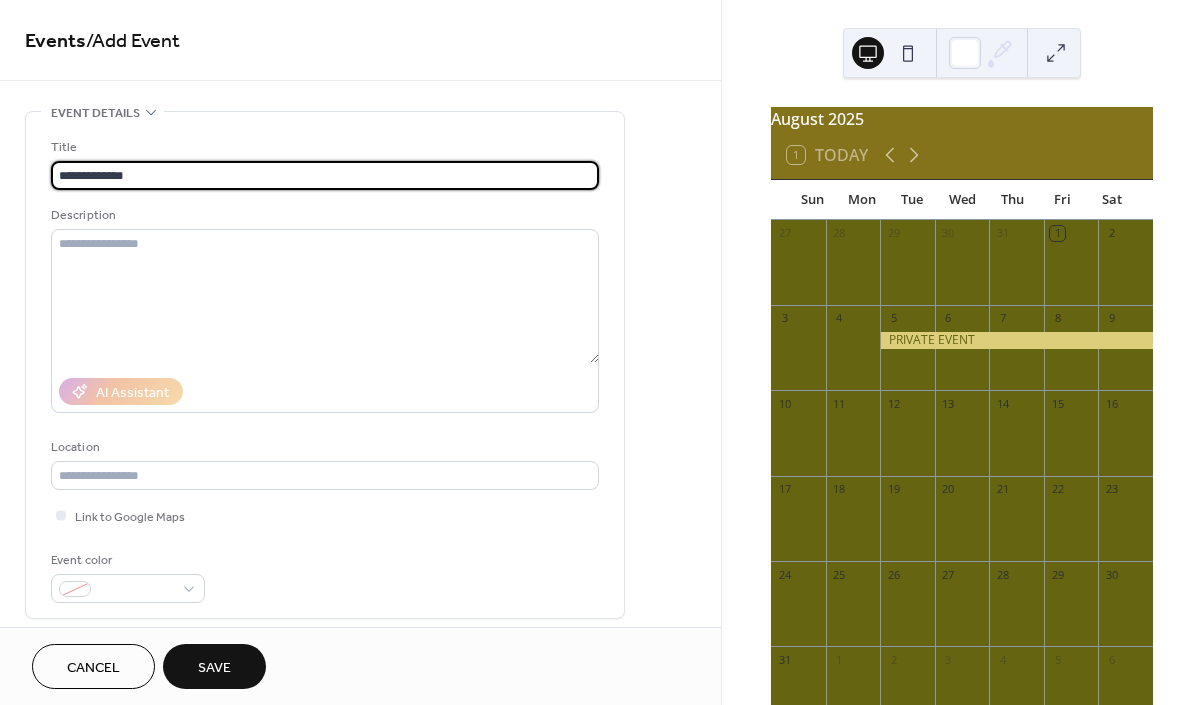 drag, startPoint x: 160, startPoint y: 172, endPoint x: 30, endPoint y: 186, distance: 130.75168 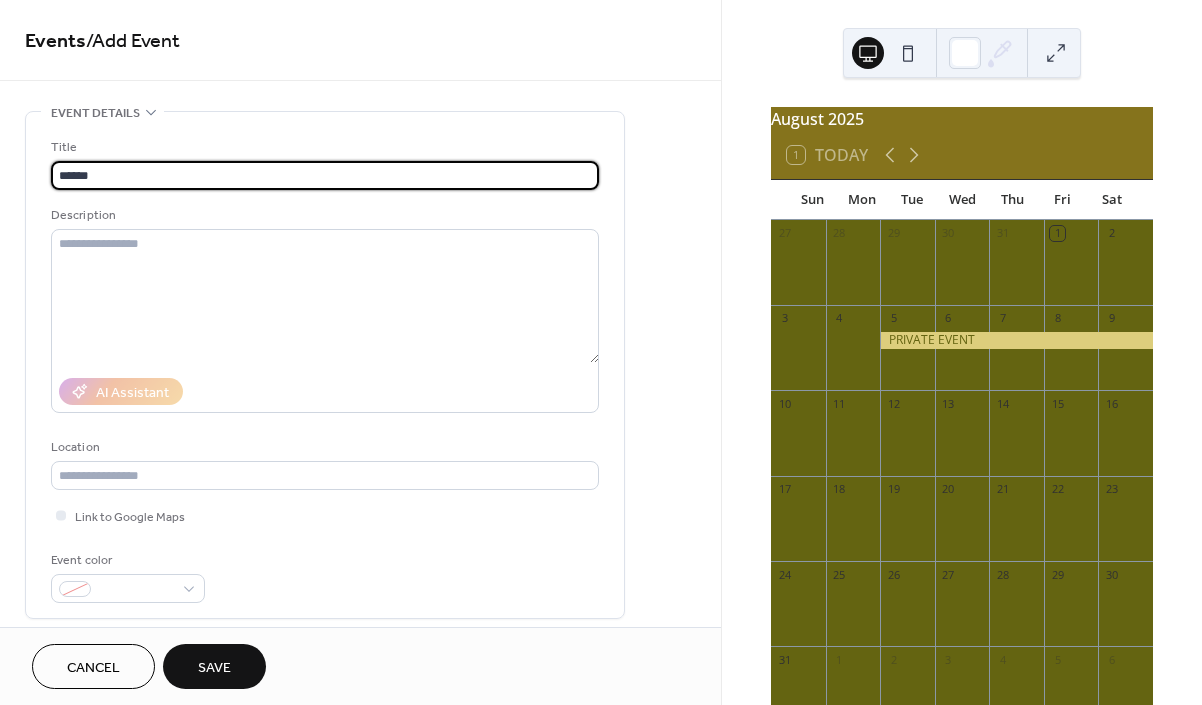 drag, startPoint x: 118, startPoint y: 178, endPoint x: 9, endPoint y: 175, distance: 109.041275 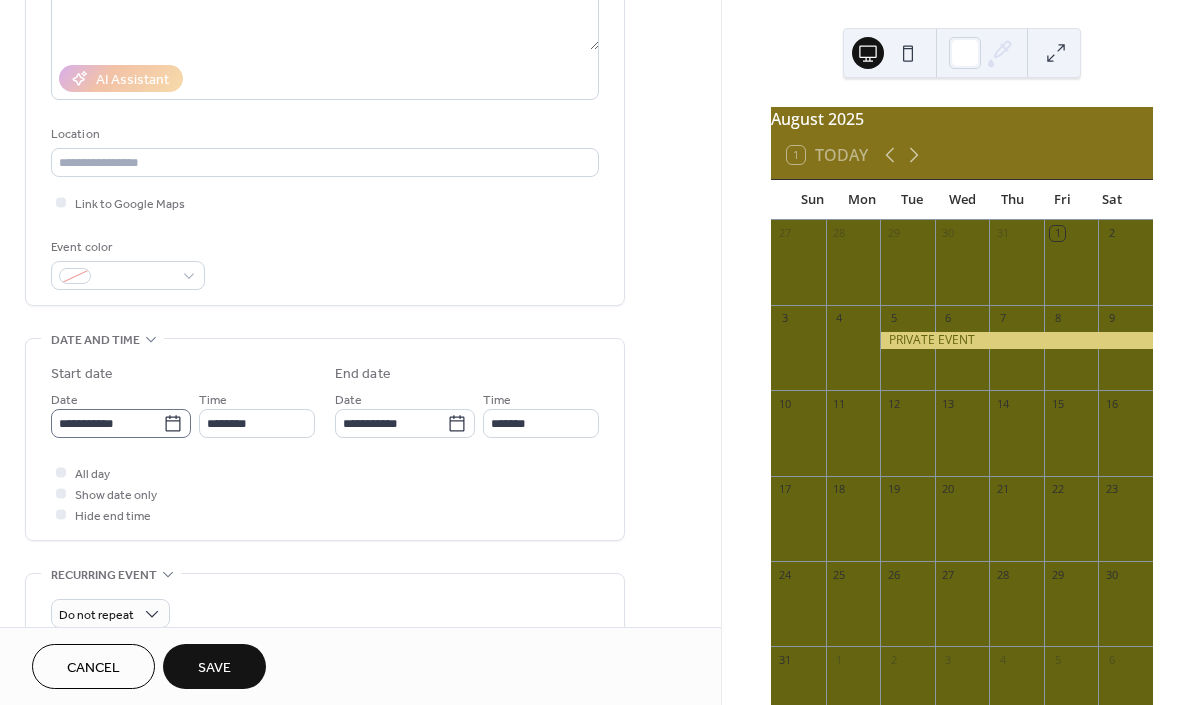 scroll, scrollTop: 314, scrollLeft: 0, axis: vertical 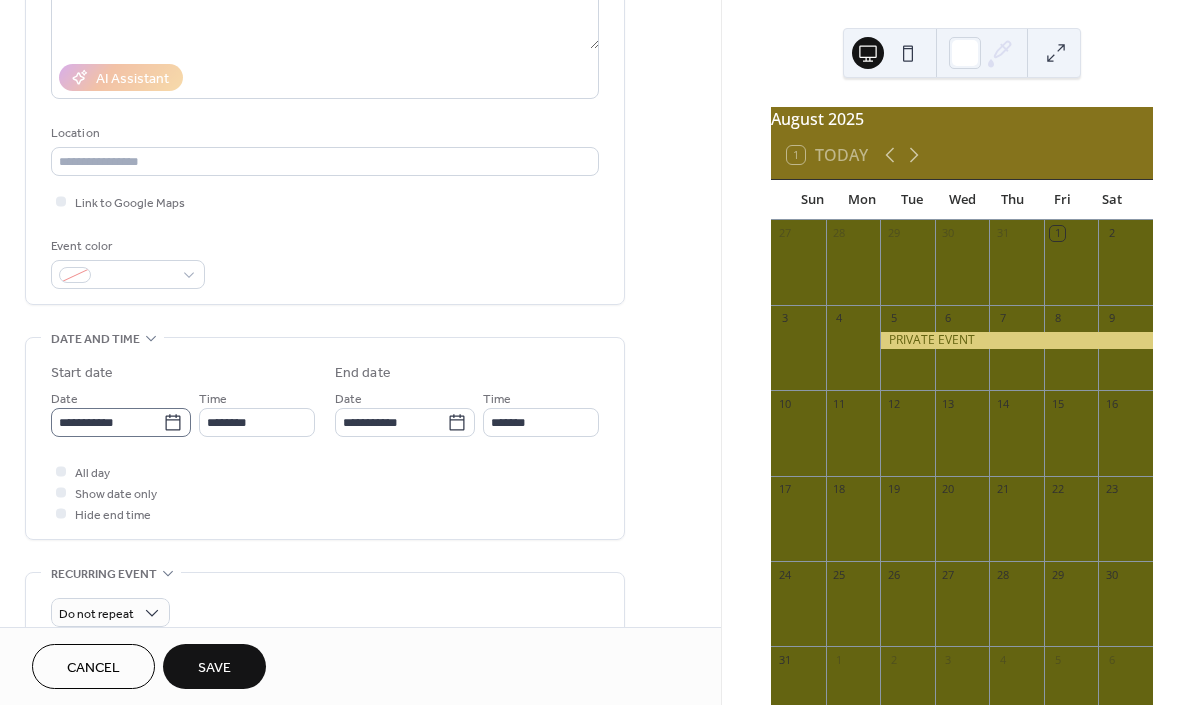 type on "**********" 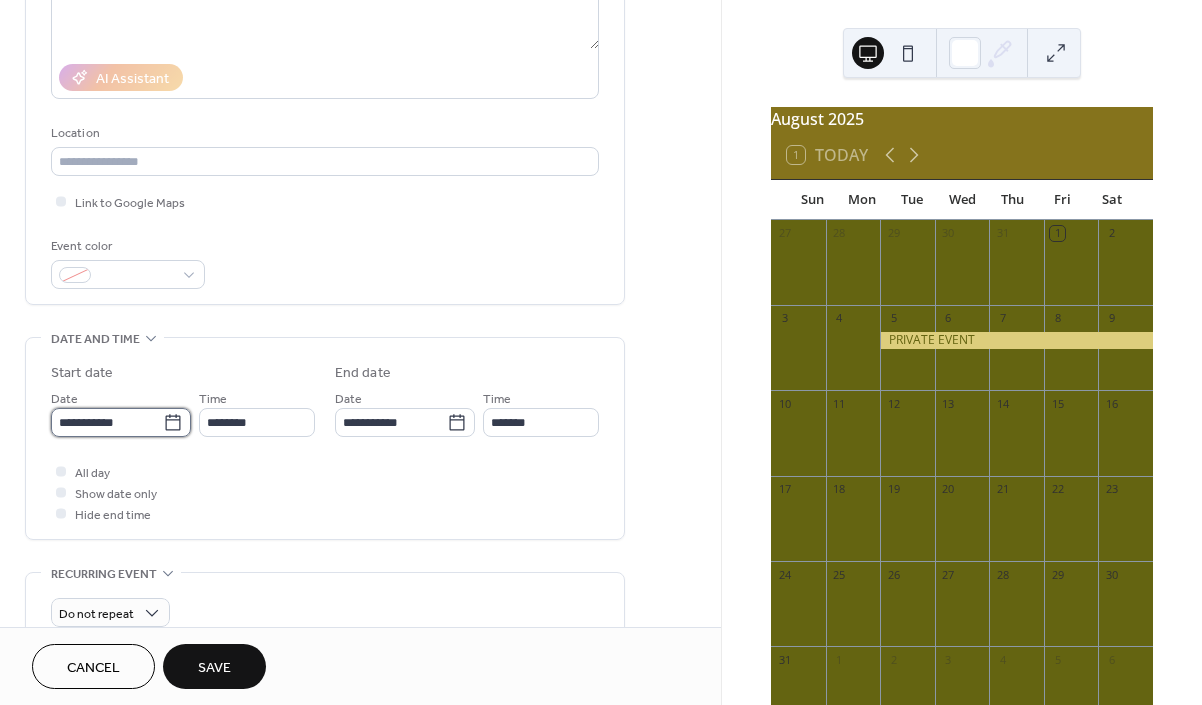 click on "**********" at bounding box center (107, 422) 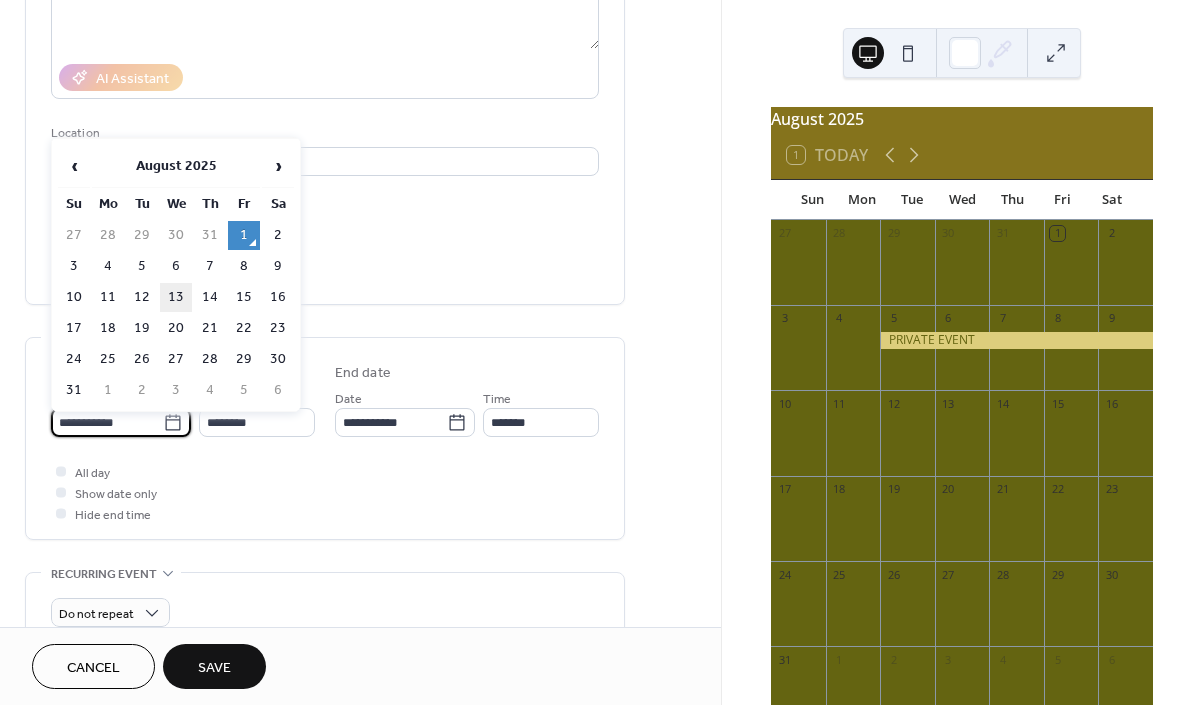 click on "13" at bounding box center [176, 297] 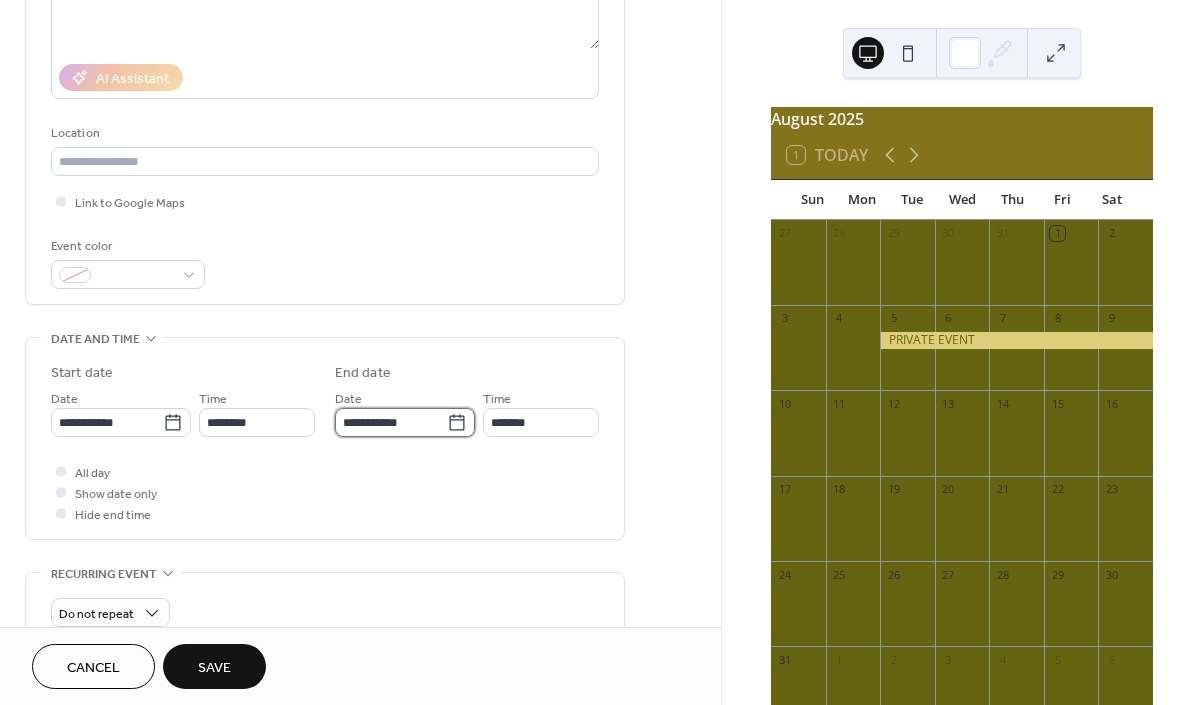 click on "**********" at bounding box center (391, 422) 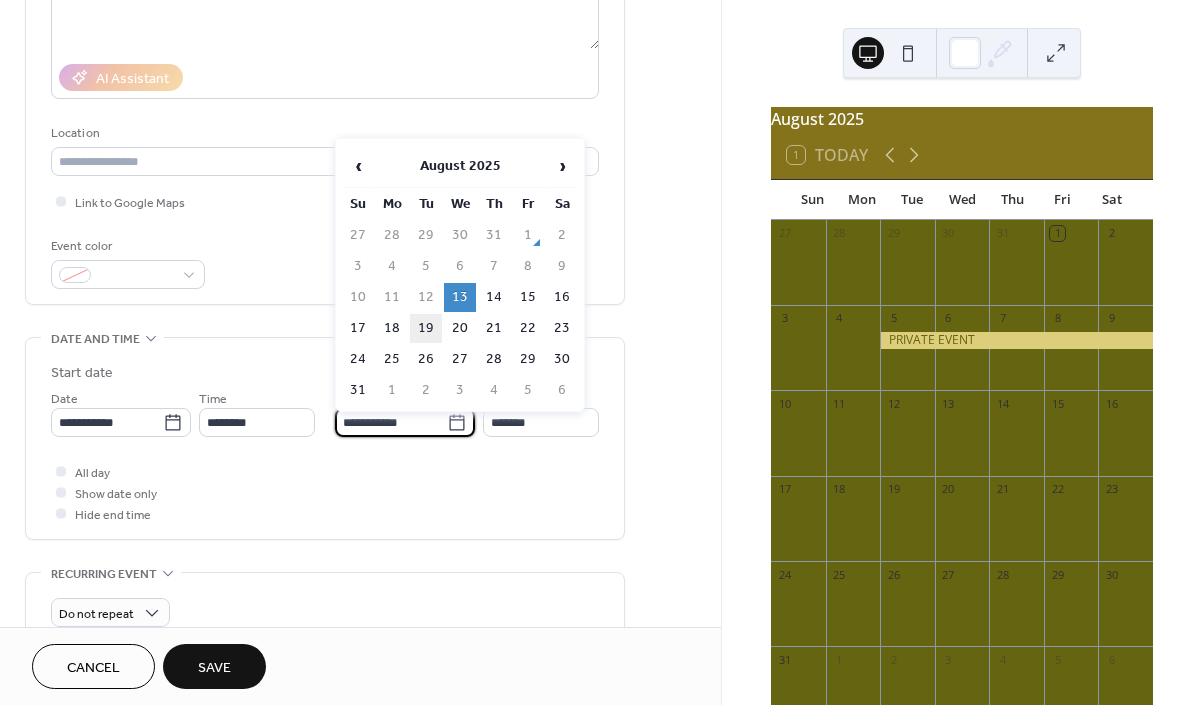 click on "19" at bounding box center [426, 328] 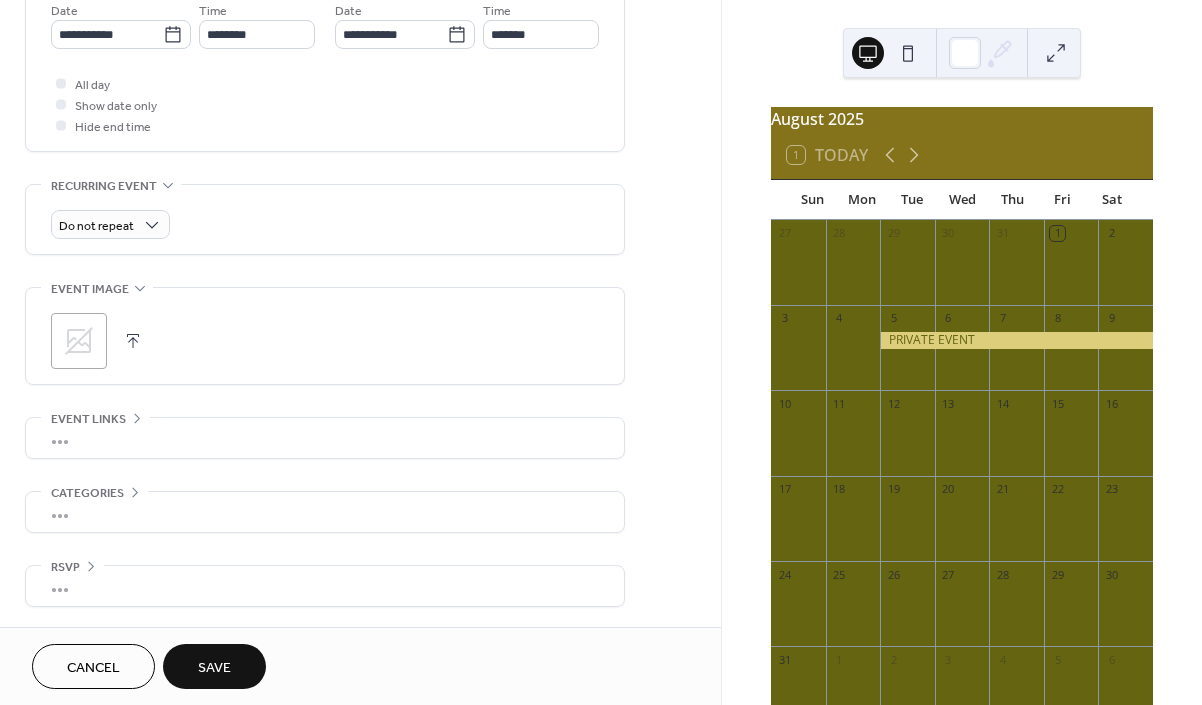 scroll, scrollTop: 708, scrollLeft: 0, axis: vertical 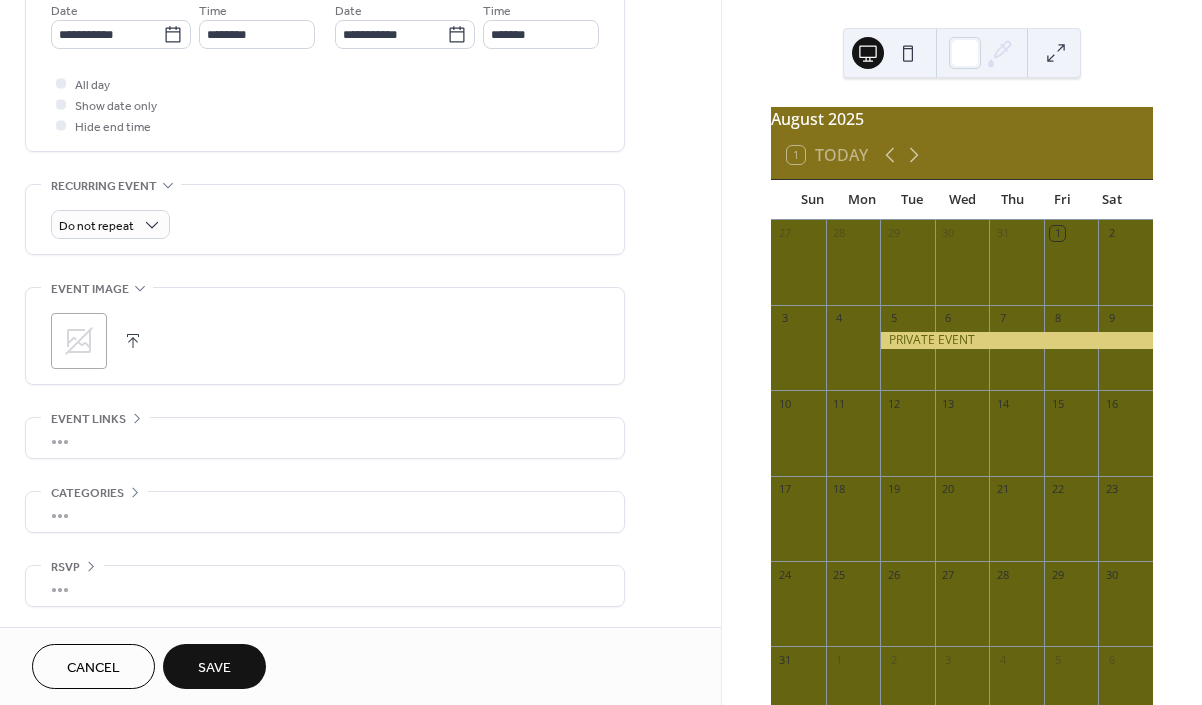 click on "Save" at bounding box center [214, 666] 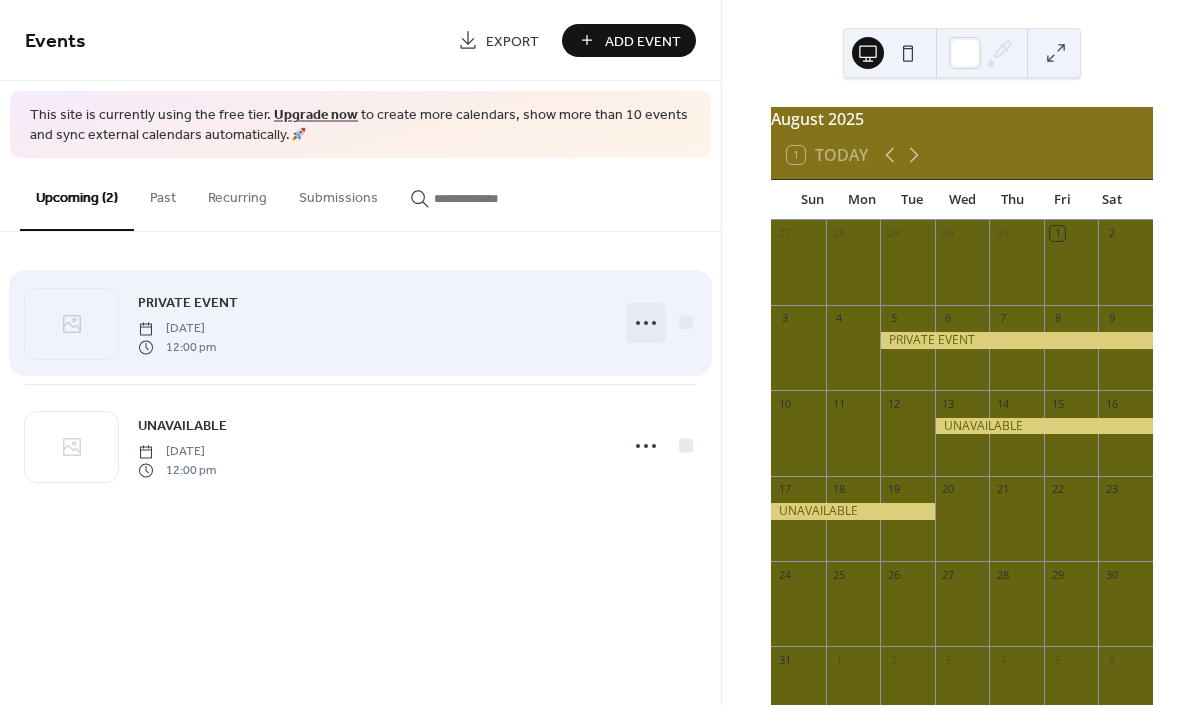 click 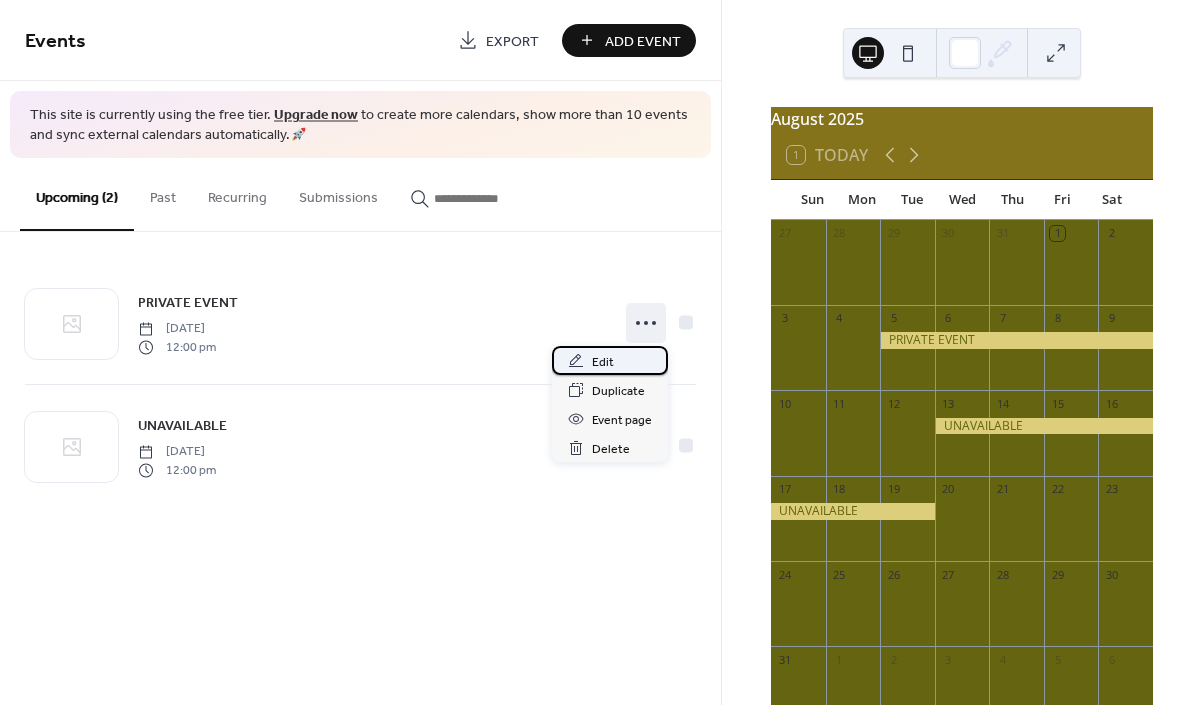 click on "Edit" at bounding box center (610, 360) 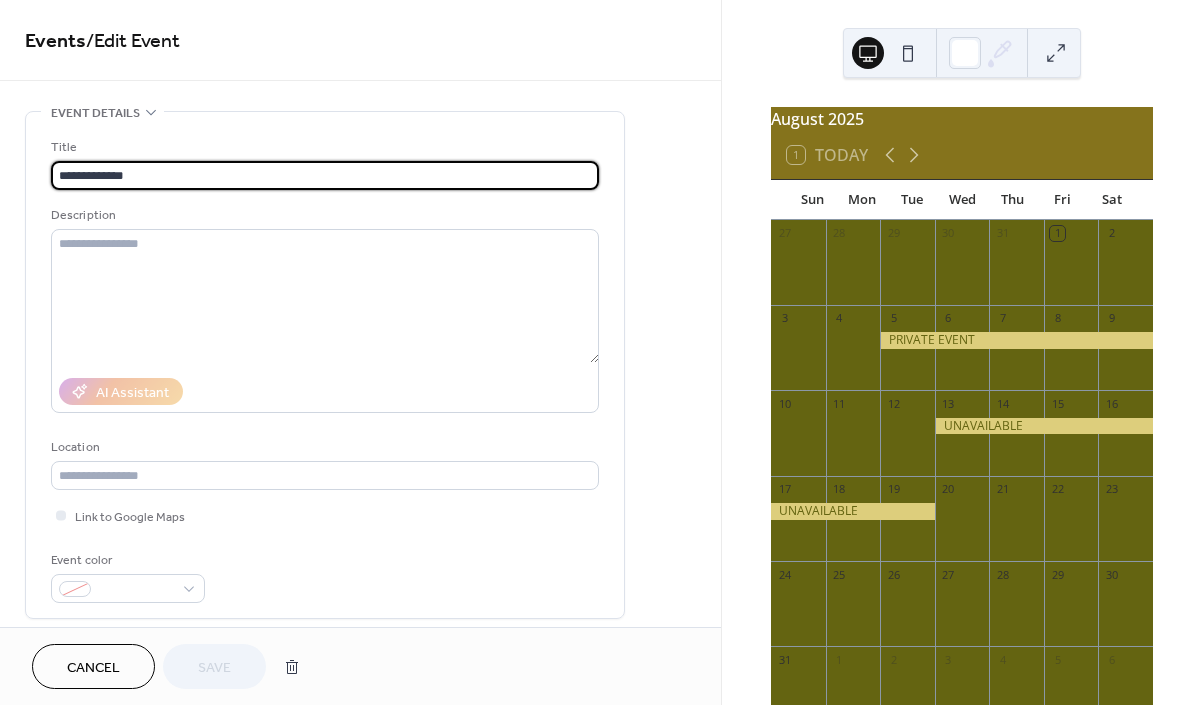 drag, startPoint x: 166, startPoint y: 173, endPoint x: 6, endPoint y: 161, distance: 160.44937 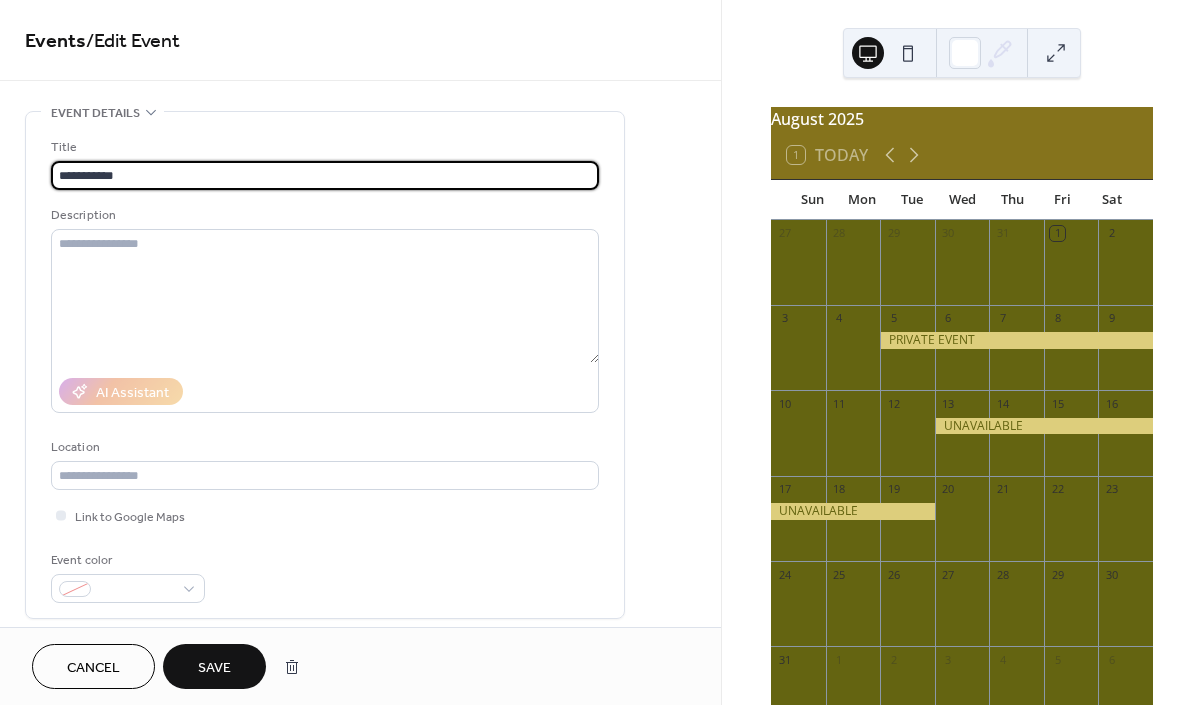 type on "**********" 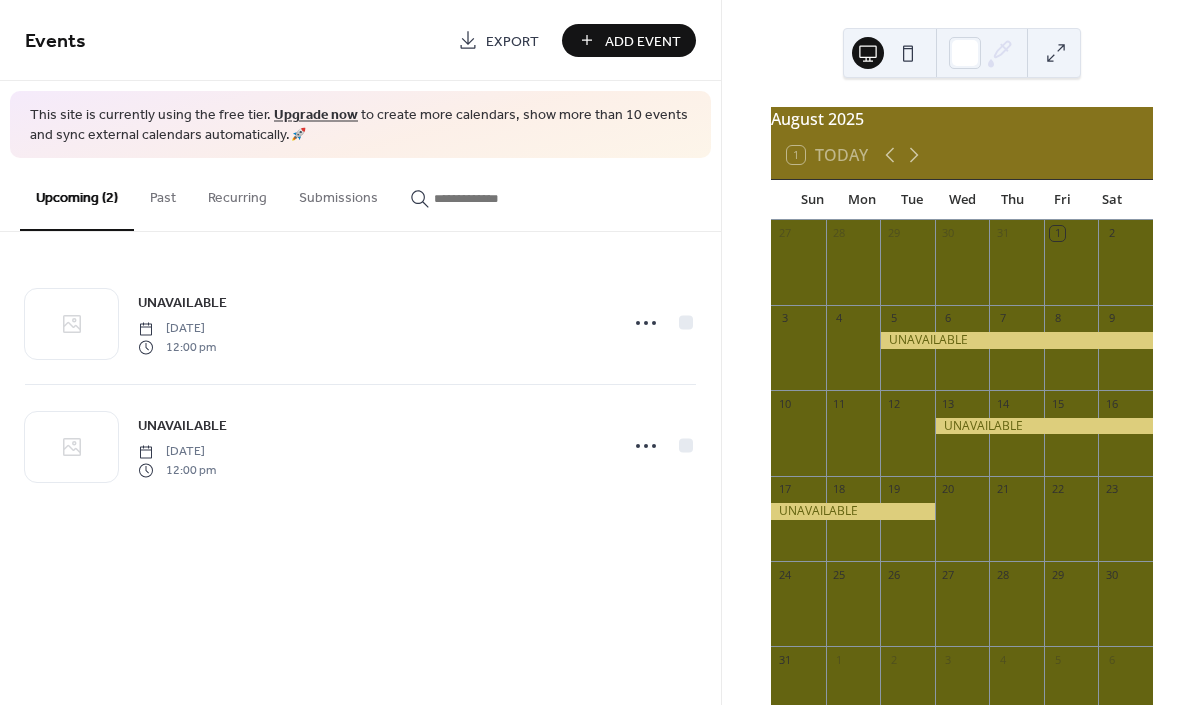 click on "Add Event" at bounding box center (643, 41) 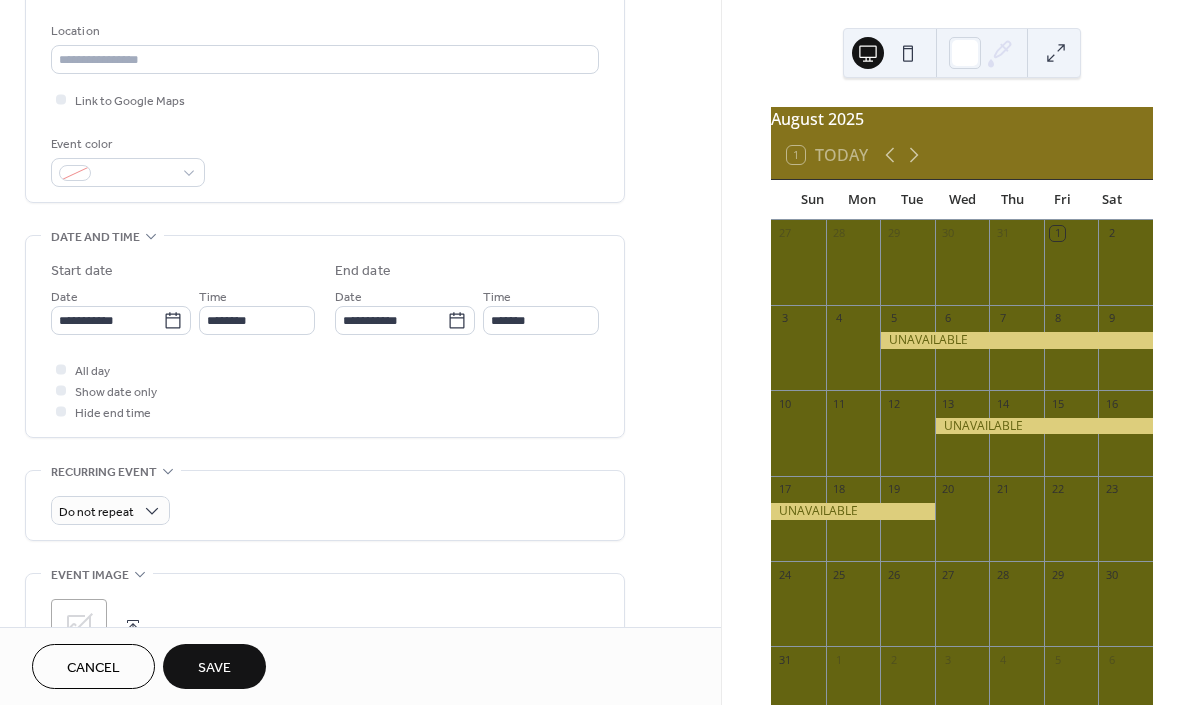scroll, scrollTop: 419, scrollLeft: 0, axis: vertical 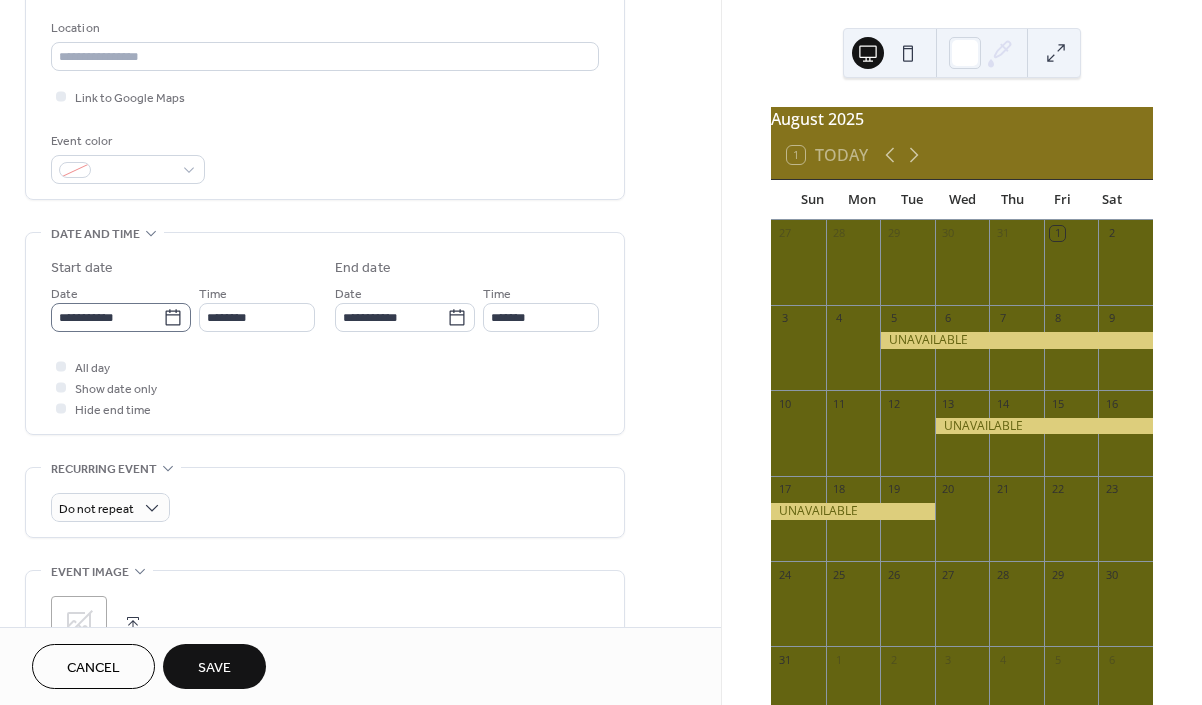 type on "**********" 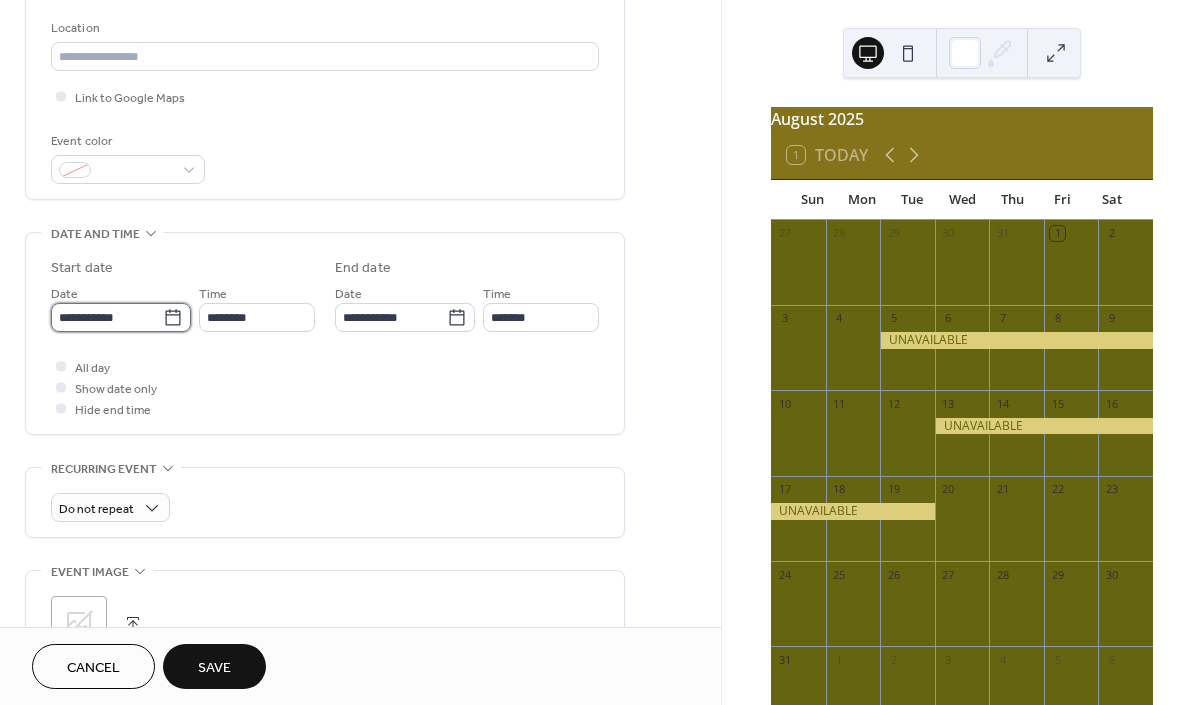 click on "**********" at bounding box center [107, 317] 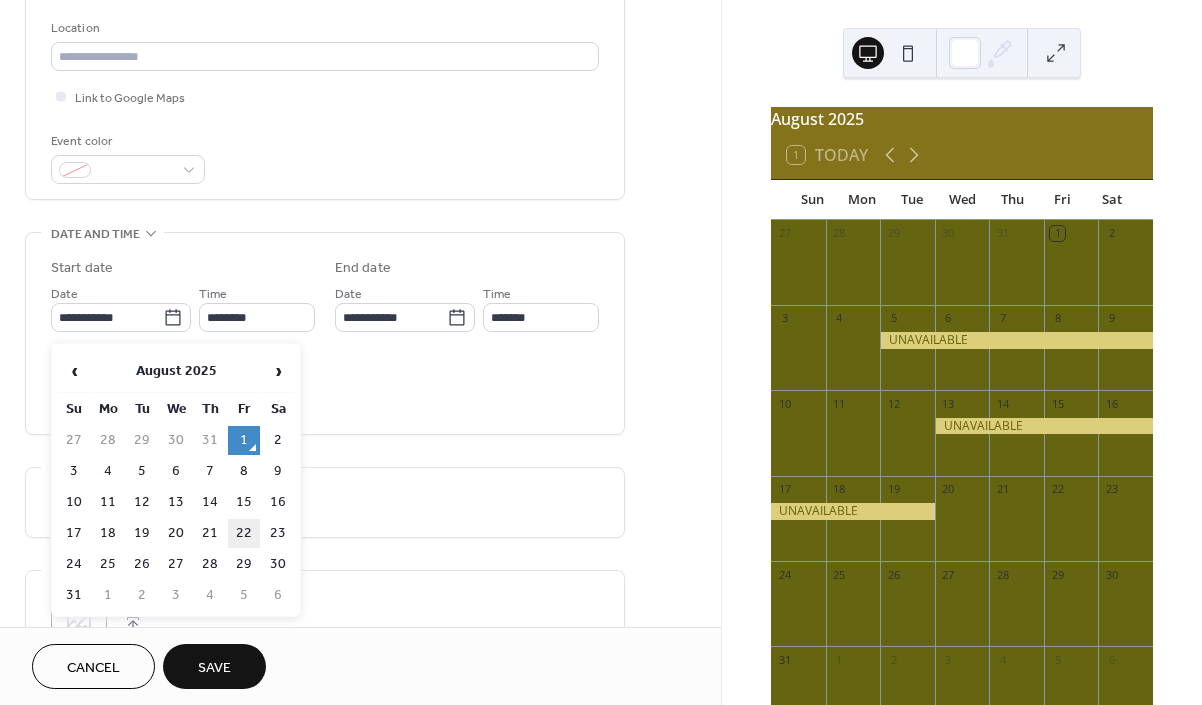 click on "22" at bounding box center [244, 533] 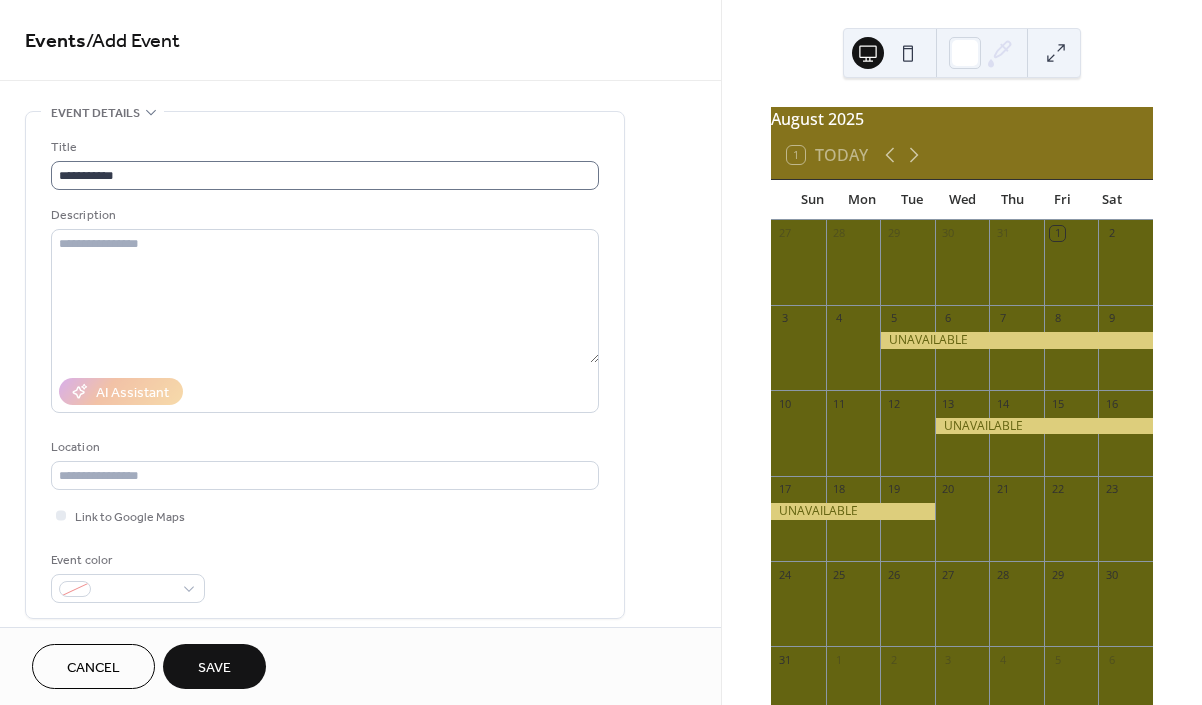 scroll, scrollTop: 0, scrollLeft: 0, axis: both 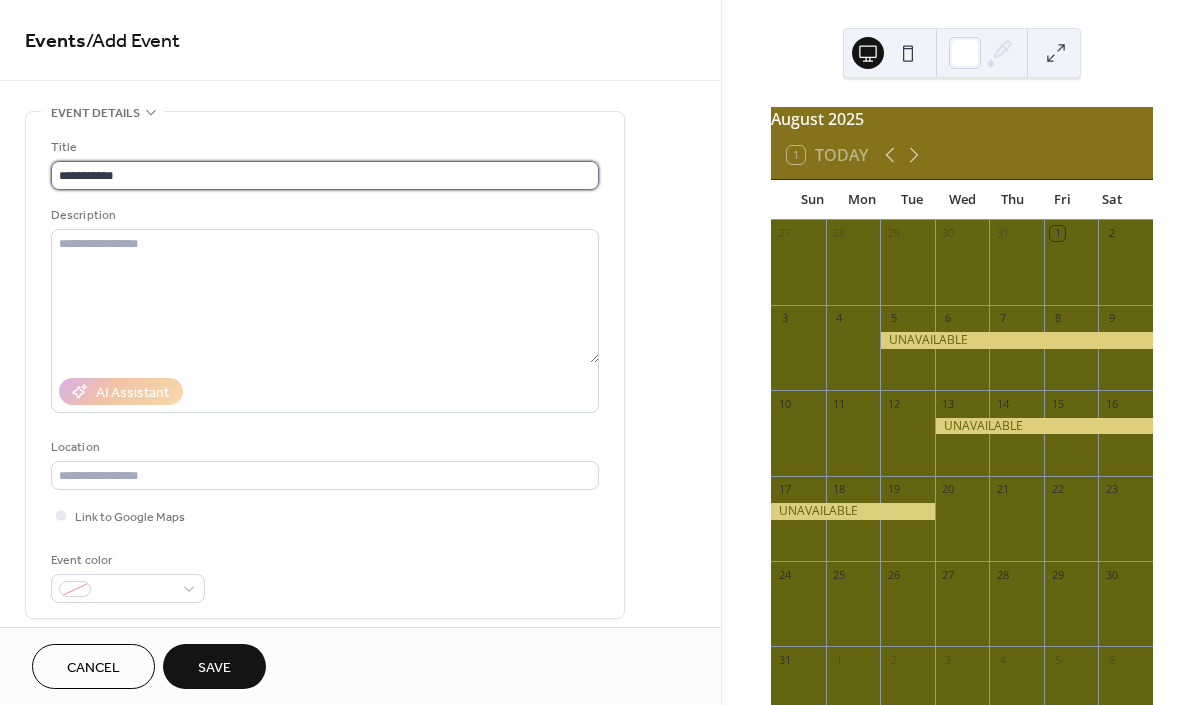 click on "**********" at bounding box center (325, 175) 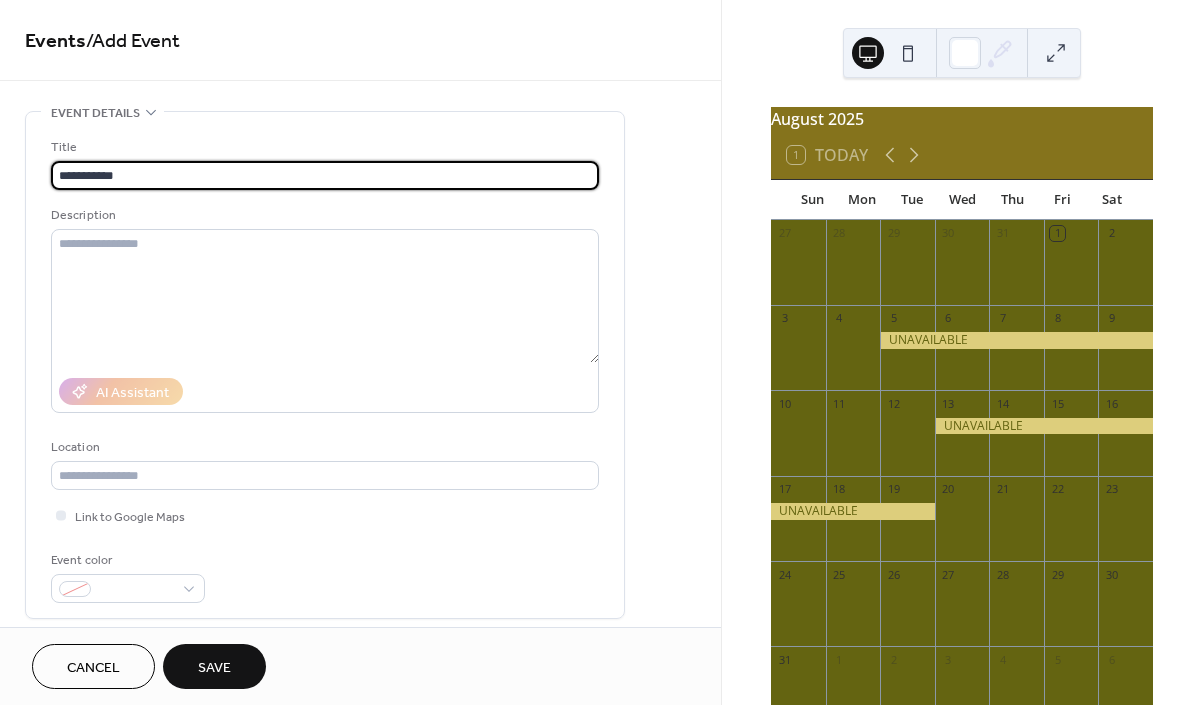 click on "**********" at bounding box center (325, 175) 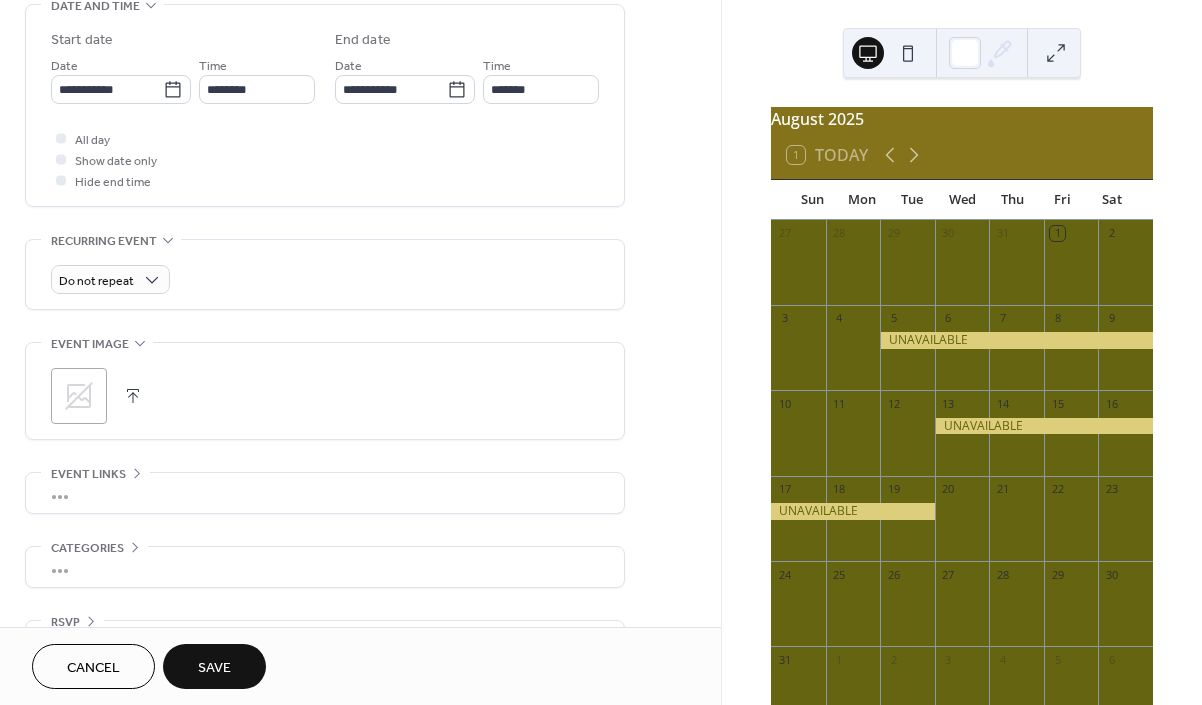 scroll, scrollTop: 708, scrollLeft: 0, axis: vertical 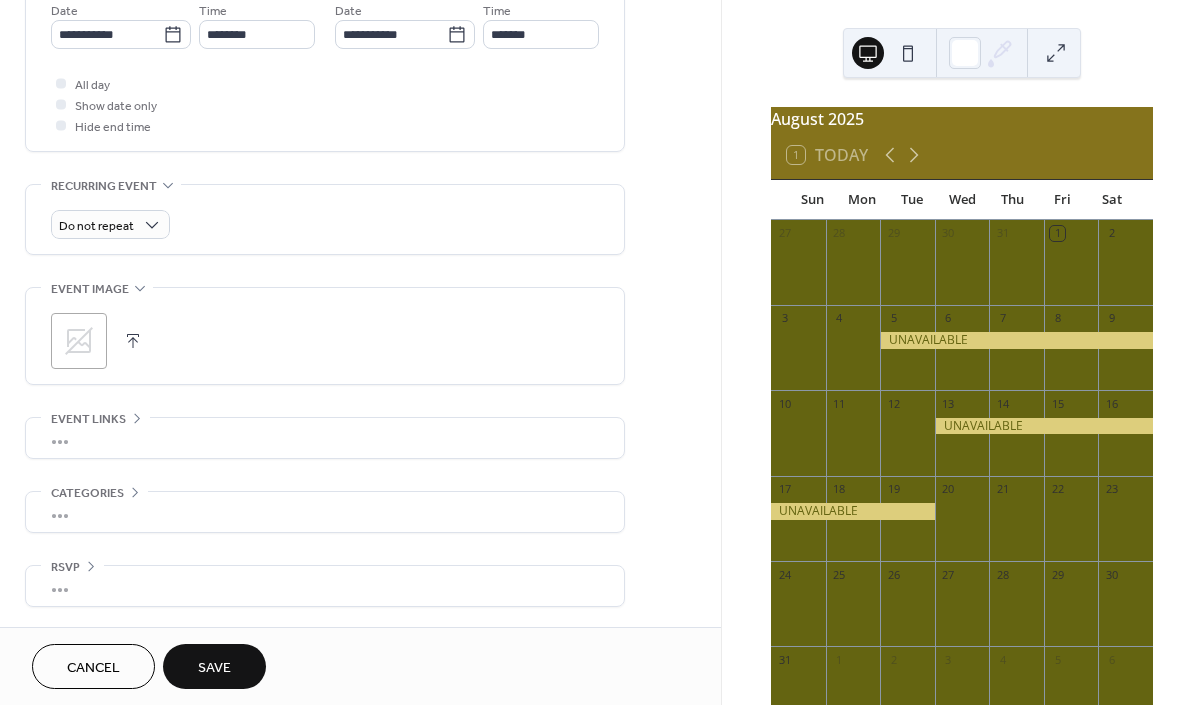 click on "Save" at bounding box center (214, 668) 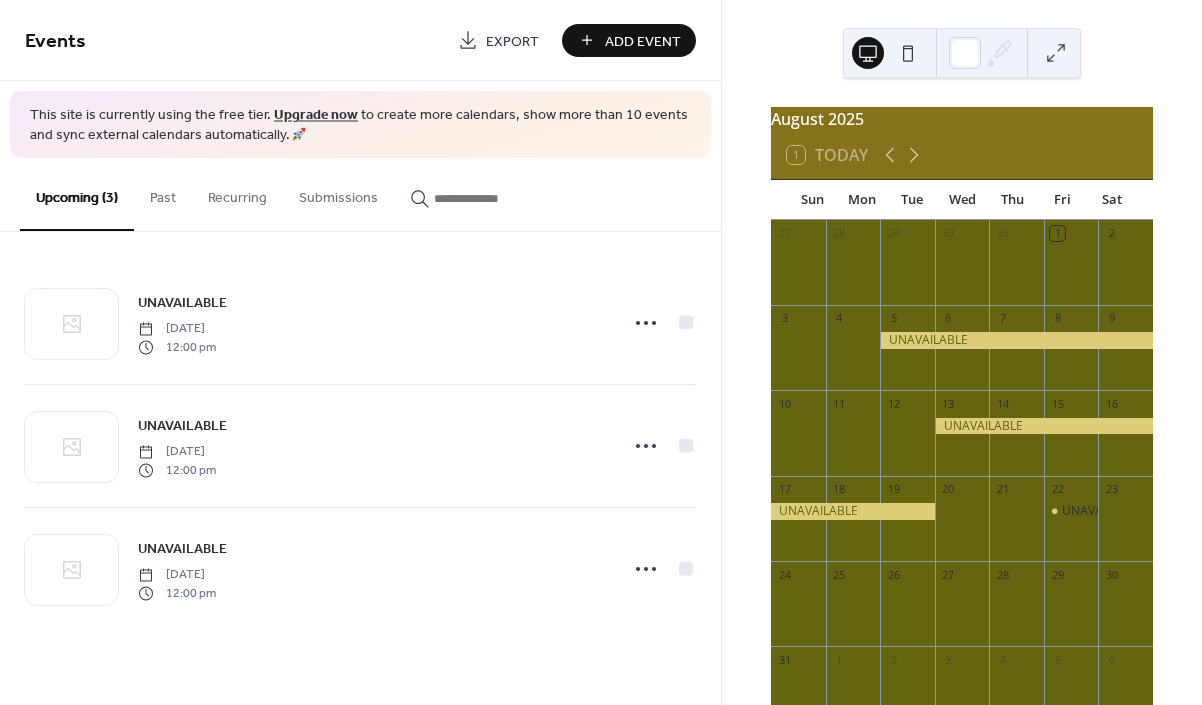click on "Add Event" at bounding box center (643, 41) 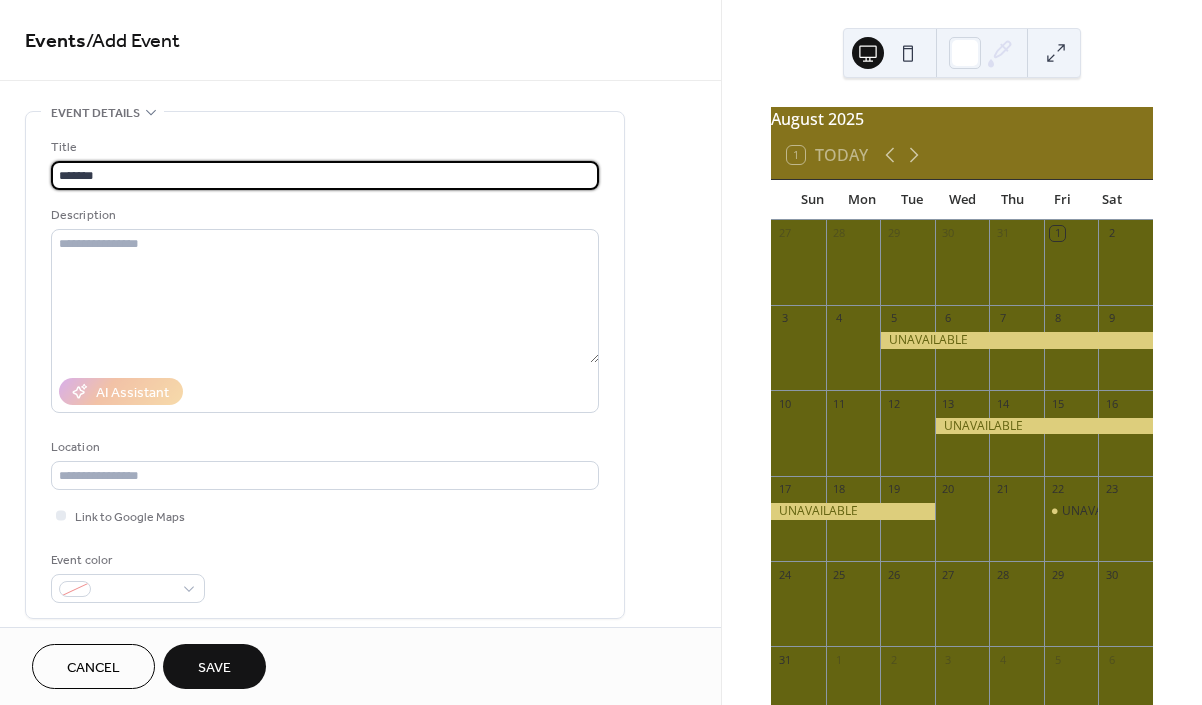 drag, startPoint x: 124, startPoint y: 174, endPoint x: 14, endPoint y: 157, distance: 111.305885 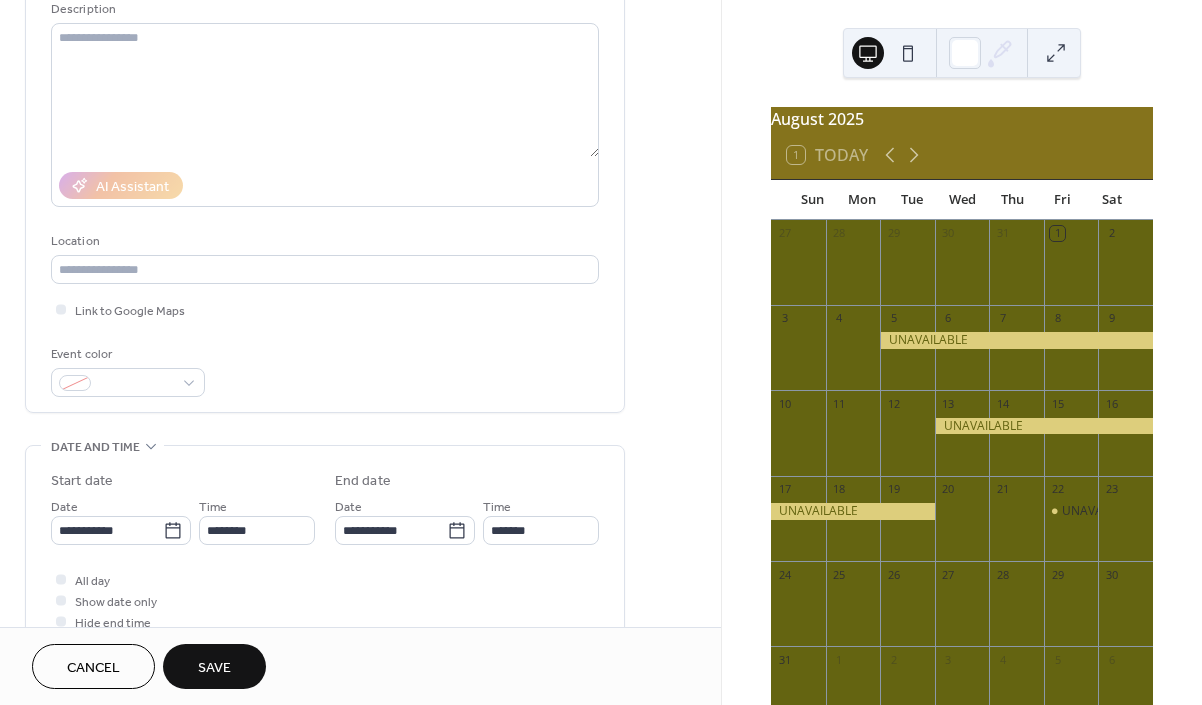 scroll, scrollTop: 348, scrollLeft: 0, axis: vertical 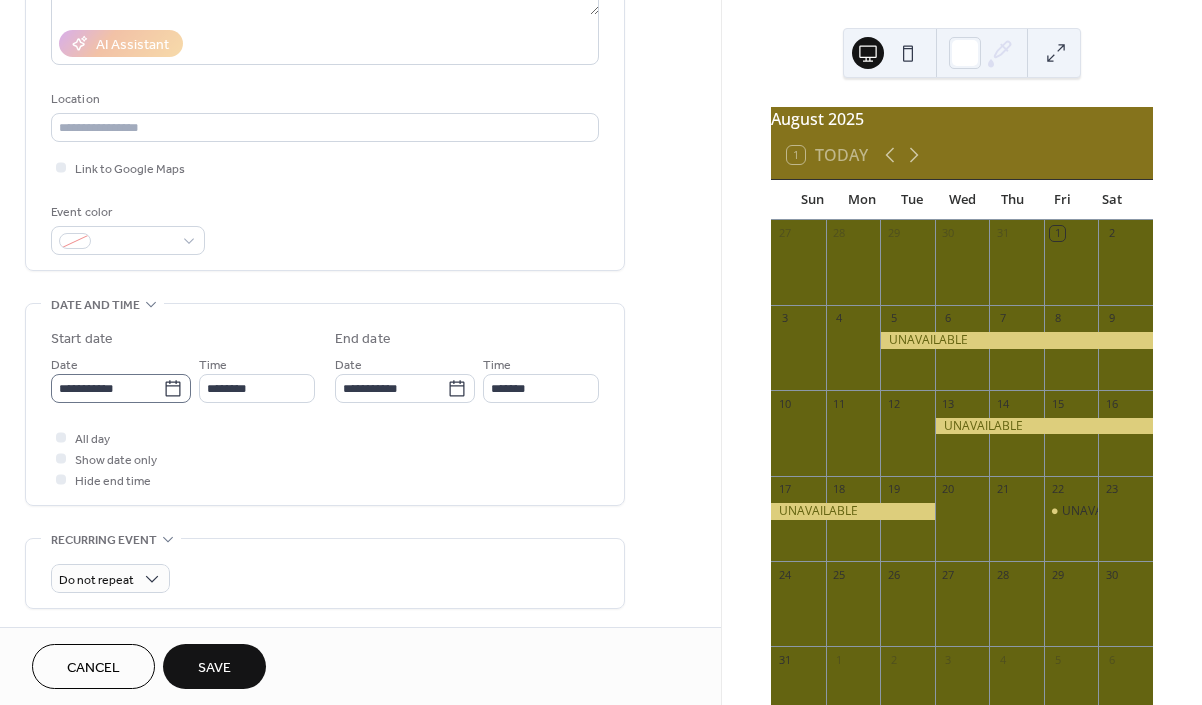 type on "*********" 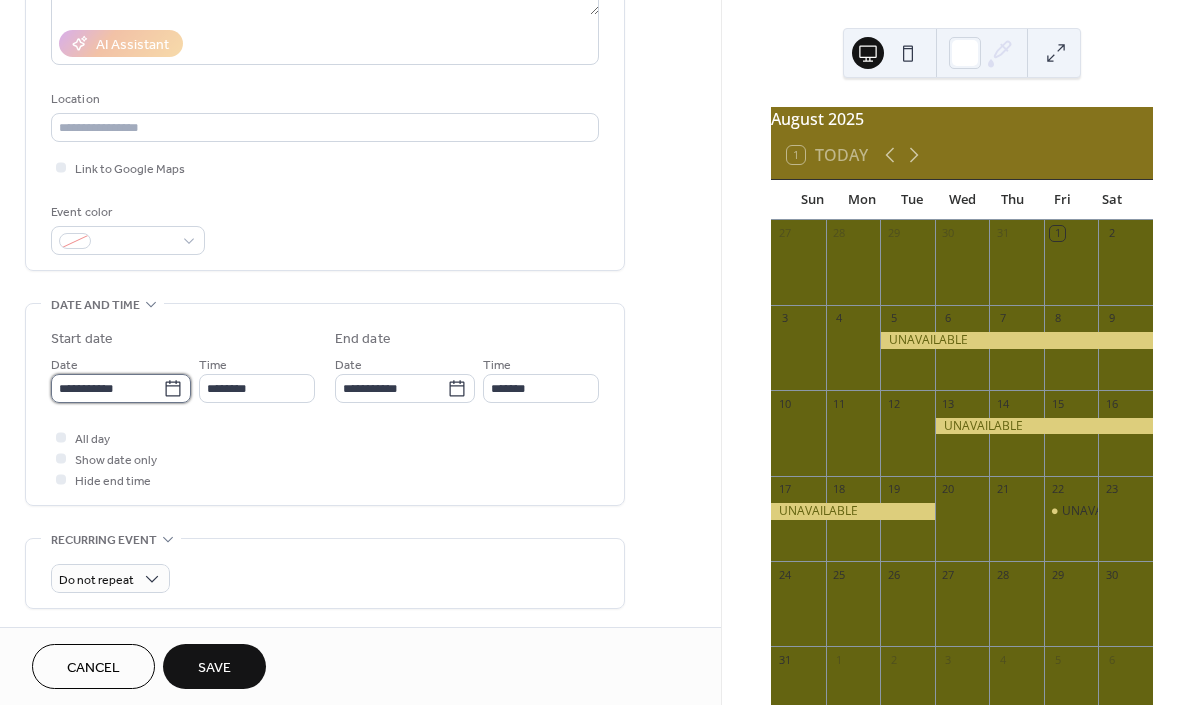 click on "**********" at bounding box center (107, 388) 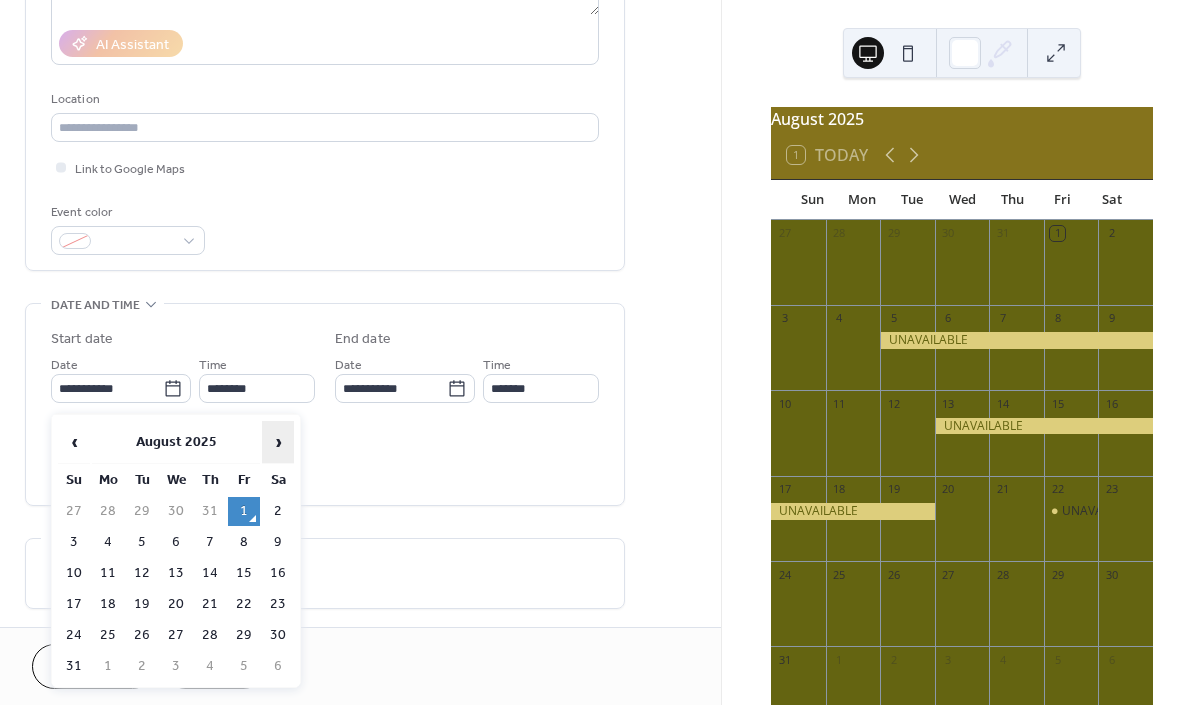 click on "›" at bounding box center (278, 442) 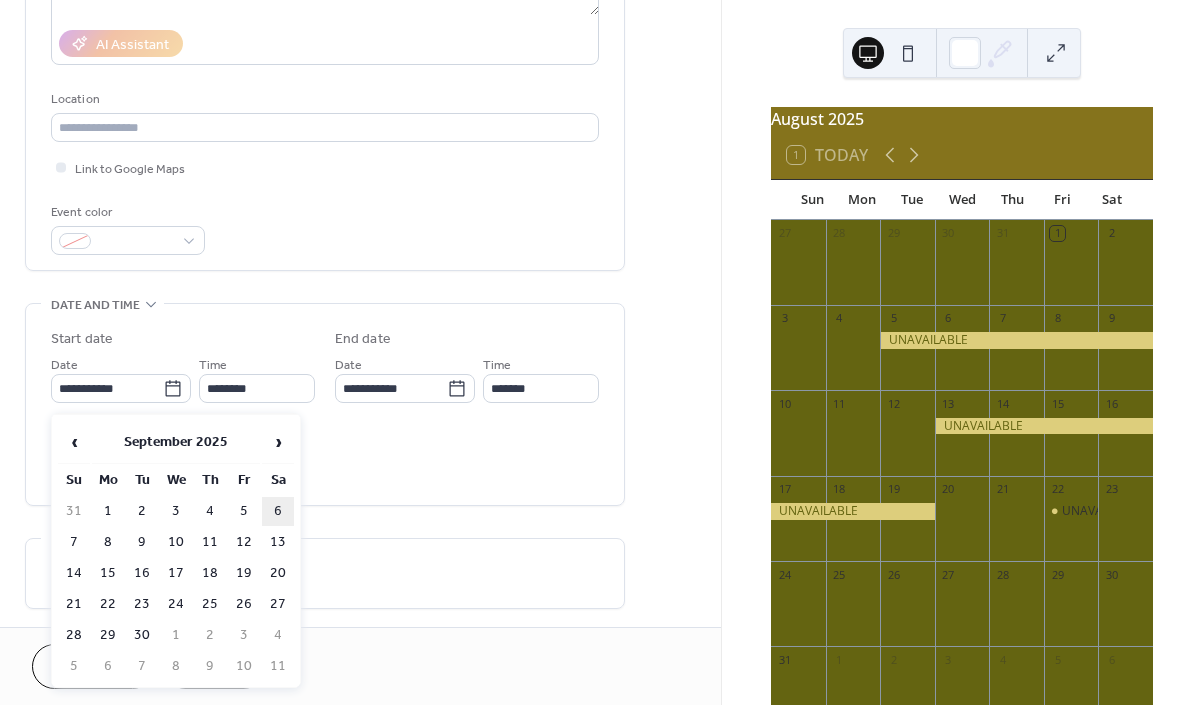 click on "6" at bounding box center [278, 511] 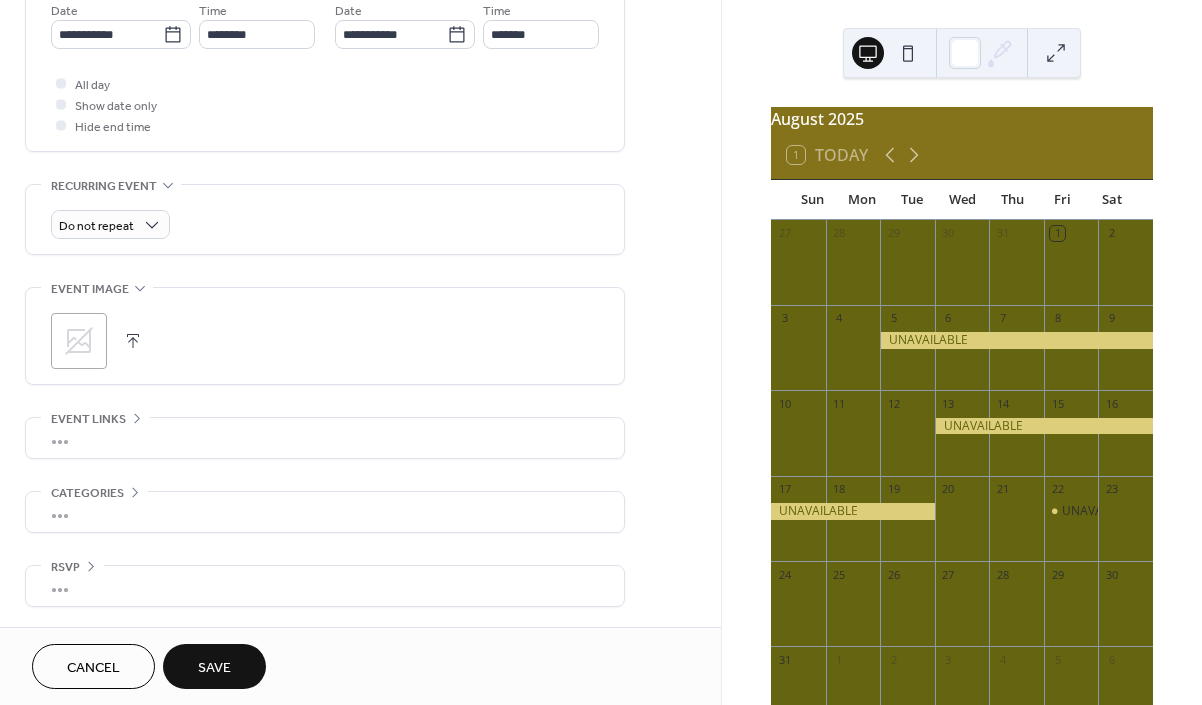 scroll, scrollTop: 708, scrollLeft: 0, axis: vertical 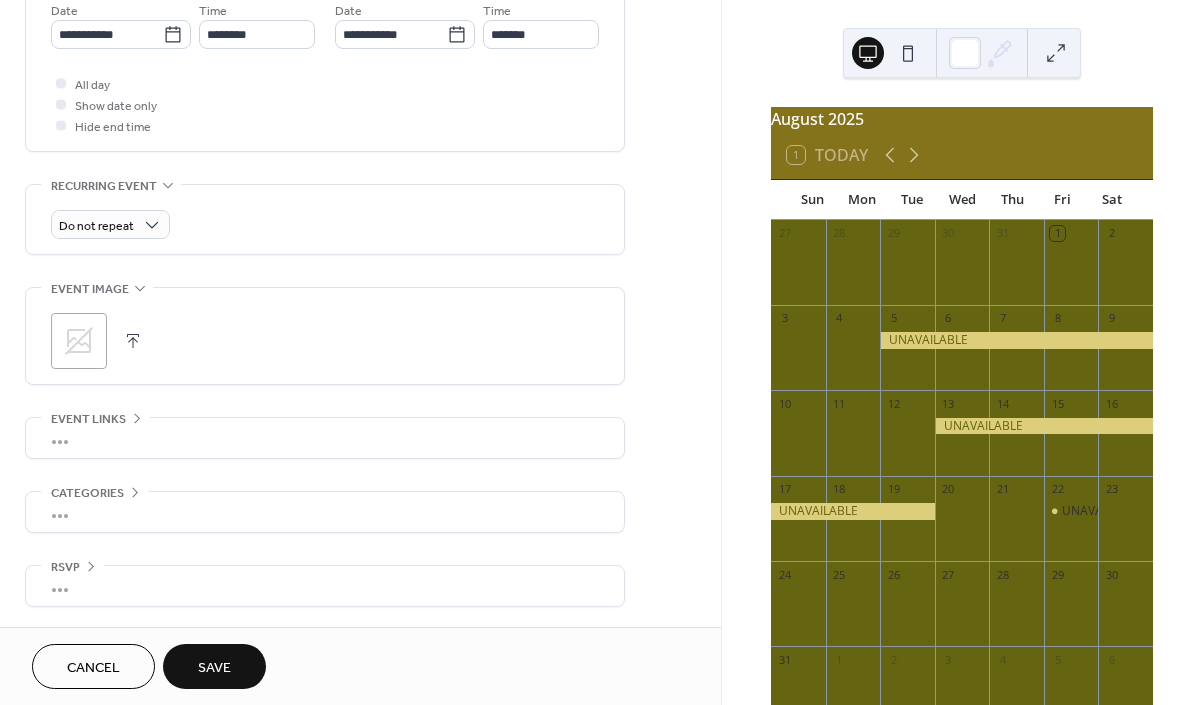 click on "Save" at bounding box center (214, 668) 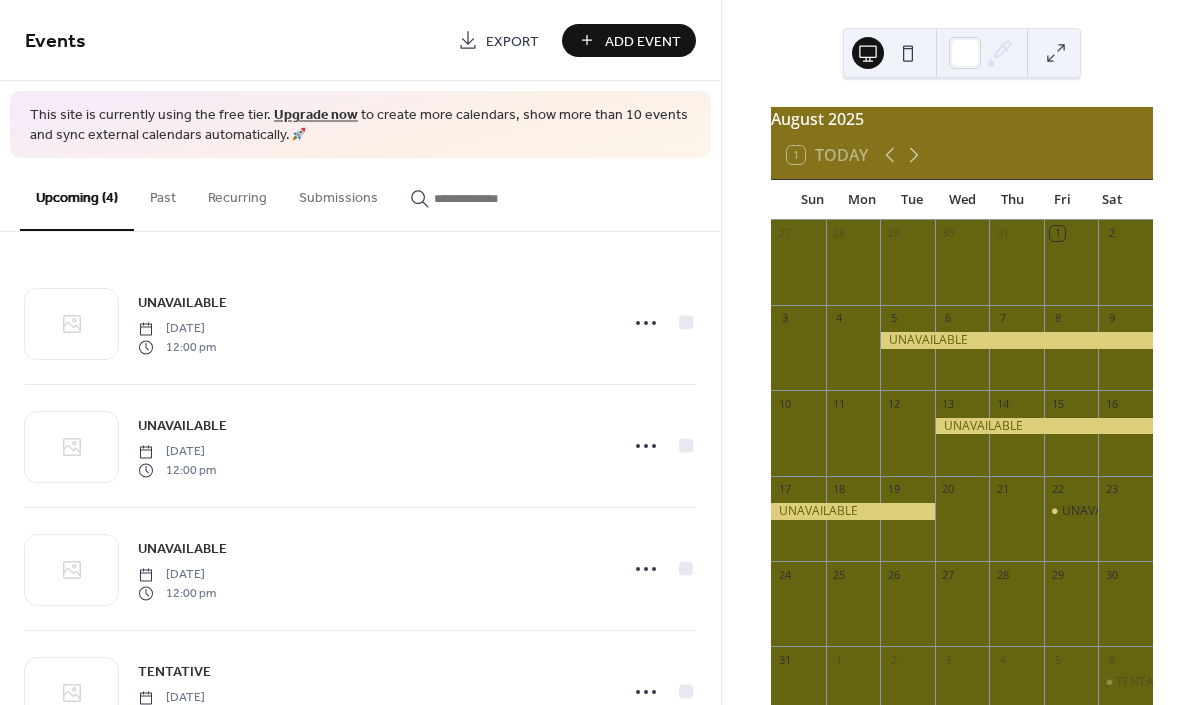 scroll, scrollTop: 25, scrollLeft: 0, axis: vertical 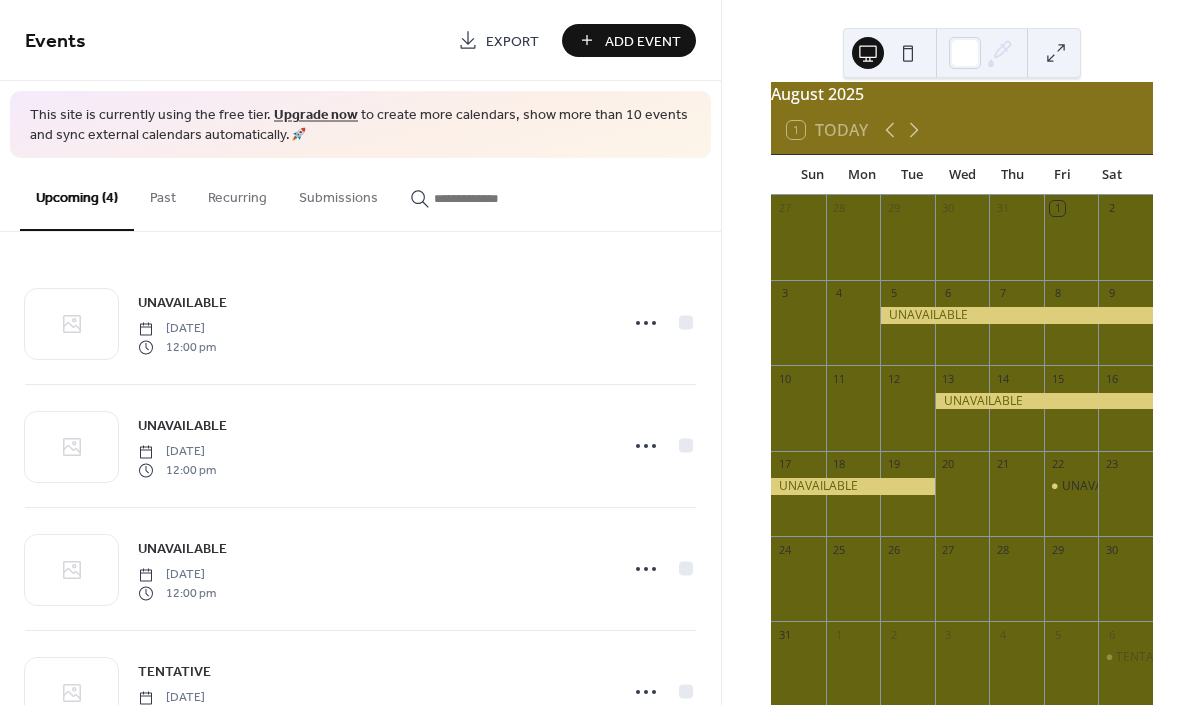 click on "Add Event" at bounding box center [643, 41] 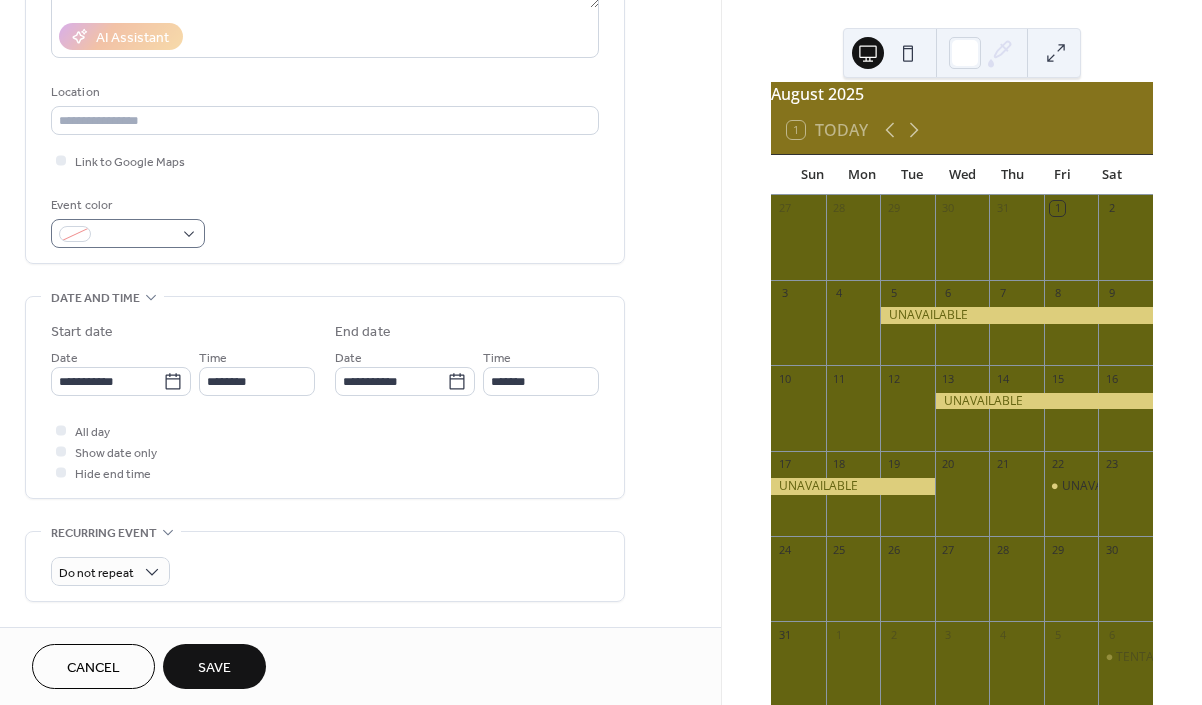 scroll, scrollTop: 373, scrollLeft: 0, axis: vertical 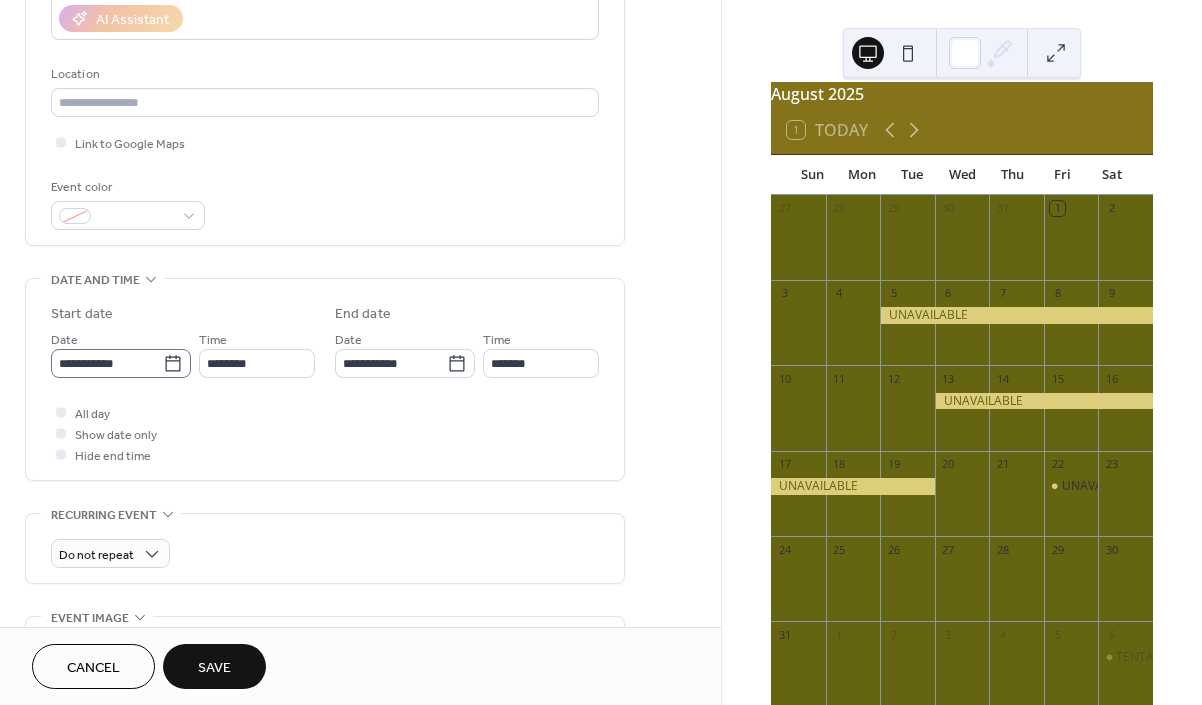 type on "**********" 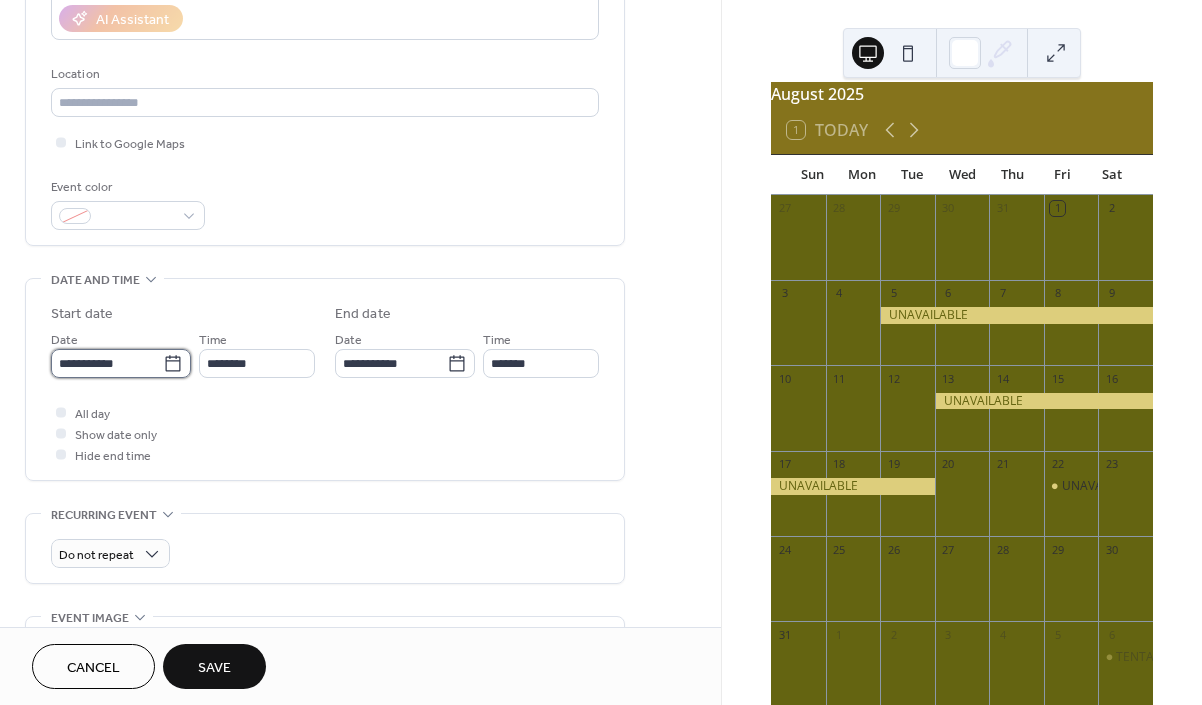 click on "**********" at bounding box center (107, 363) 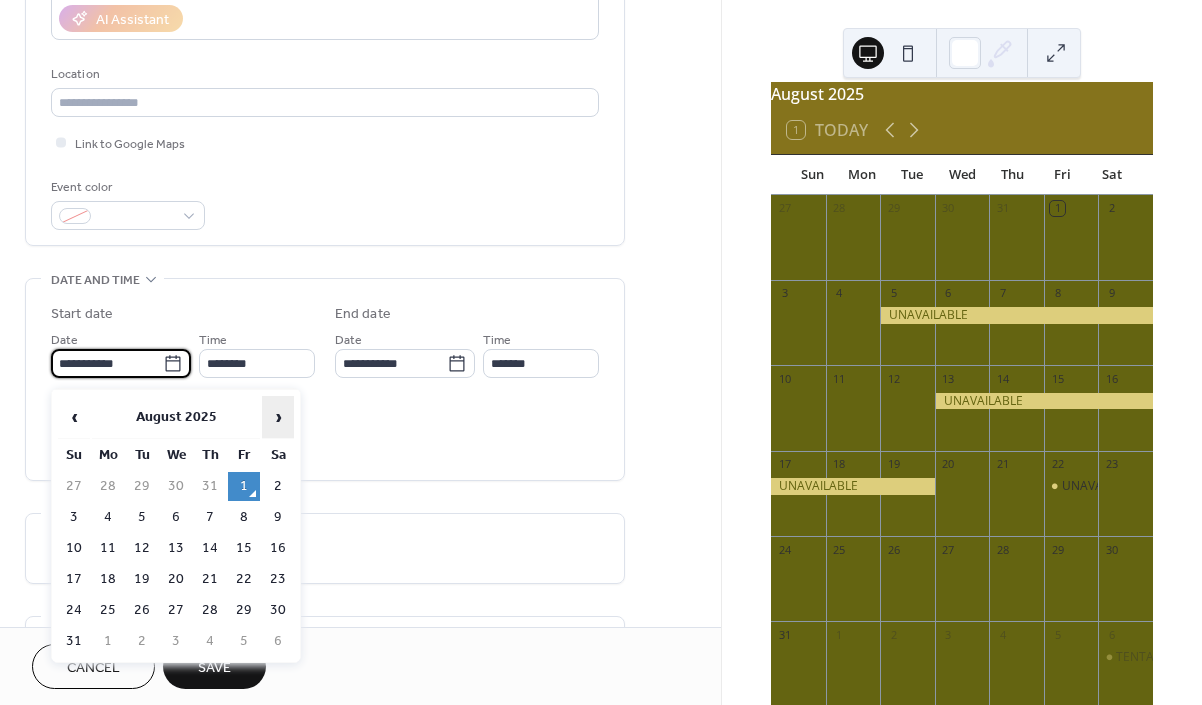 click on "›" at bounding box center (278, 417) 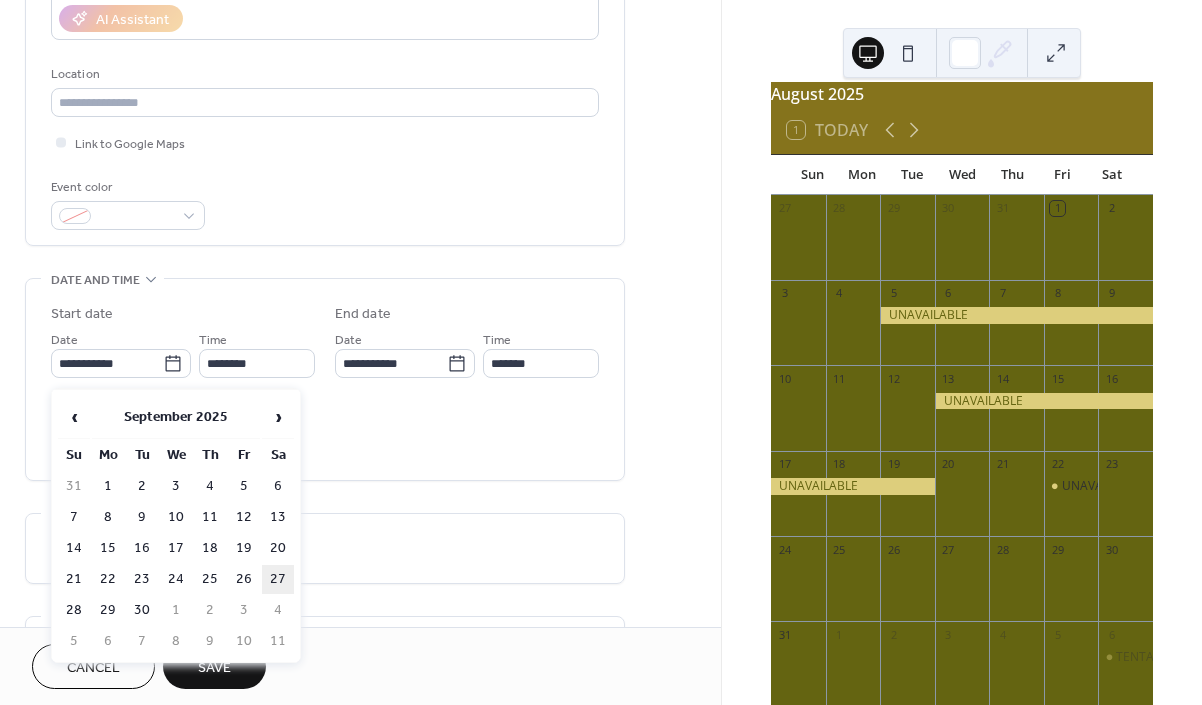 click on "27" at bounding box center (278, 579) 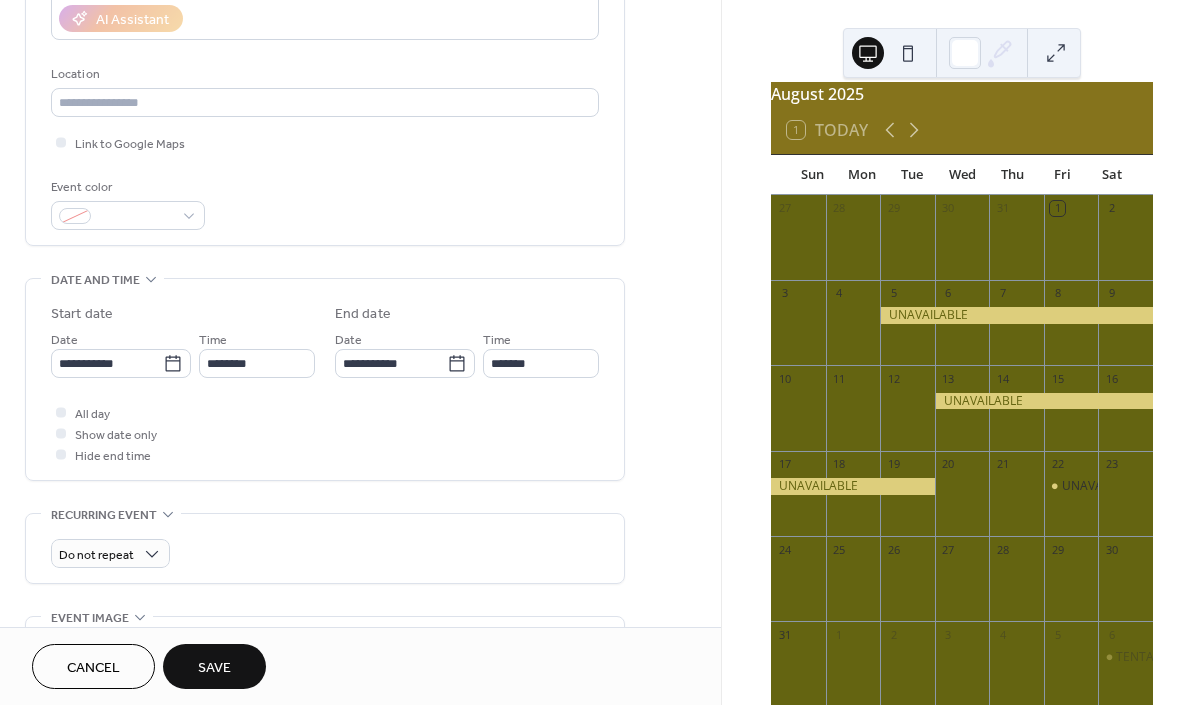 click on "Save" at bounding box center (214, 668) 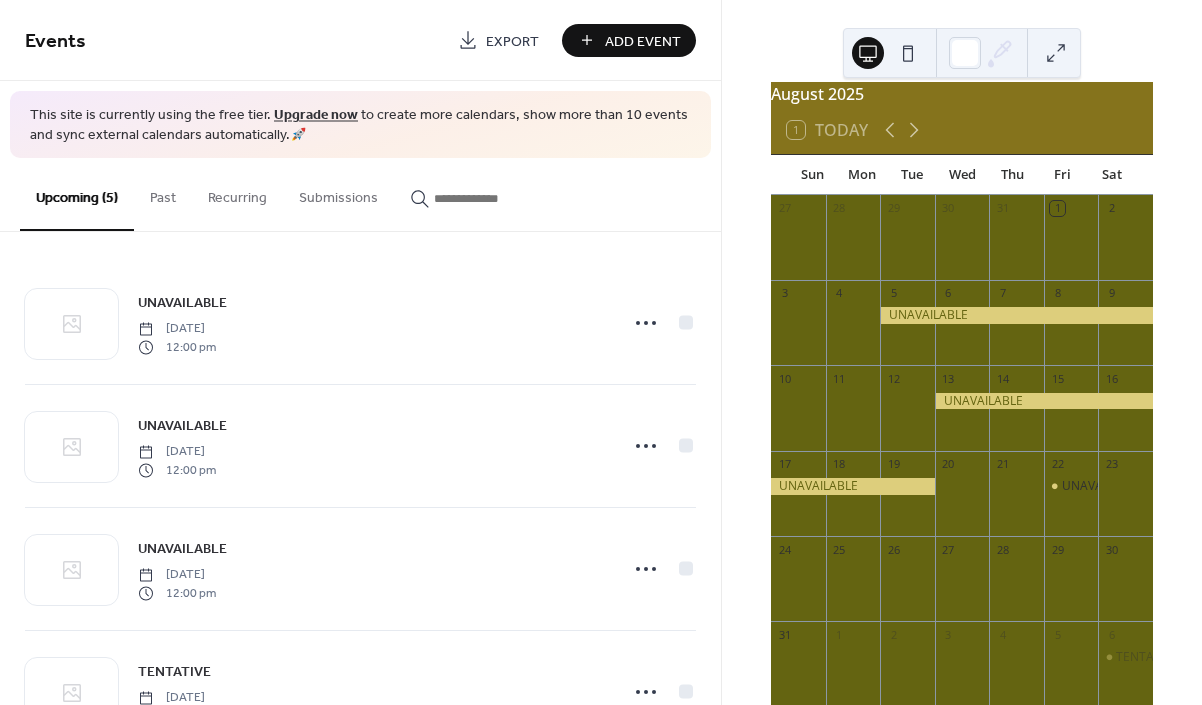 click on "Add Event" at bounding box center [643, 41] 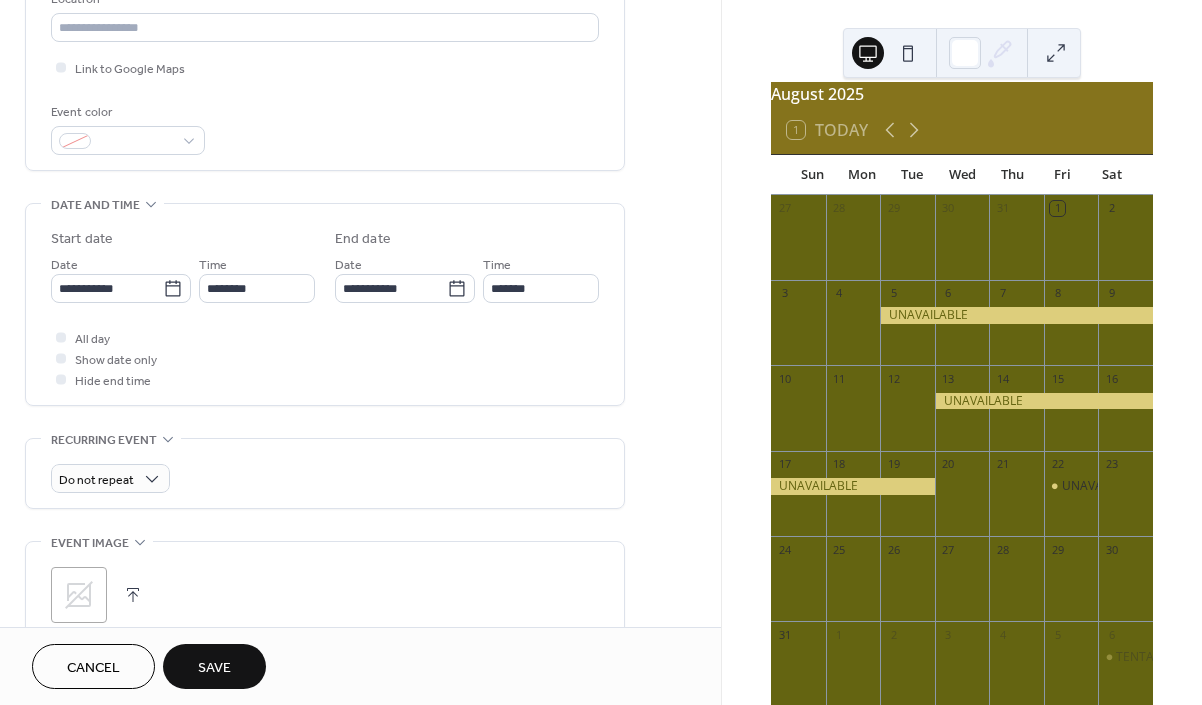 scroll, scrollTop: 497, scrollLeft: 0, axis: vertical 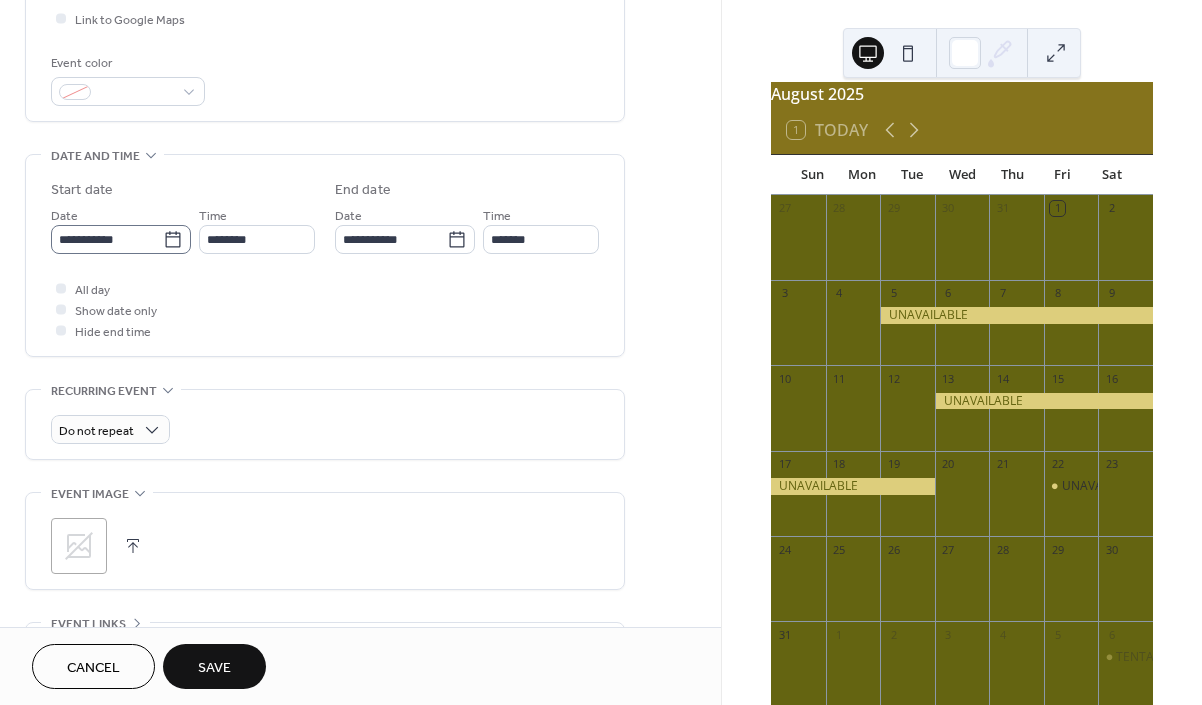 type on "**********" 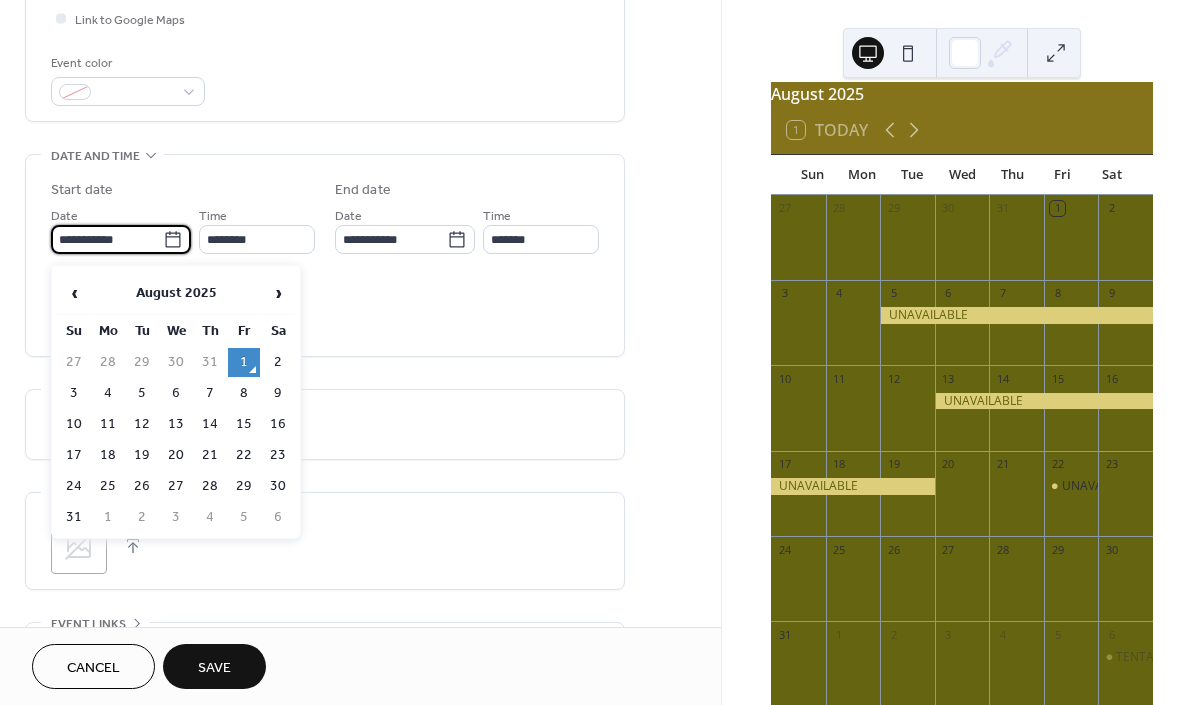 click on "**********" at bounding box center [107, 239] 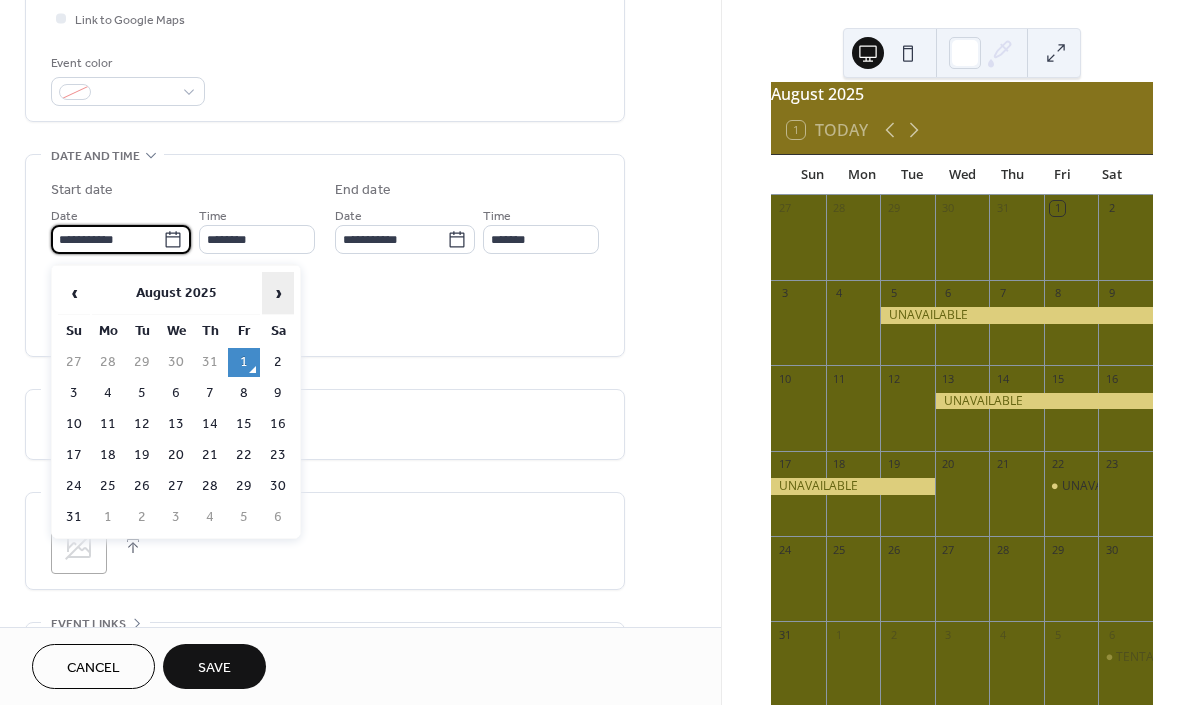 click on "›" at bounding box center [278, 293] 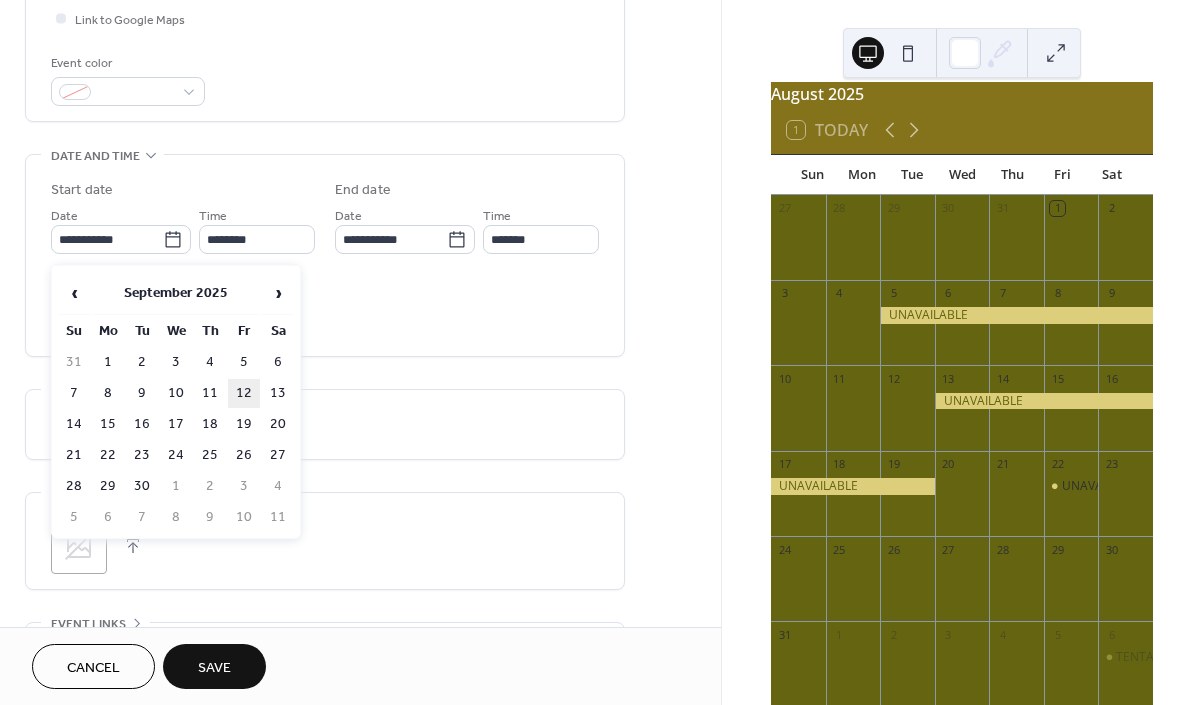 click on "12" at bounding box center (244, 393) 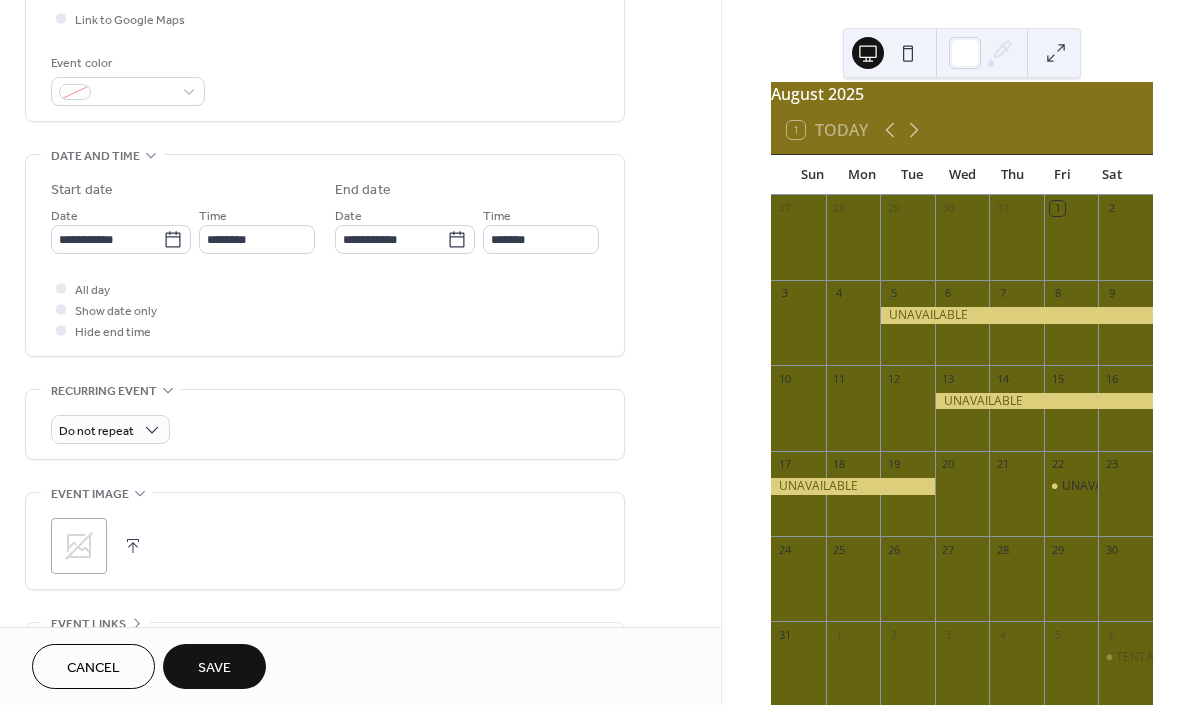 type on "**********" 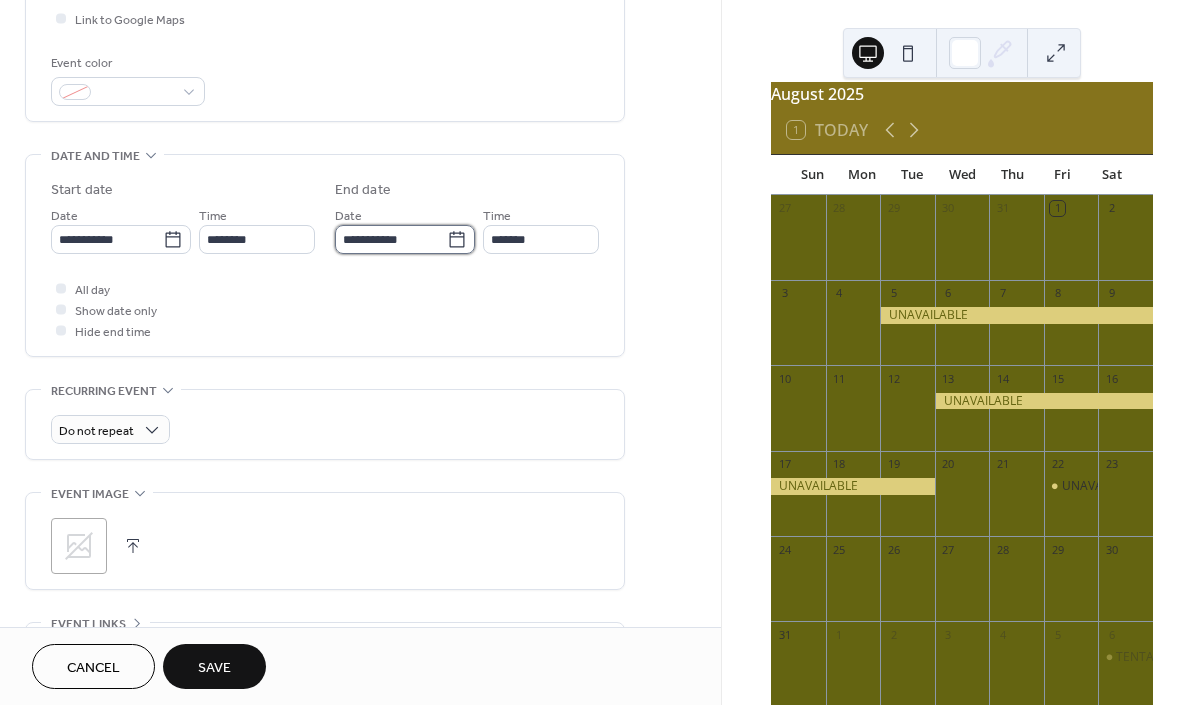 click on "**********" at bounding box center [391, 239] 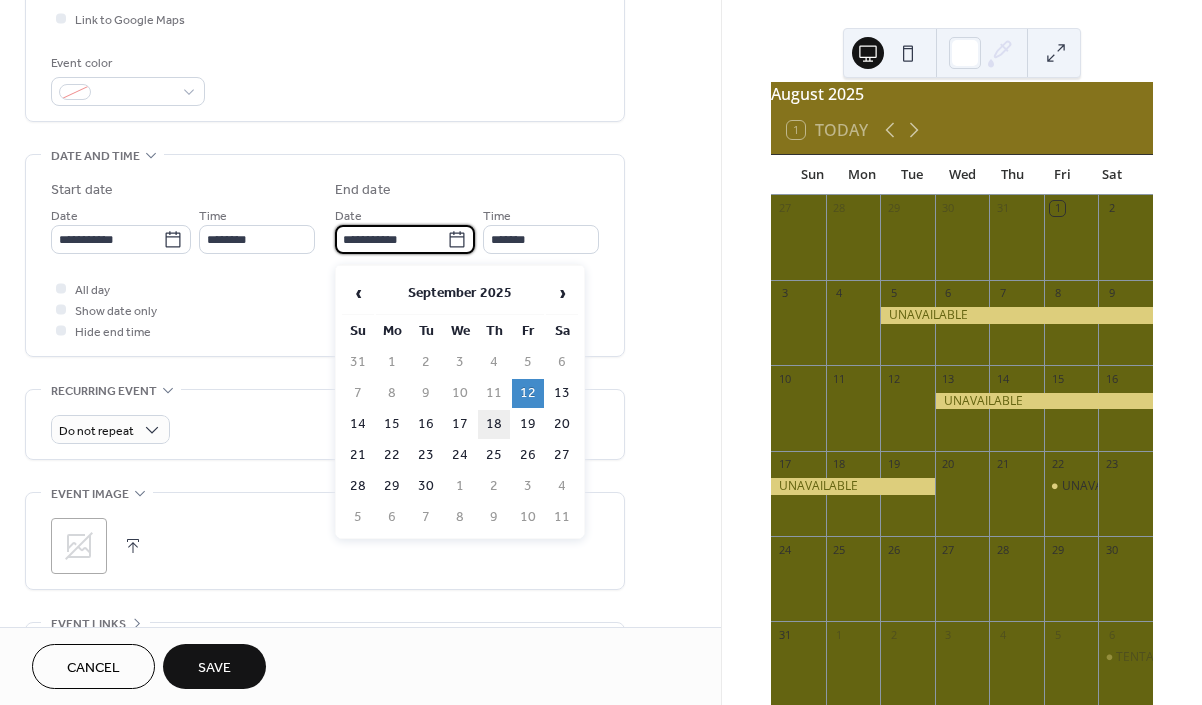 click on "18" at bounding box center (494, 424) 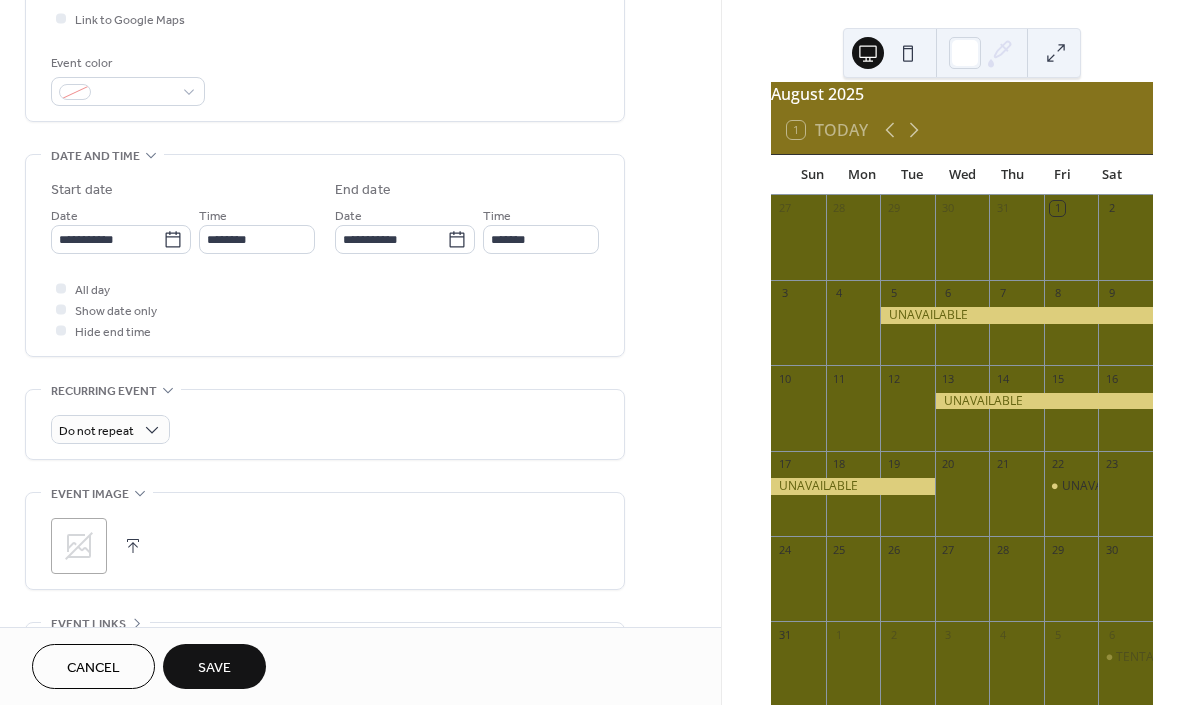 type on "**********" 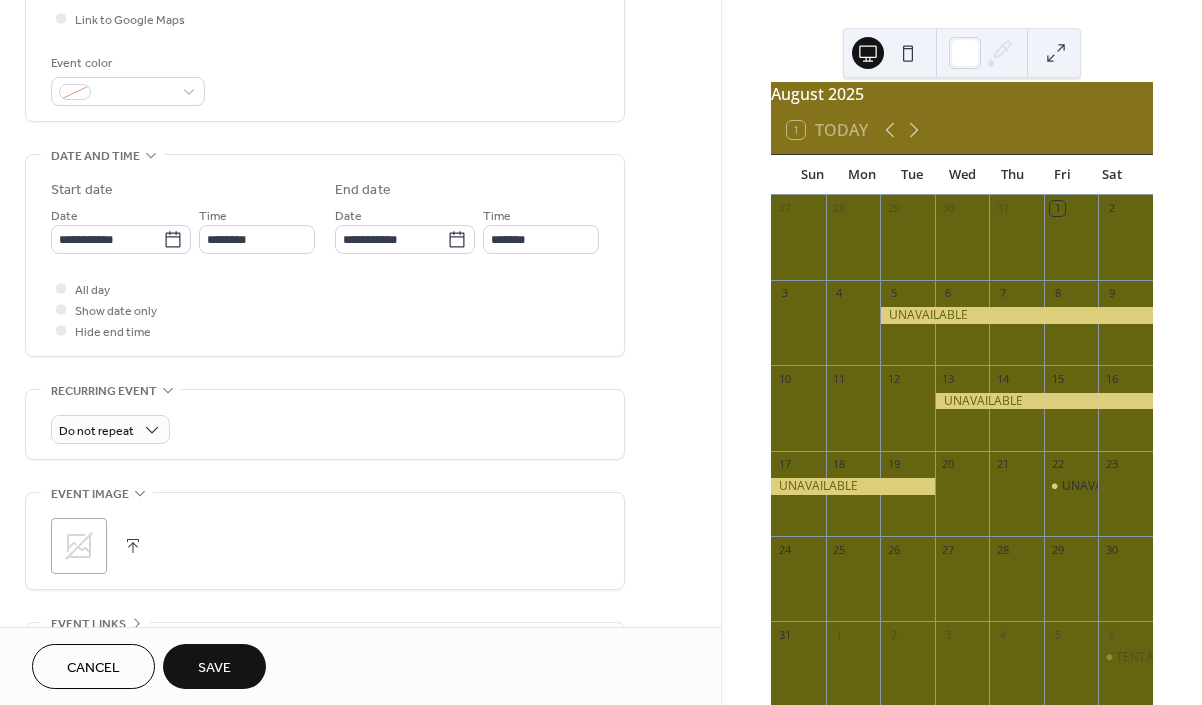 click on "Save" at bounding box center [214, 668] 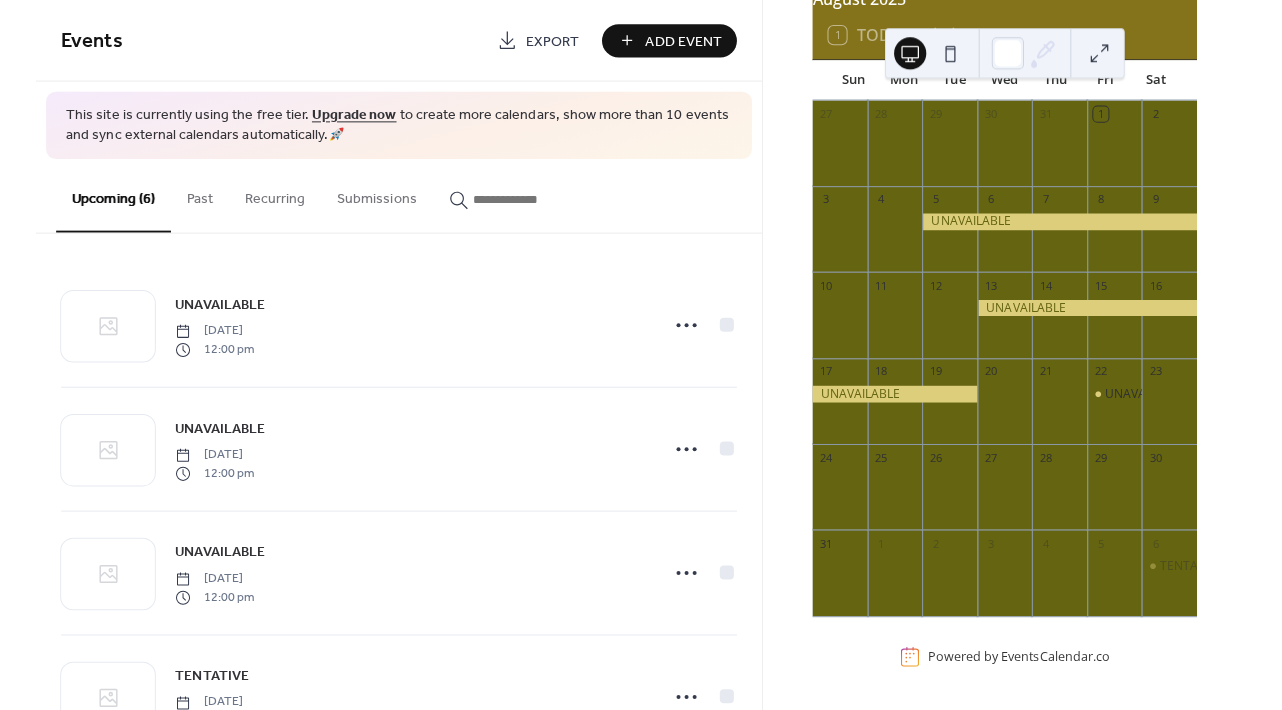 scroll, scrollTop: 126, scrollLeft: 0, axis: vertical 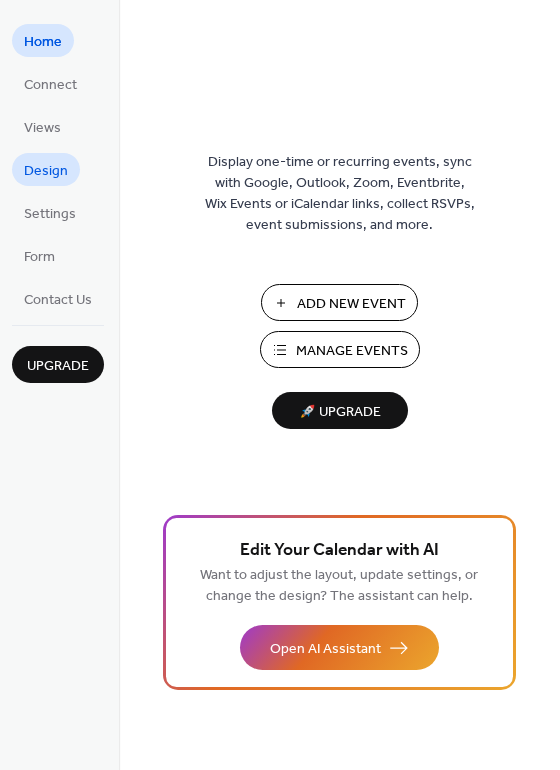 click on "Design" at bounding box center [46, 171] 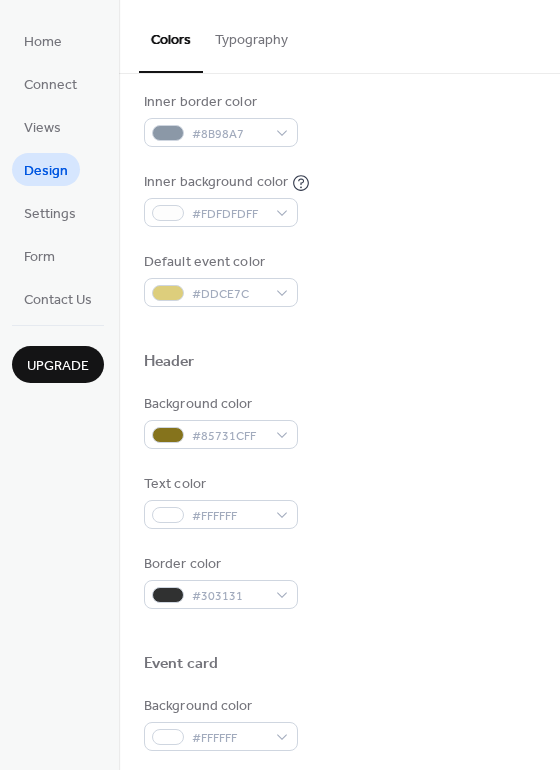 scroll, scrollTop: 473, scrollLeft: 0, axis: vertical 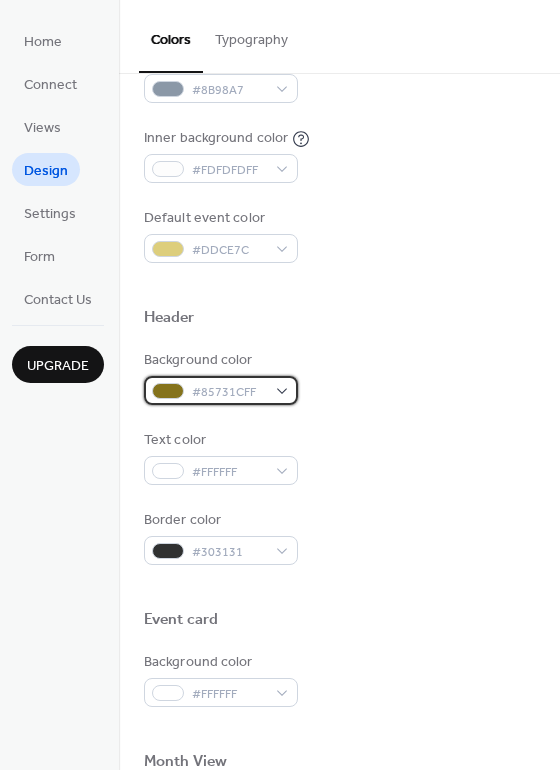 click on "#85731CFF" at bounding box center (229, 392) 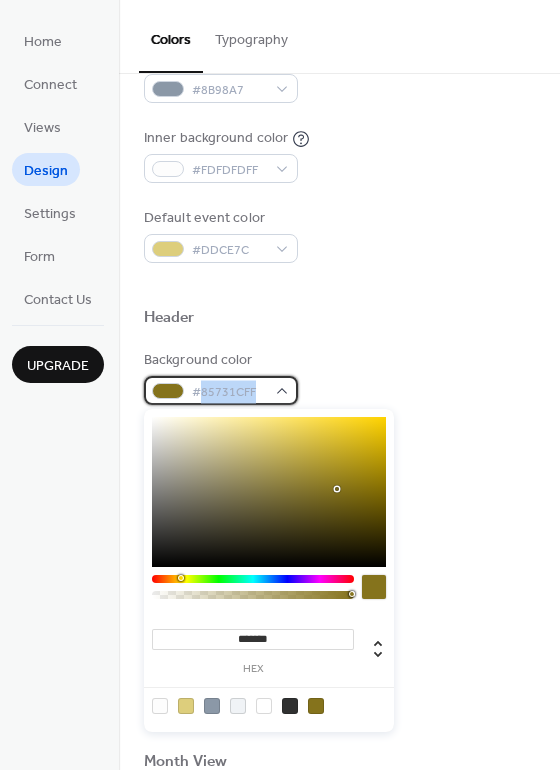 drag, startPoint x: 260, startPoint y: 391, endPoint x: 203, endPoint y: 394, distance: 57.07889 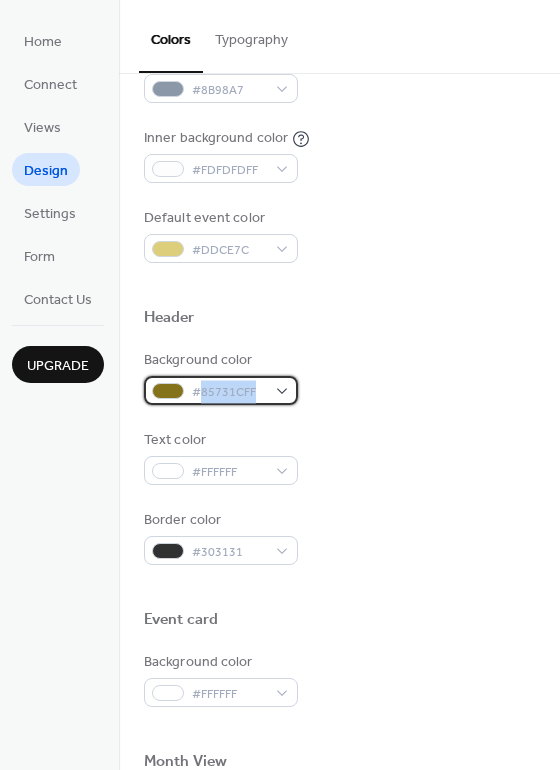 copy on "85731CFF" 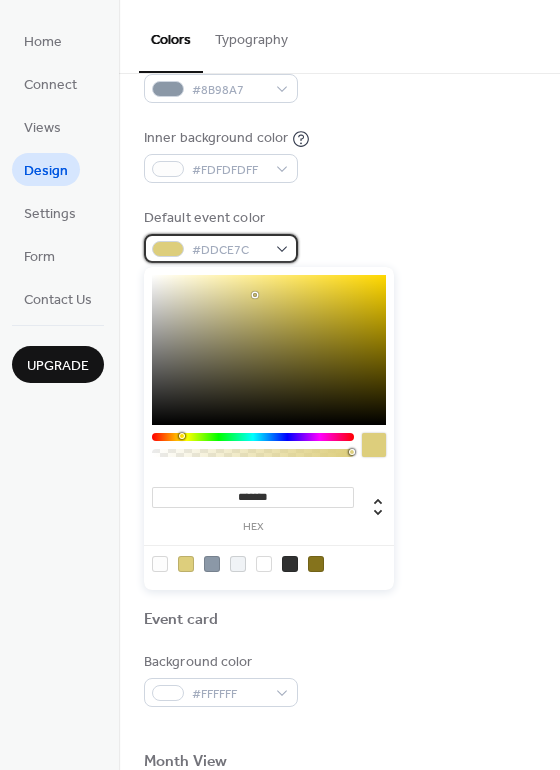 click on "#DDCE7C" at bounding box center (229, 250) 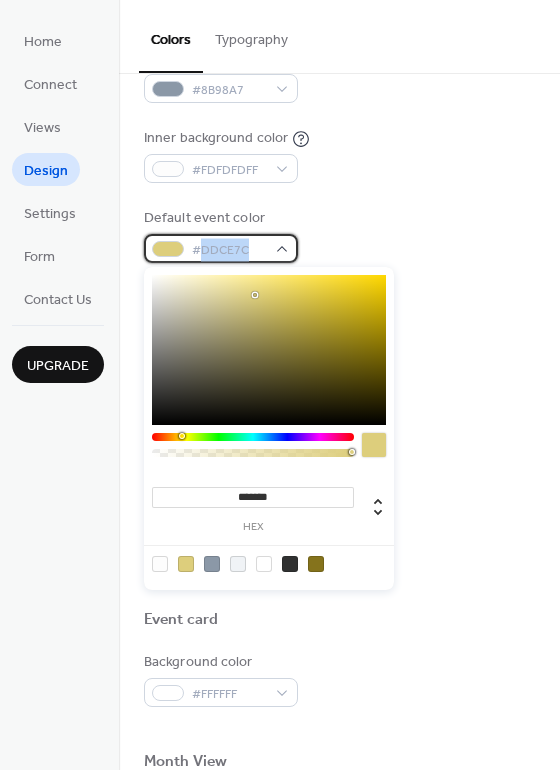 drag, startPoint x: 253, startPoint y: 248, endPoint x: 205, endPoint y: 251, distance: 48.09366 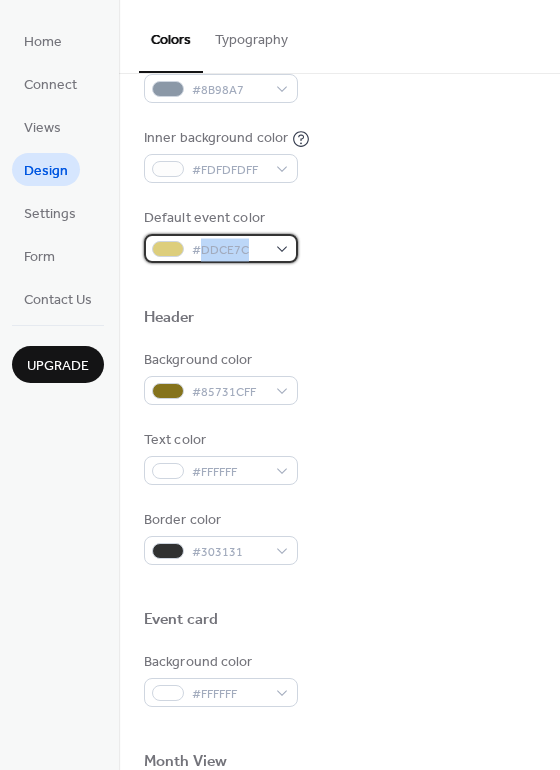 click on "#DDCE7C" at bounding box center [221, 248] 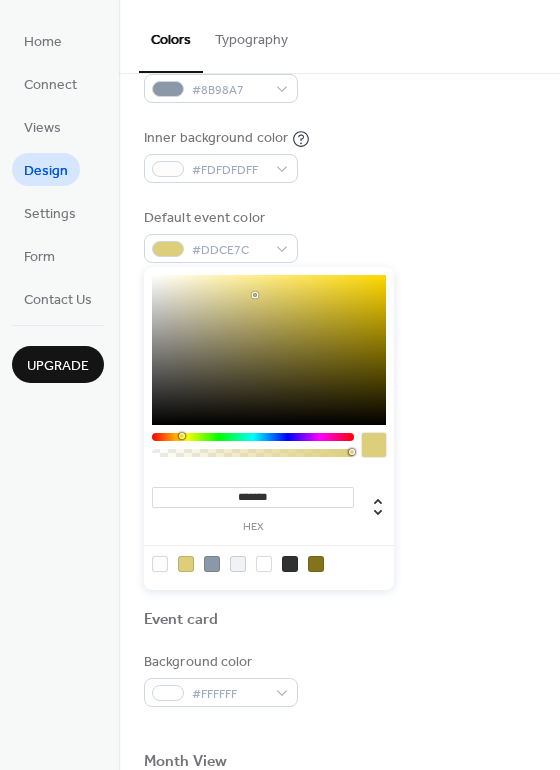 click on "*******" at bounding box center (253, 497) 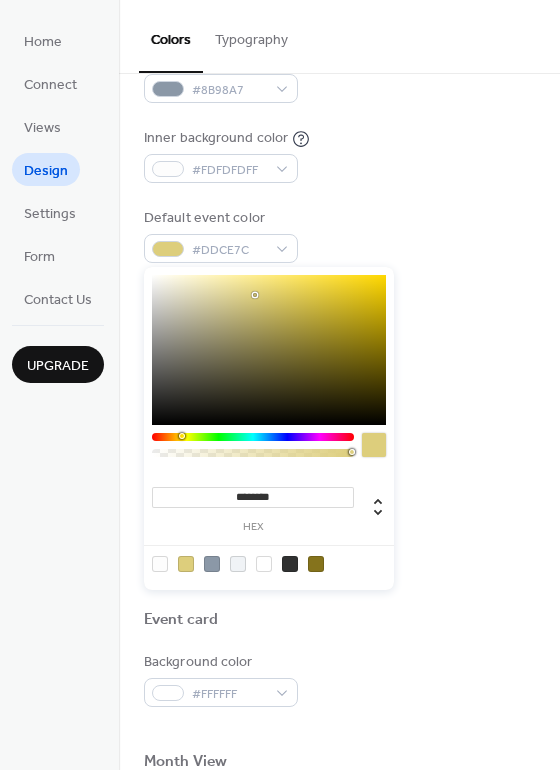 click on "Text color #FFFFFF" at bounding box center [339, 457] 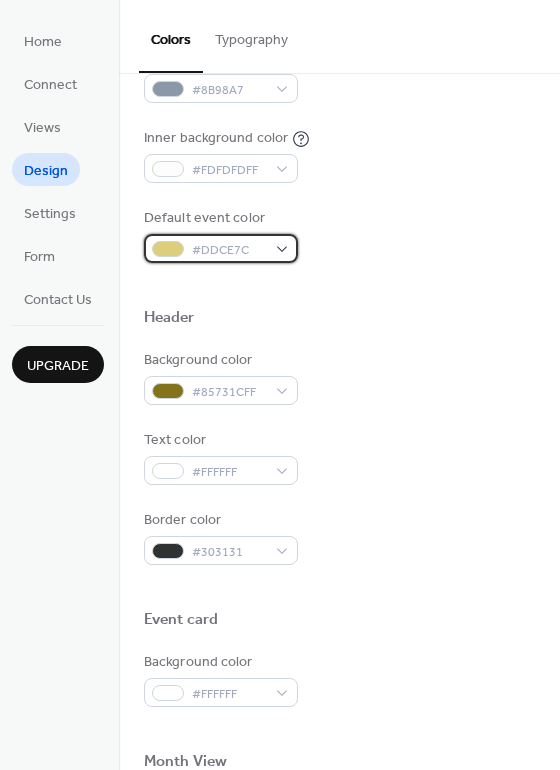 click on "#DDCE7C" at bounding box center (229, 250) 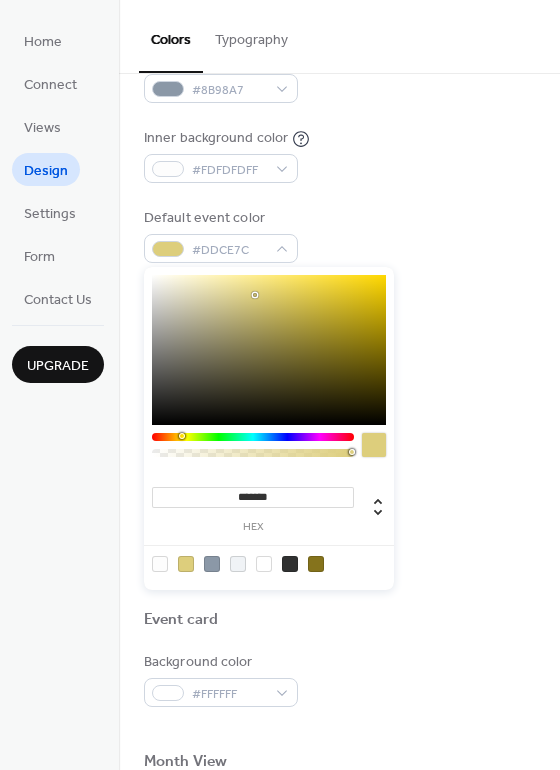 click on "*******" at bounding box center (253, 497) 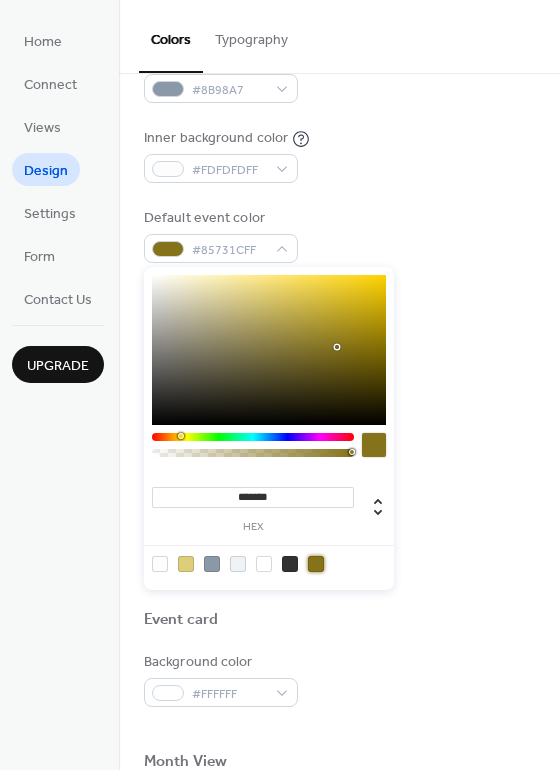 click at bounding box center [339, 285] 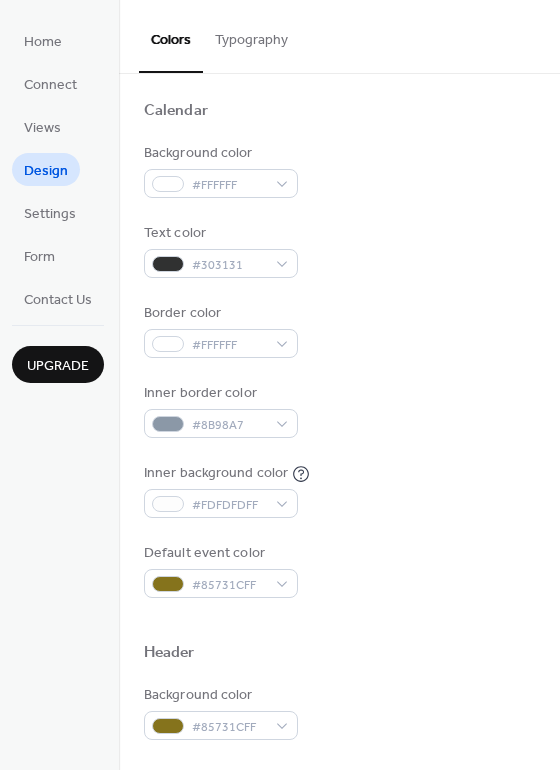 scroll, scrollTop: 127, scrollLeft: 0, axis: vertical 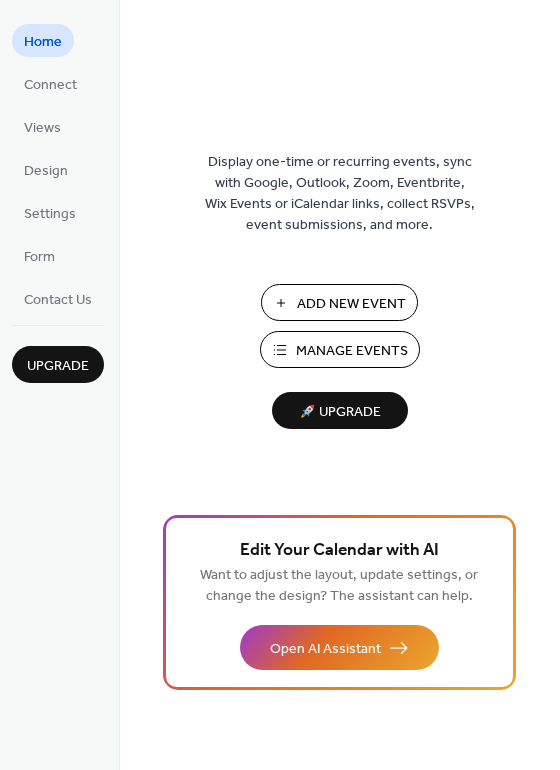 click on "Manage Events" at bounding box center (352, 351) 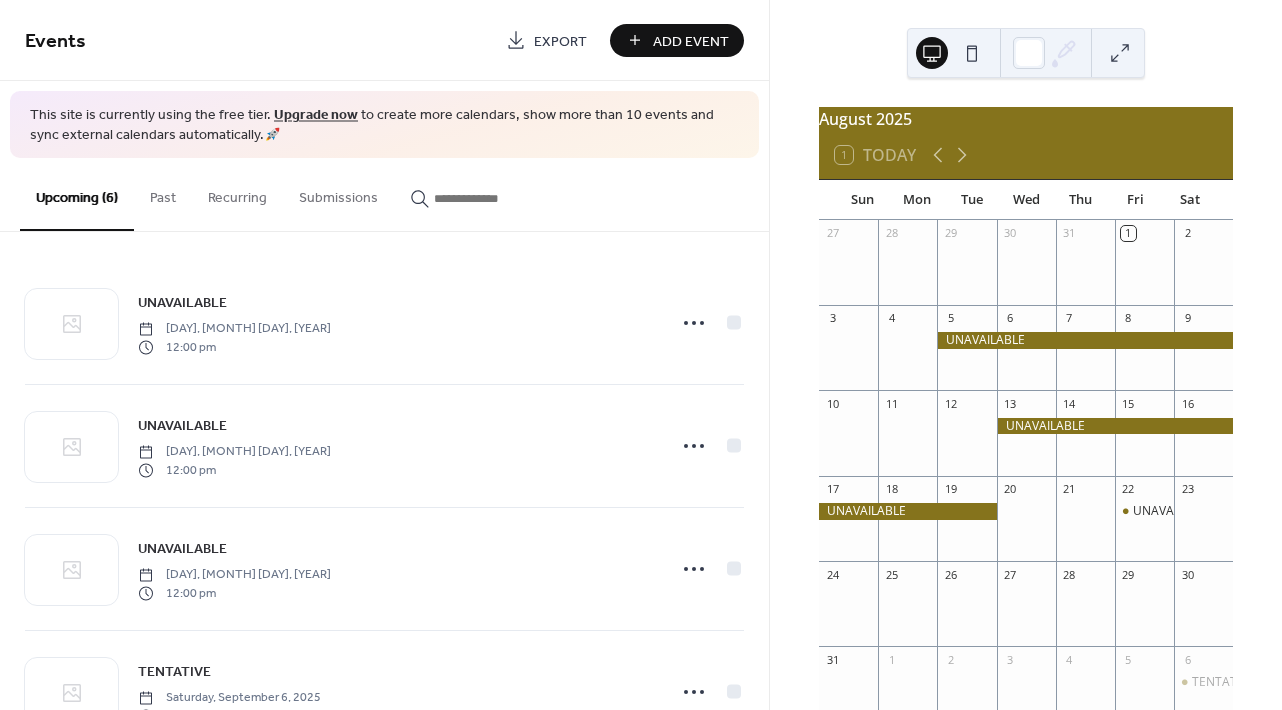 scroll, scrollTop: 0, scrollLeft: 0, axis: both 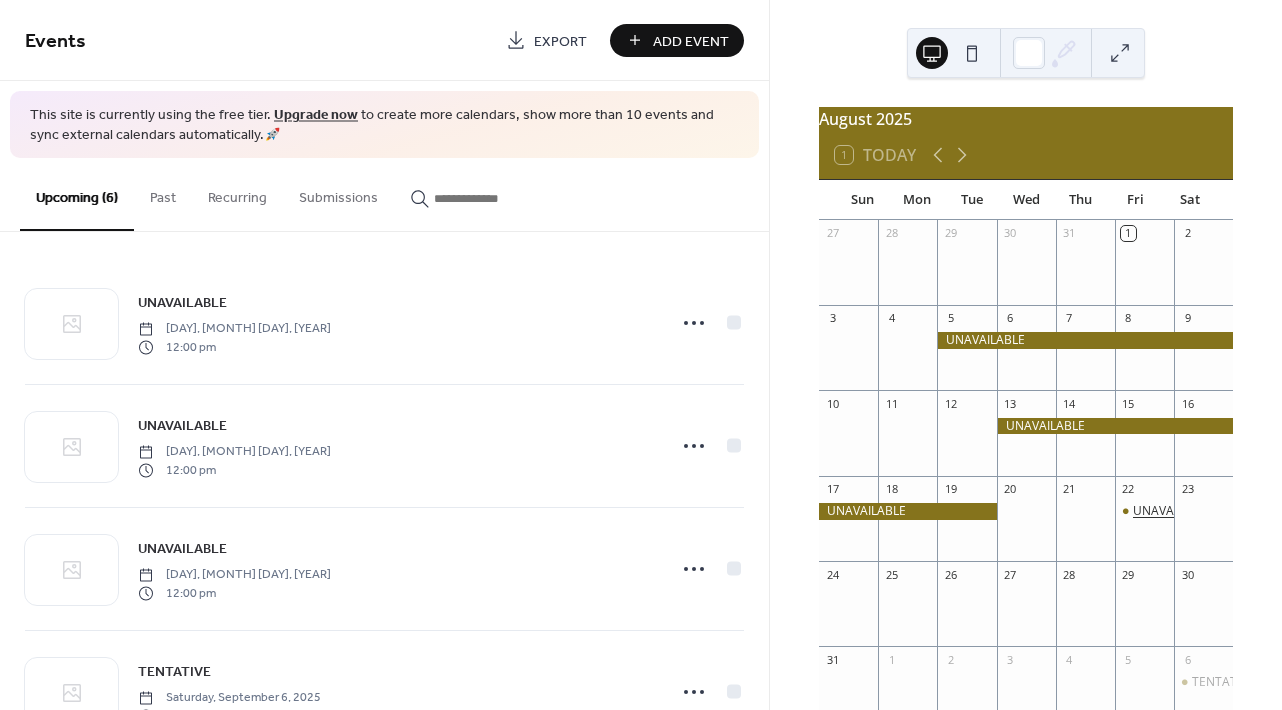 click on "UNAVAILABLE" at bounding box center (1172, 511) 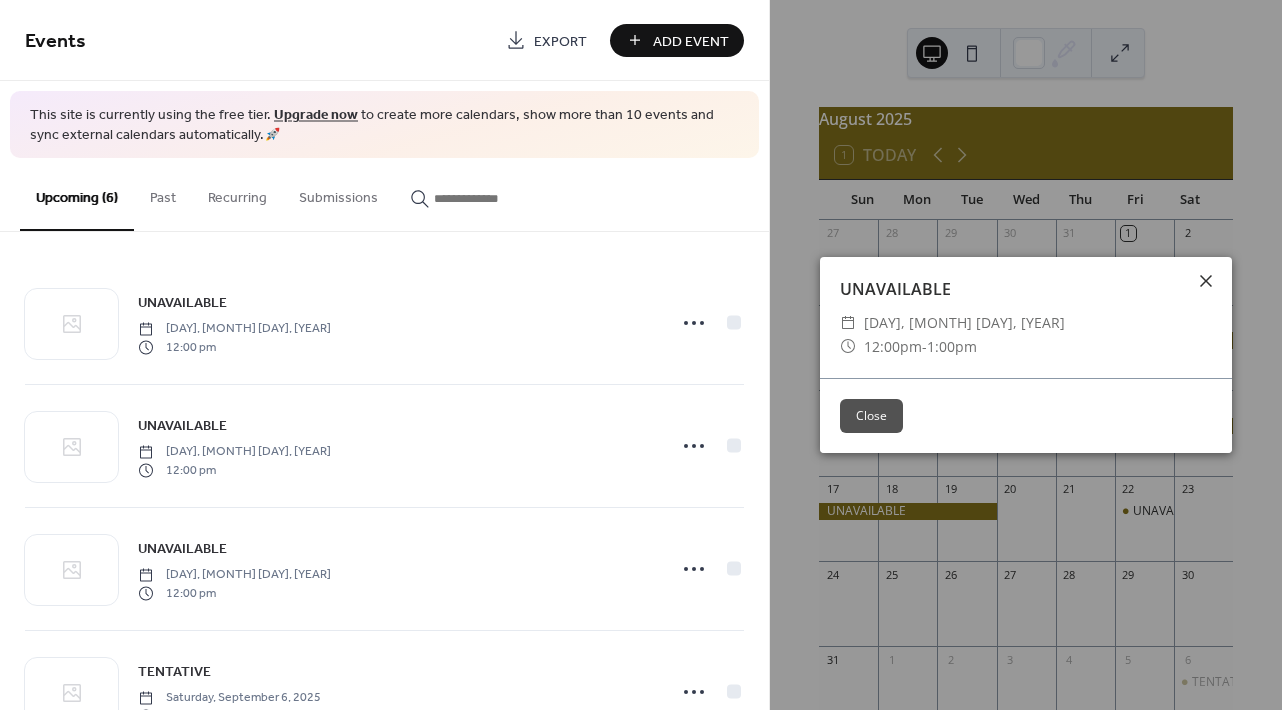 click 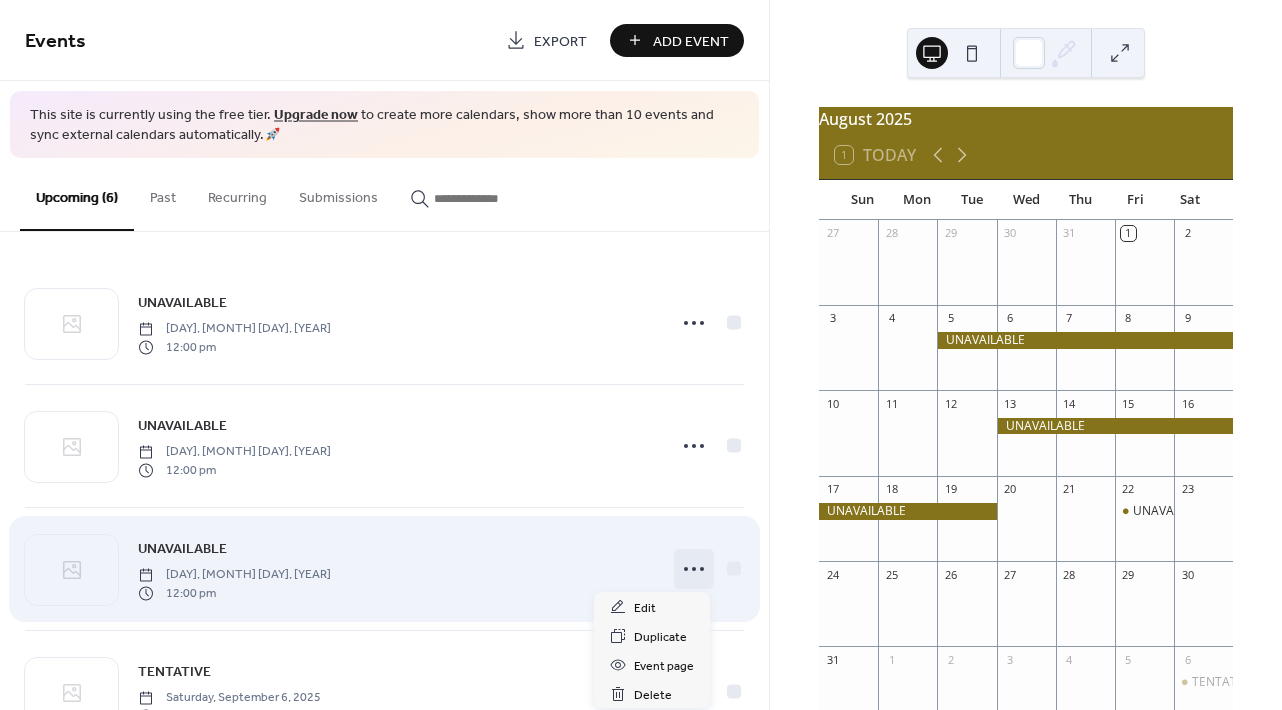 click 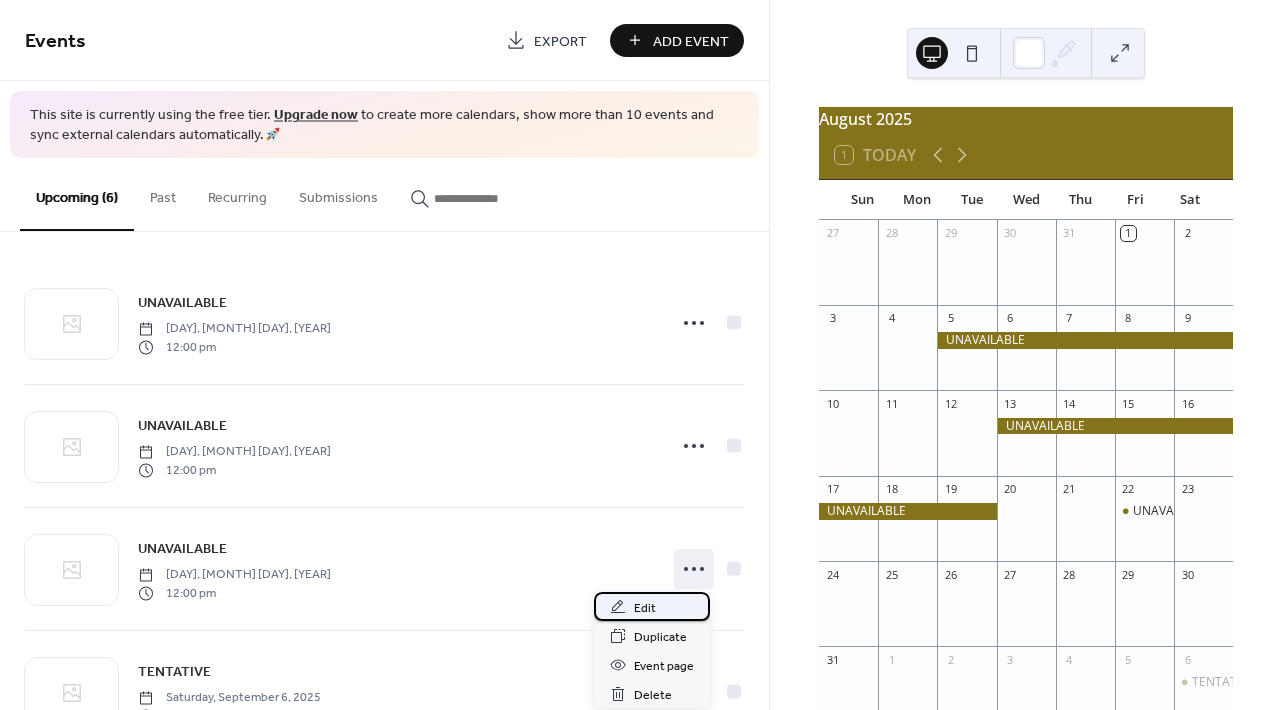click on "Edit" at bounding box center (645, 608) 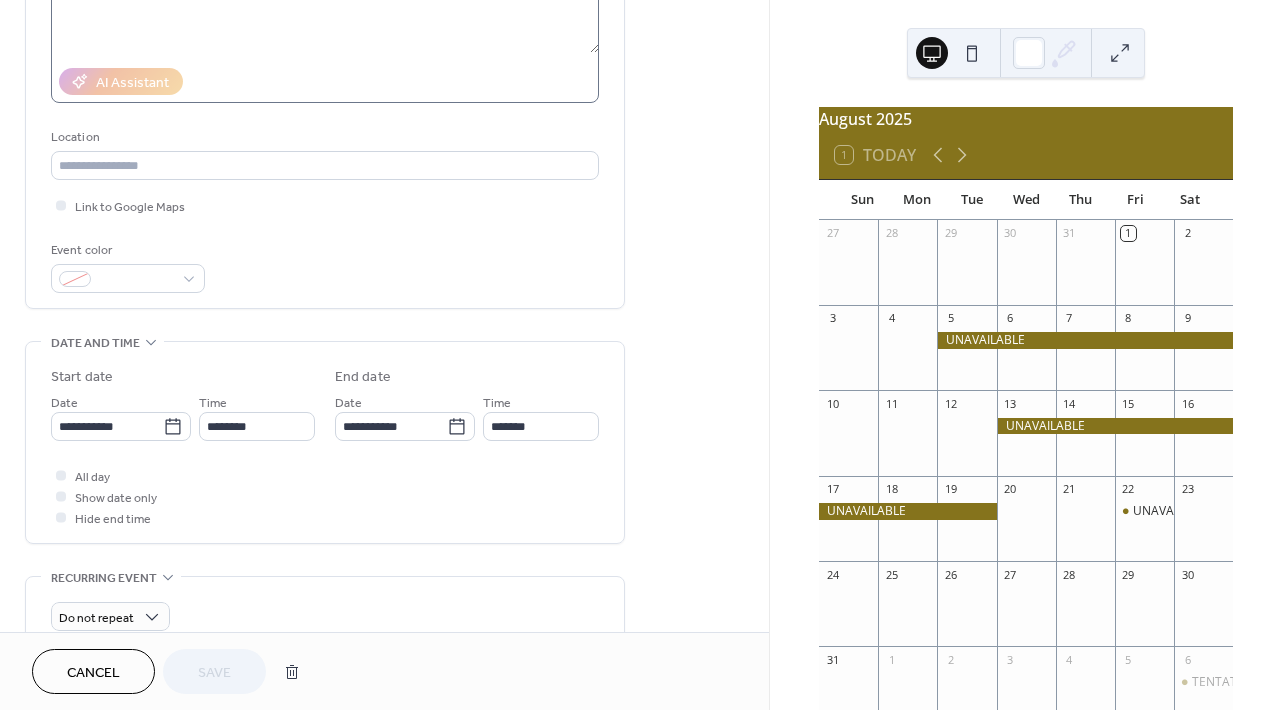 scroll, scrollTop: 312, scrollLeft: 0, axis: vertical 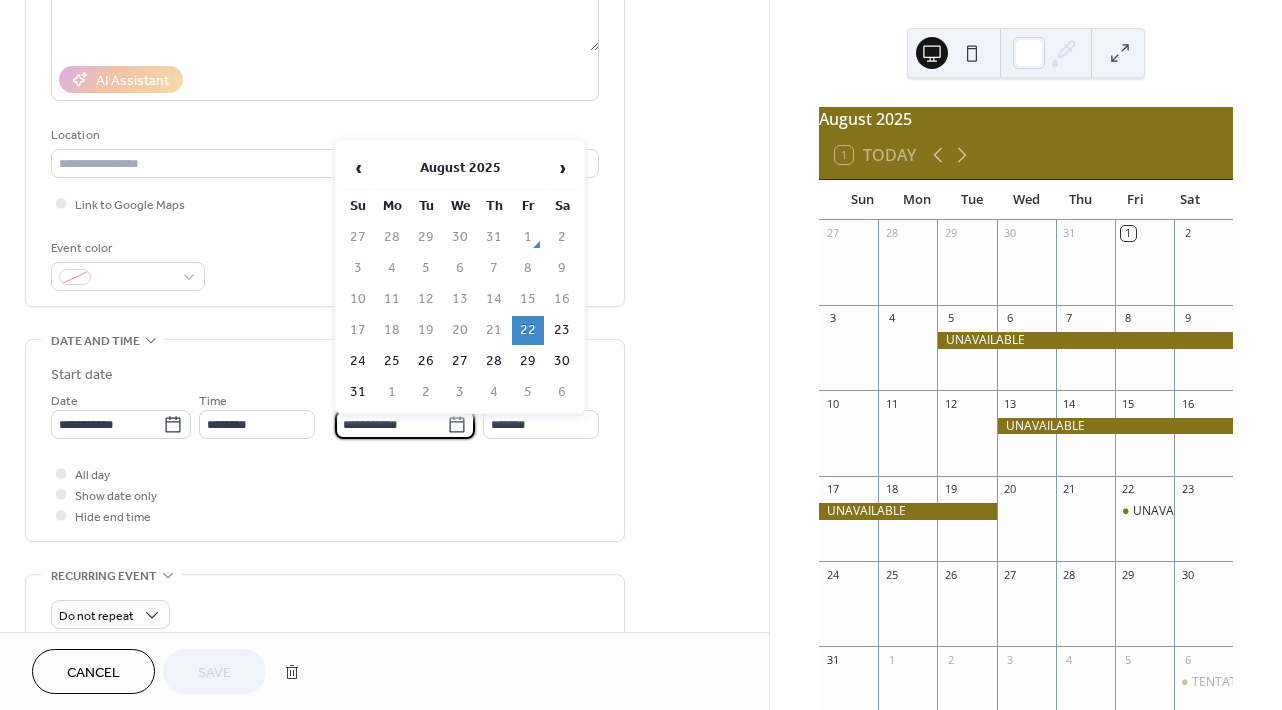 click on "**********" at bounding box center [391, 424] 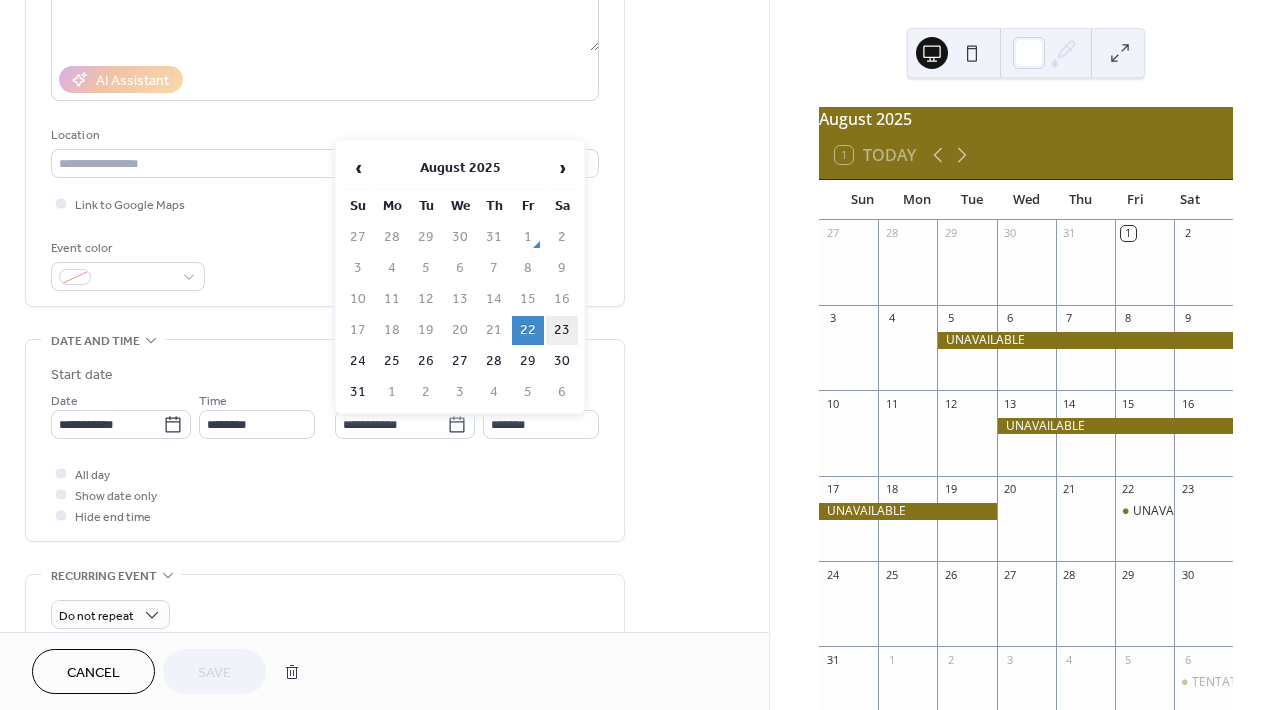 click on "23" at bounding box center [562, 330] 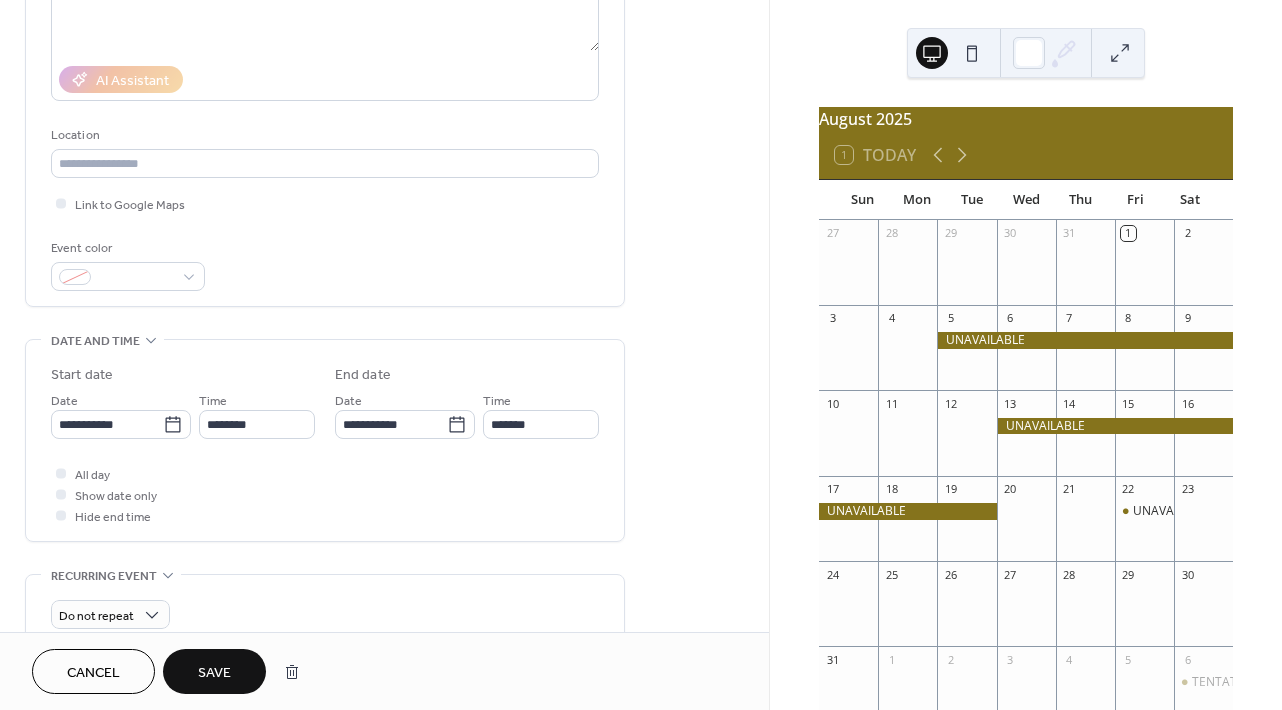 click on "Save" at bounding box center (214, 673) 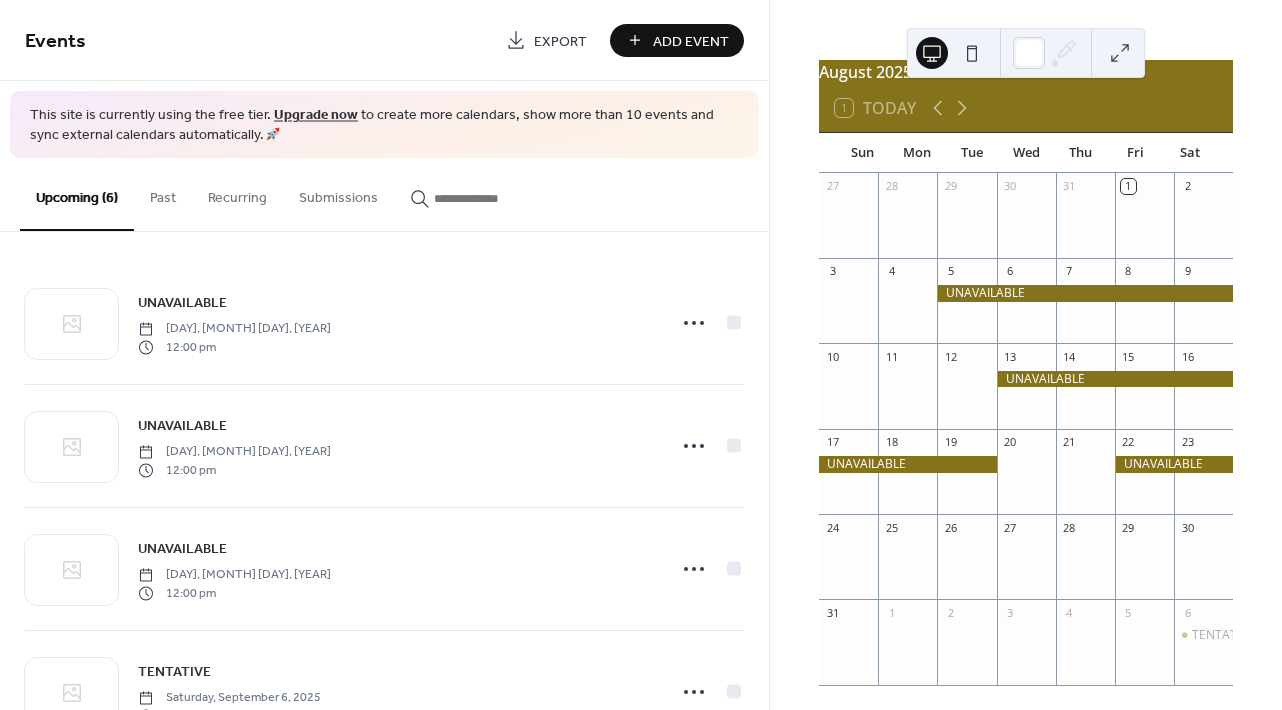 scroll, scrollTop: 48, scrollLeft: 0, axis: vertical 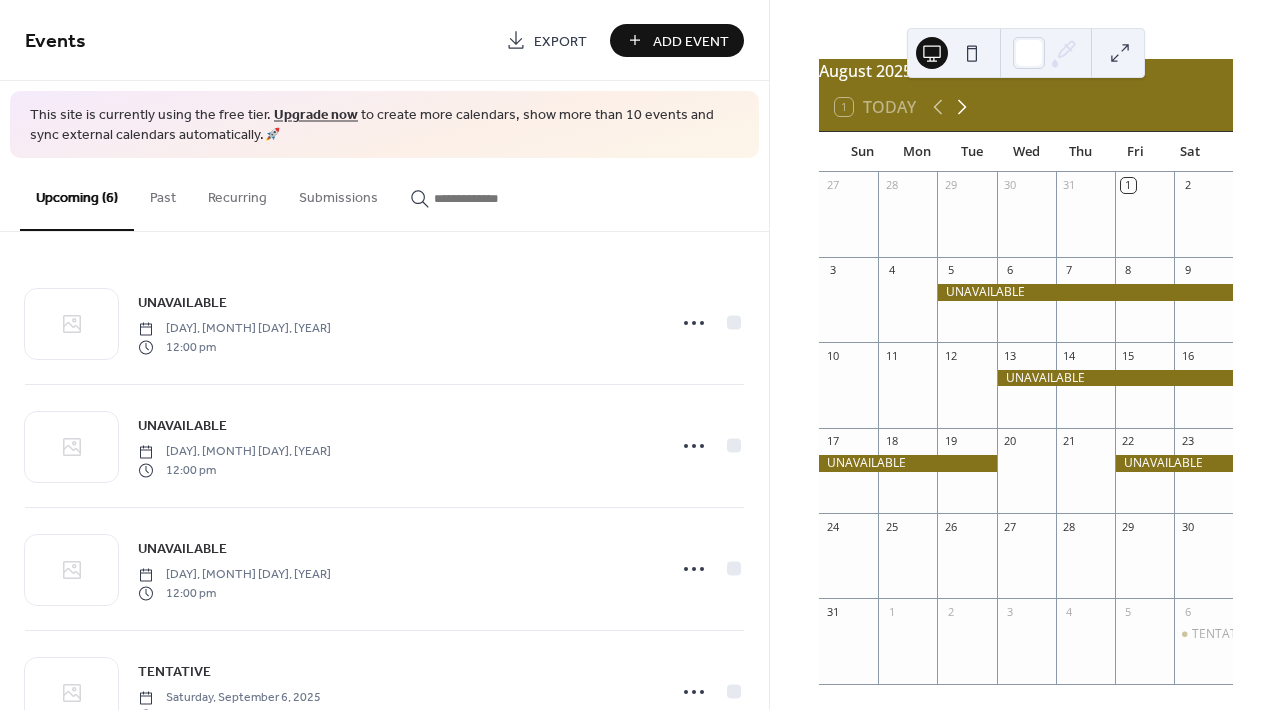 click 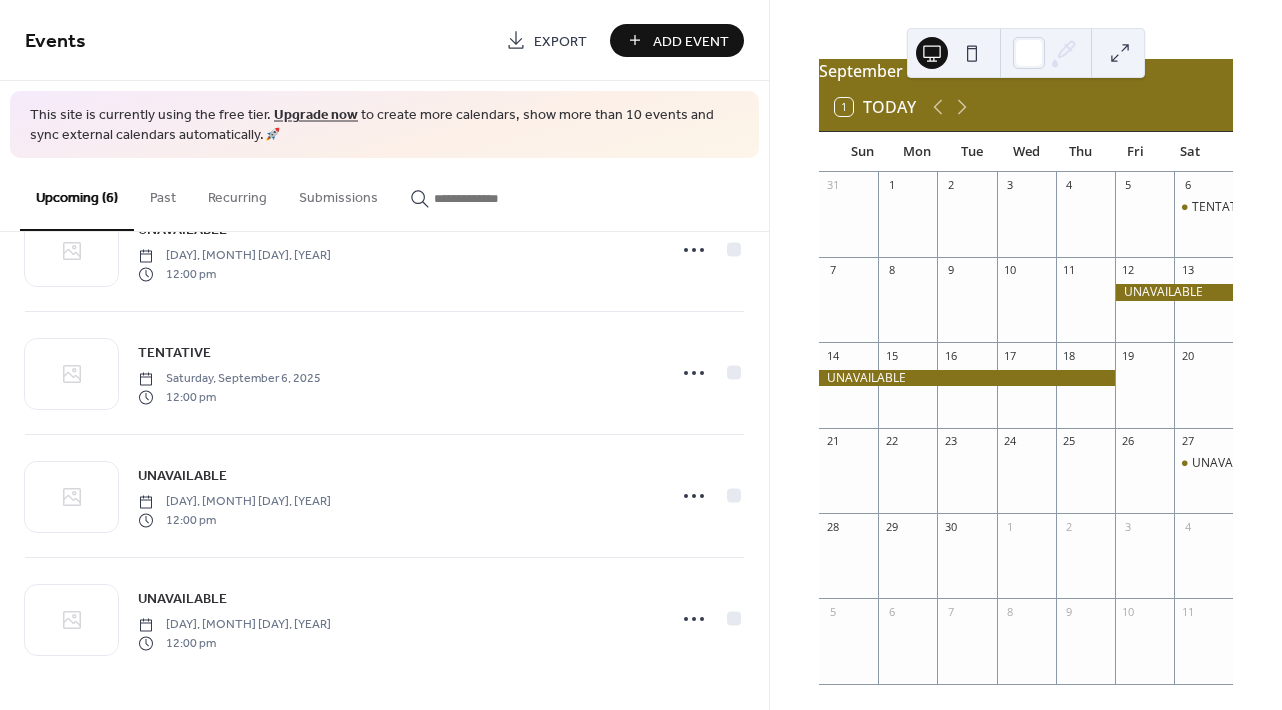 scroll, scrollTop: 318, scrollLeft: 0, axis: vertical 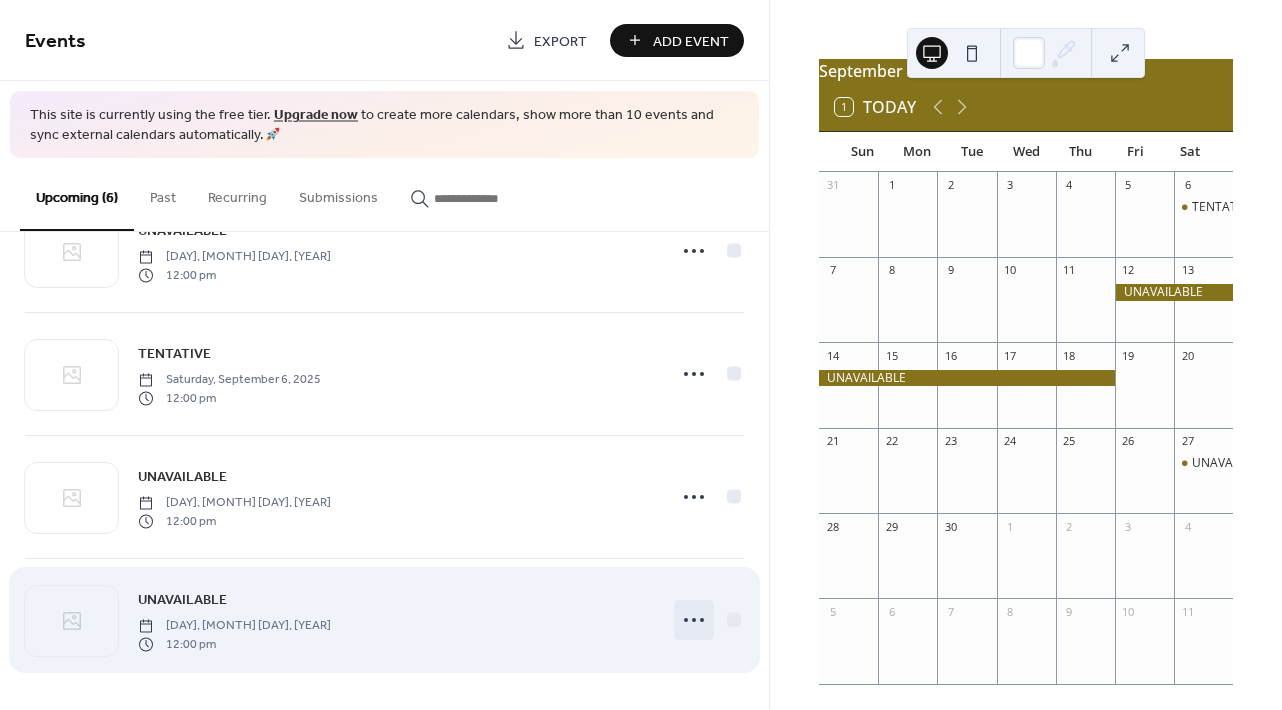 click 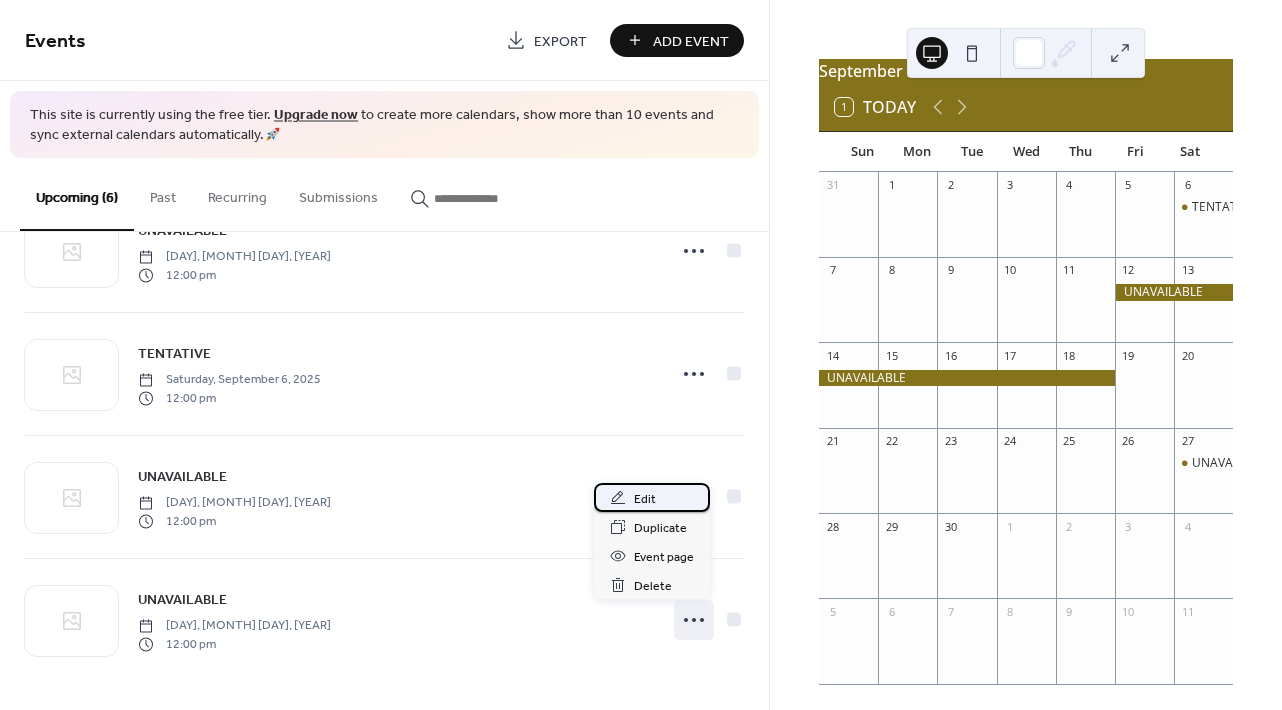 click on "Edit" at bounding box center [652, 497] 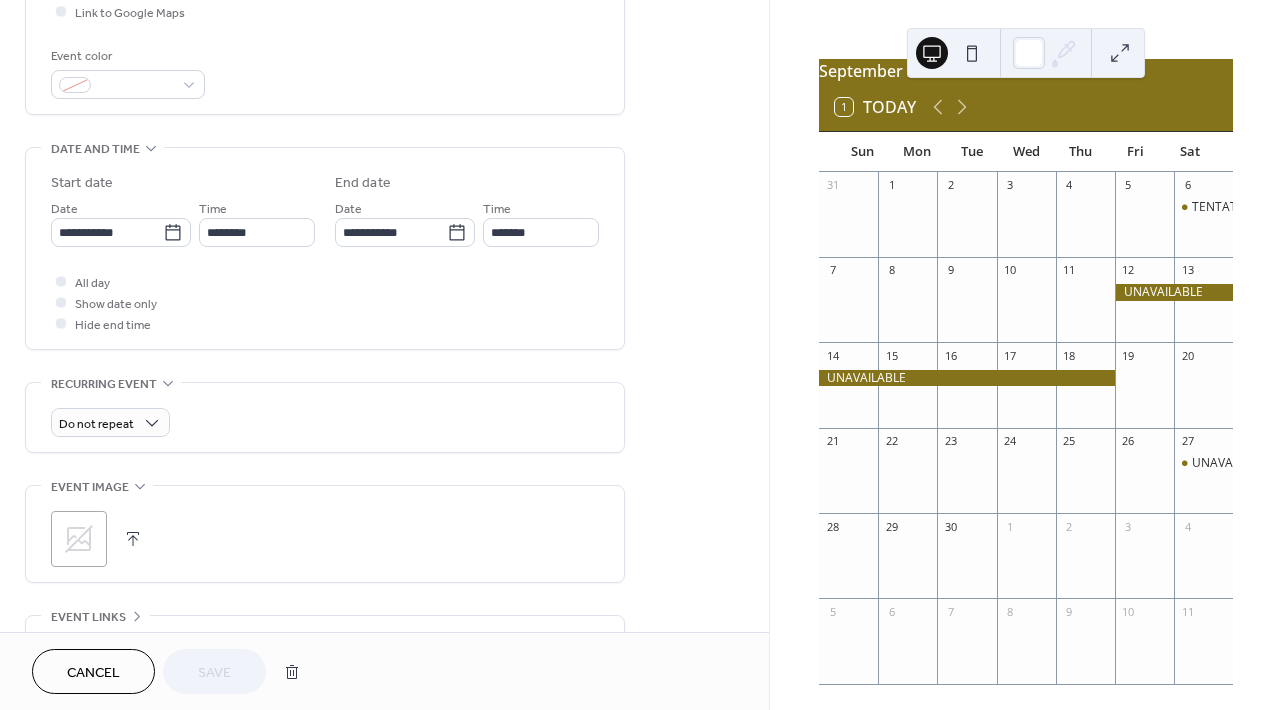 scroll, scrollTop: 523, scrollLeft: 0, axis: vertical 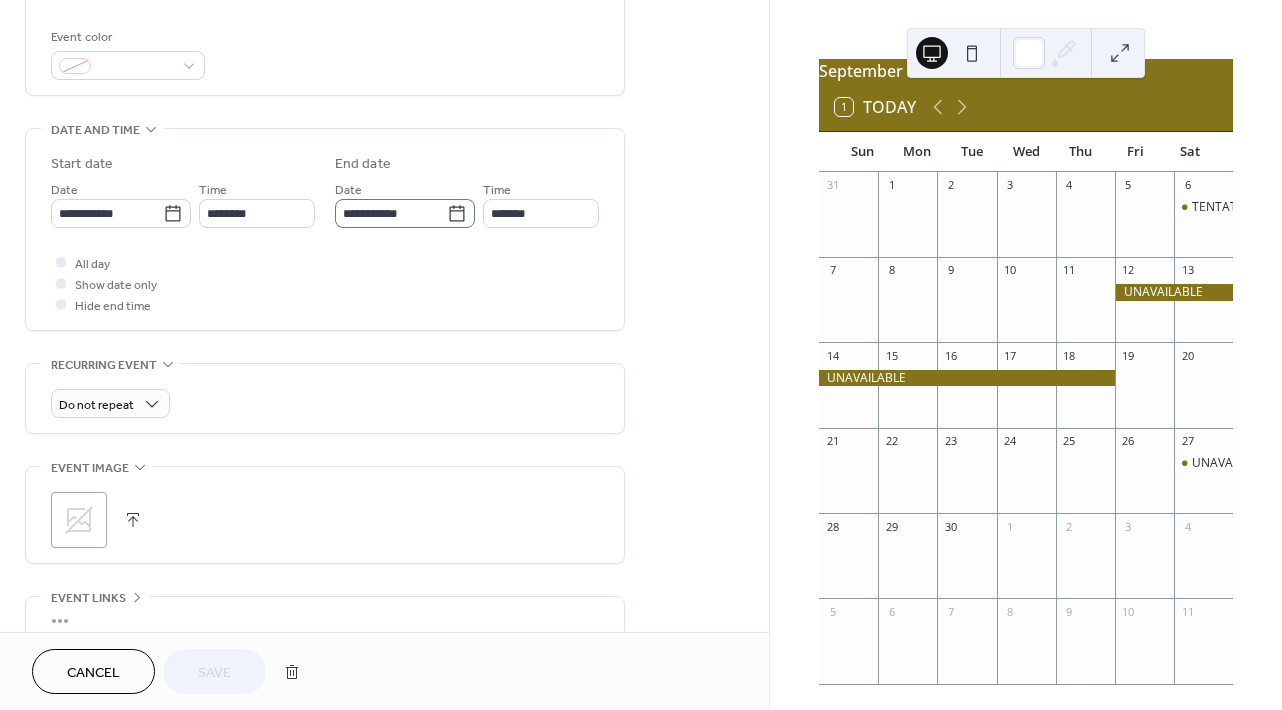 click 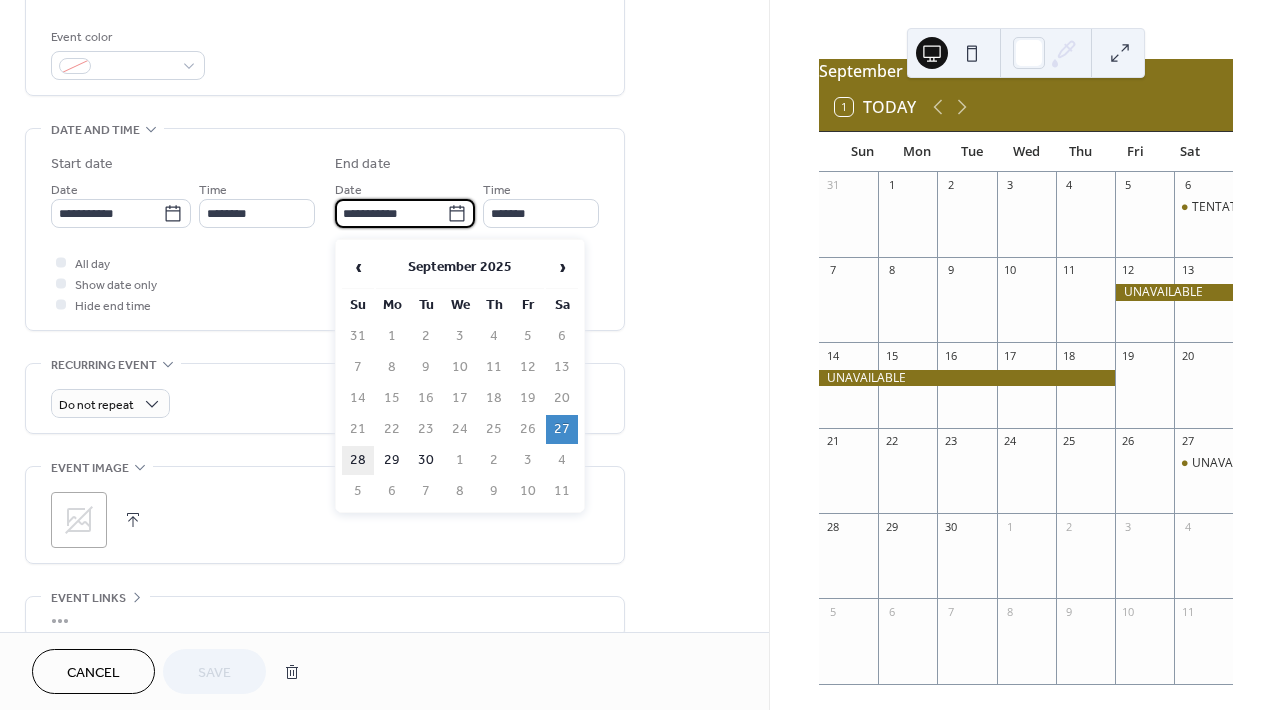 click on "28" at bounding box center [358, 460] 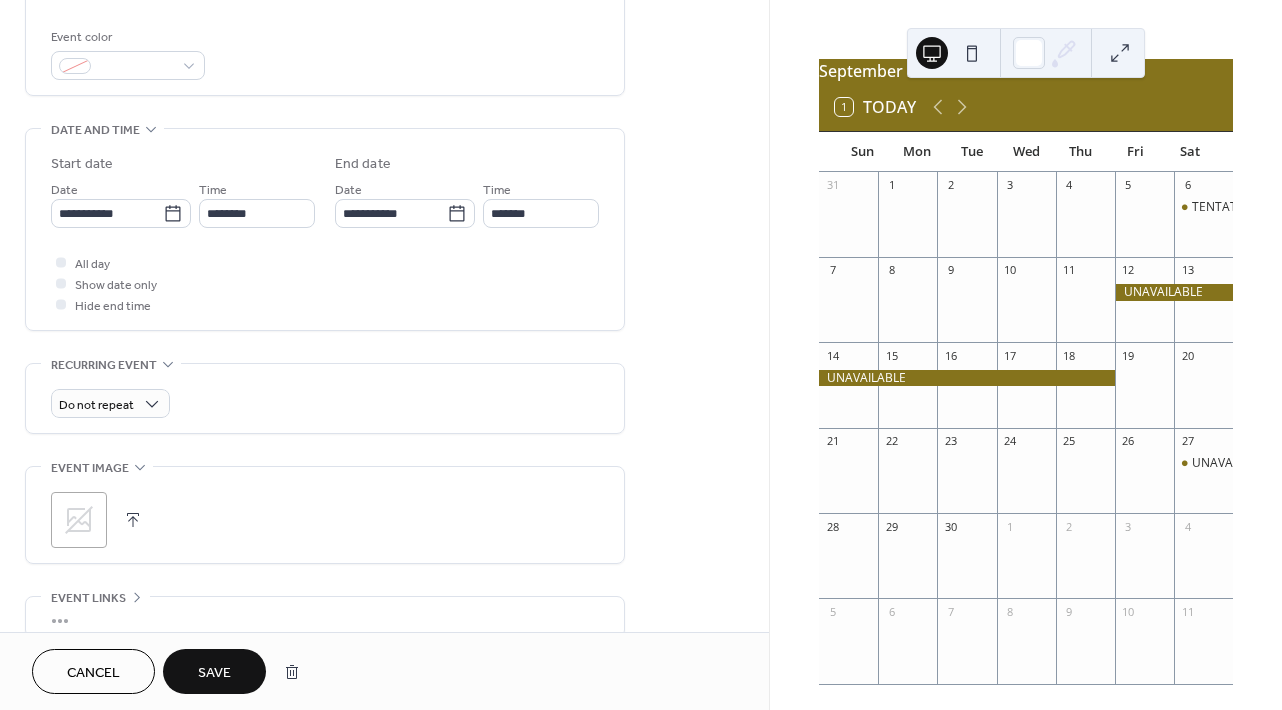 click on "Save" at bounding box center (214, 673) 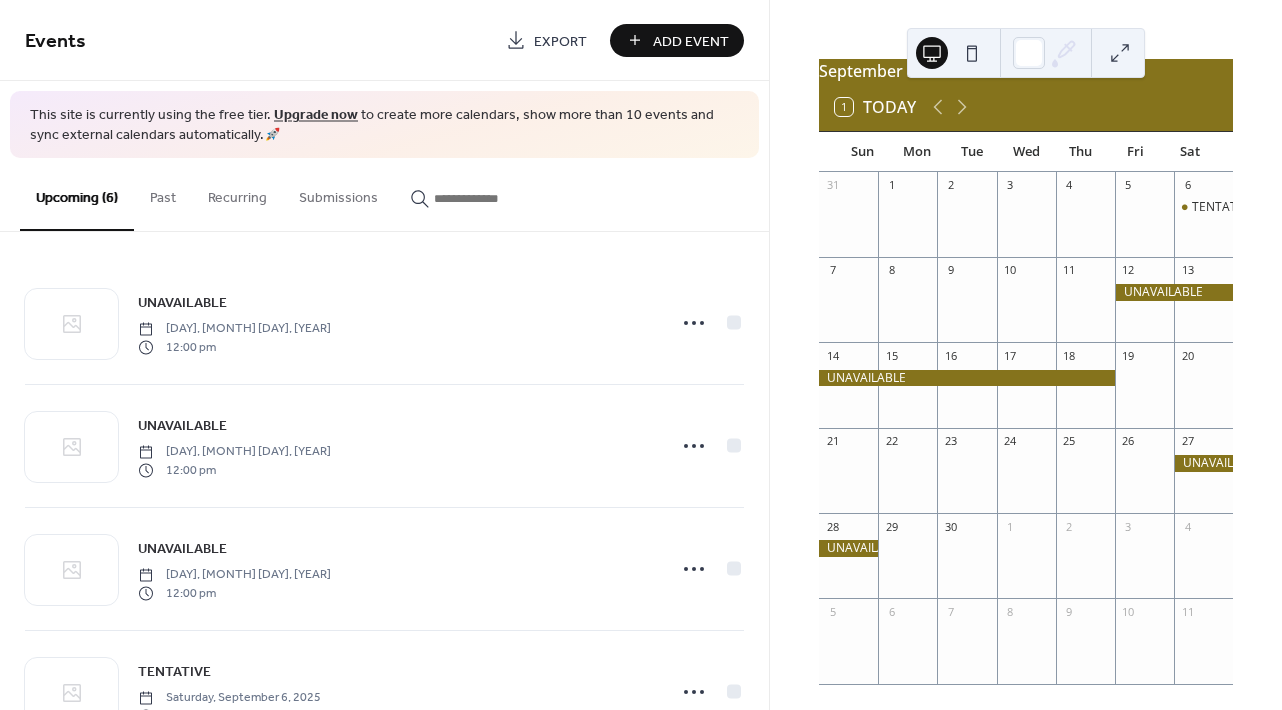 click on "[MONTH] [YEAR] 1 Today Sun Mon Tue Wed Thu Fri Sat 31 1 2 3 4 5 6 TENTATIVE 7 8 9 10 11 12 13 14 15 16 17 18 19 20 21 22 23 24 25 26 27 28 29 30 1 2 3 4 5 6 7 8 9 10 11 Powered by   EventsCalendar.co" at bounding box center (1026, 355) 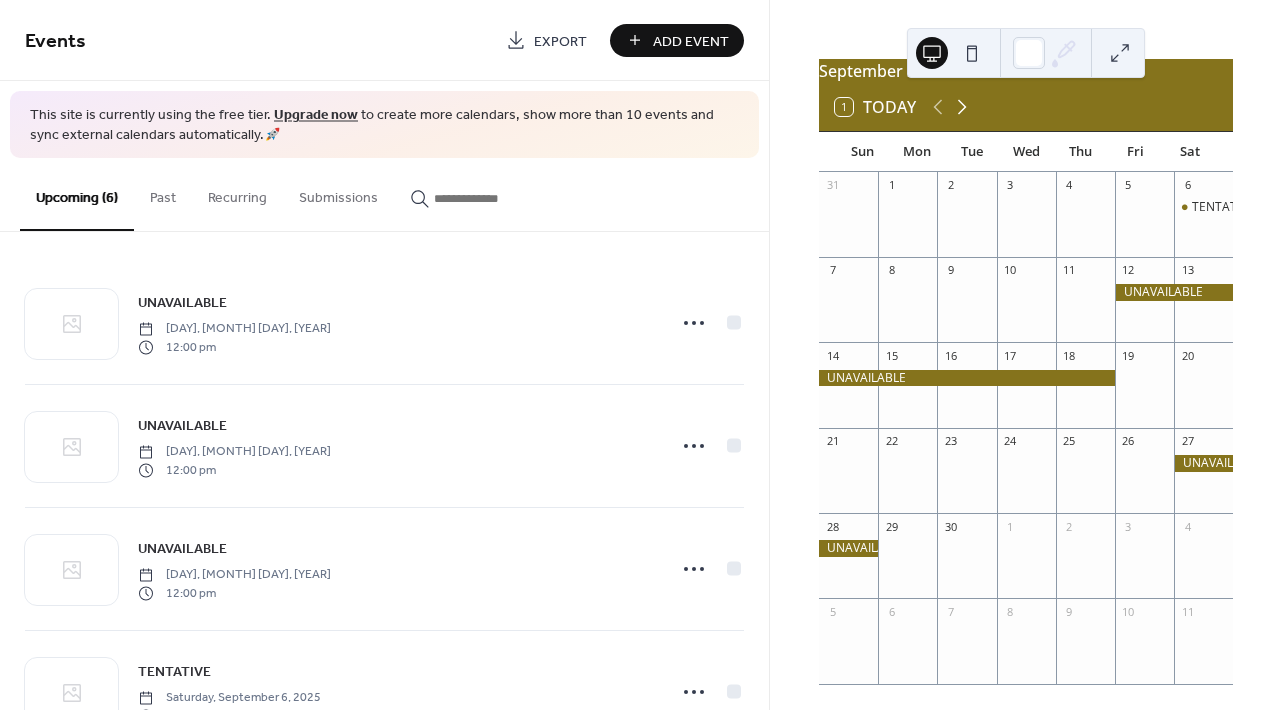 click 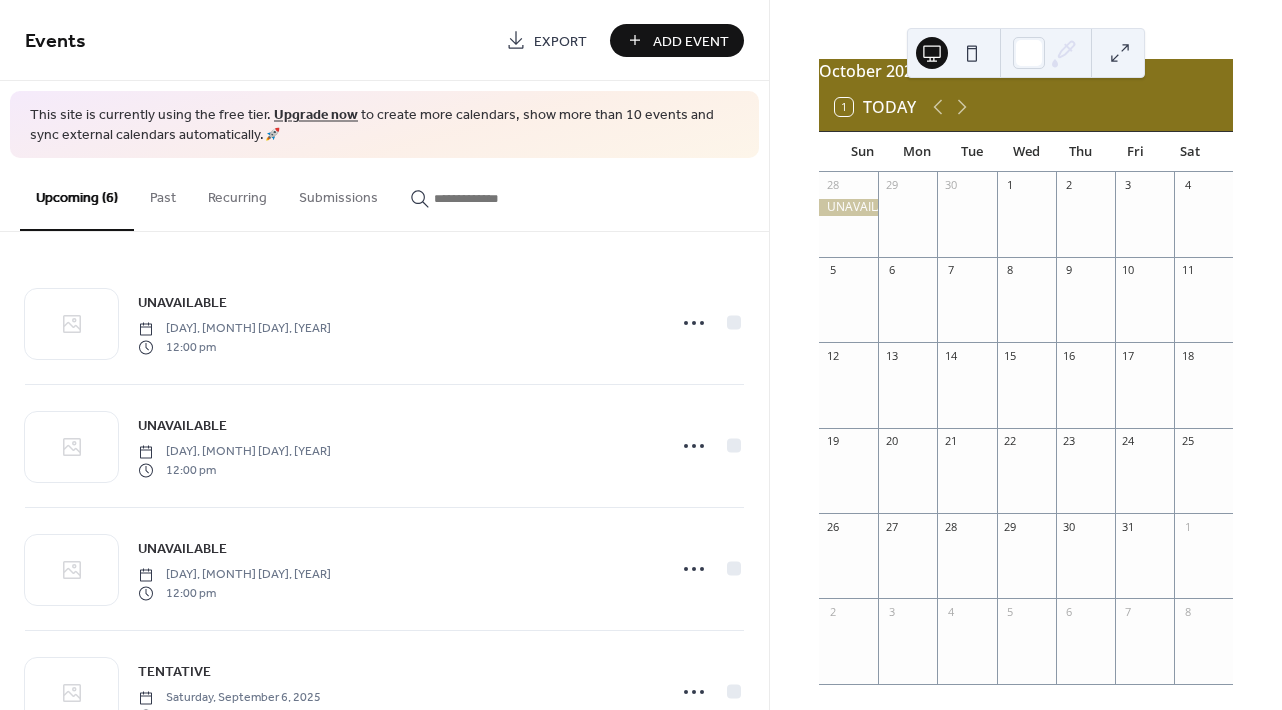 click on "Add Event" at bounding box center (691, 41) 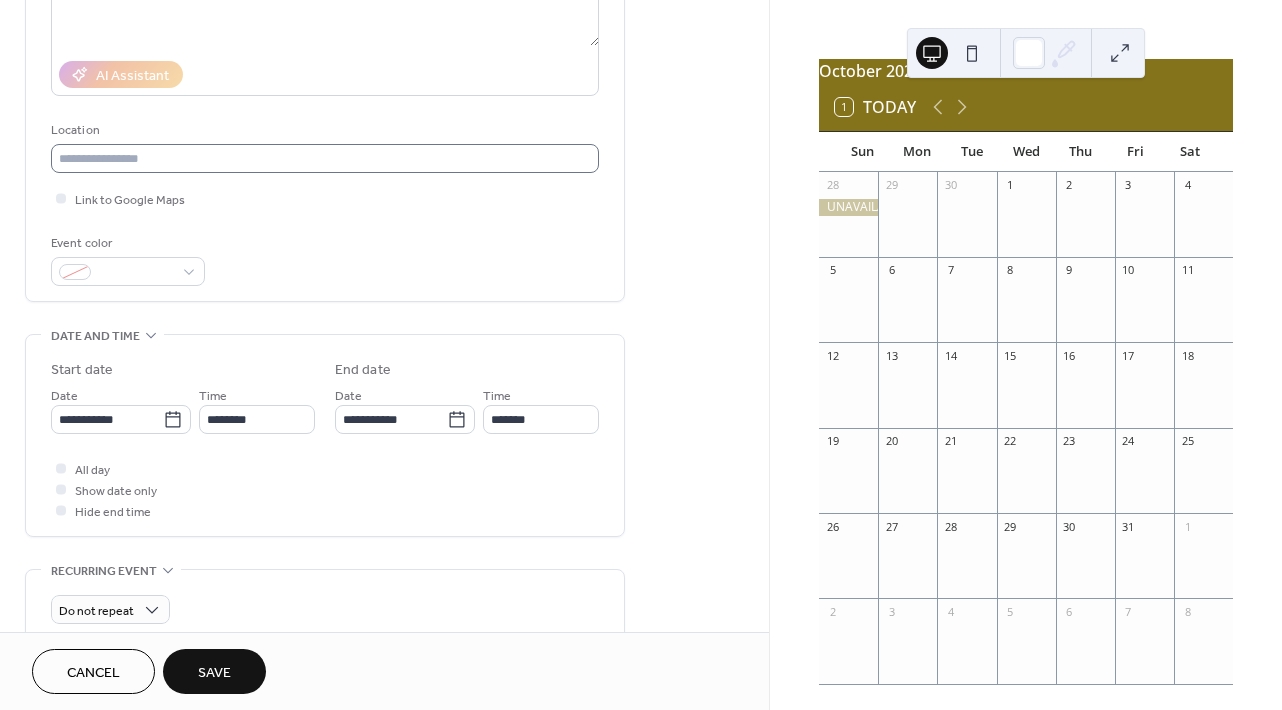 scroll, scrollTop: 325, scrollLeft: 0, axis: vertical 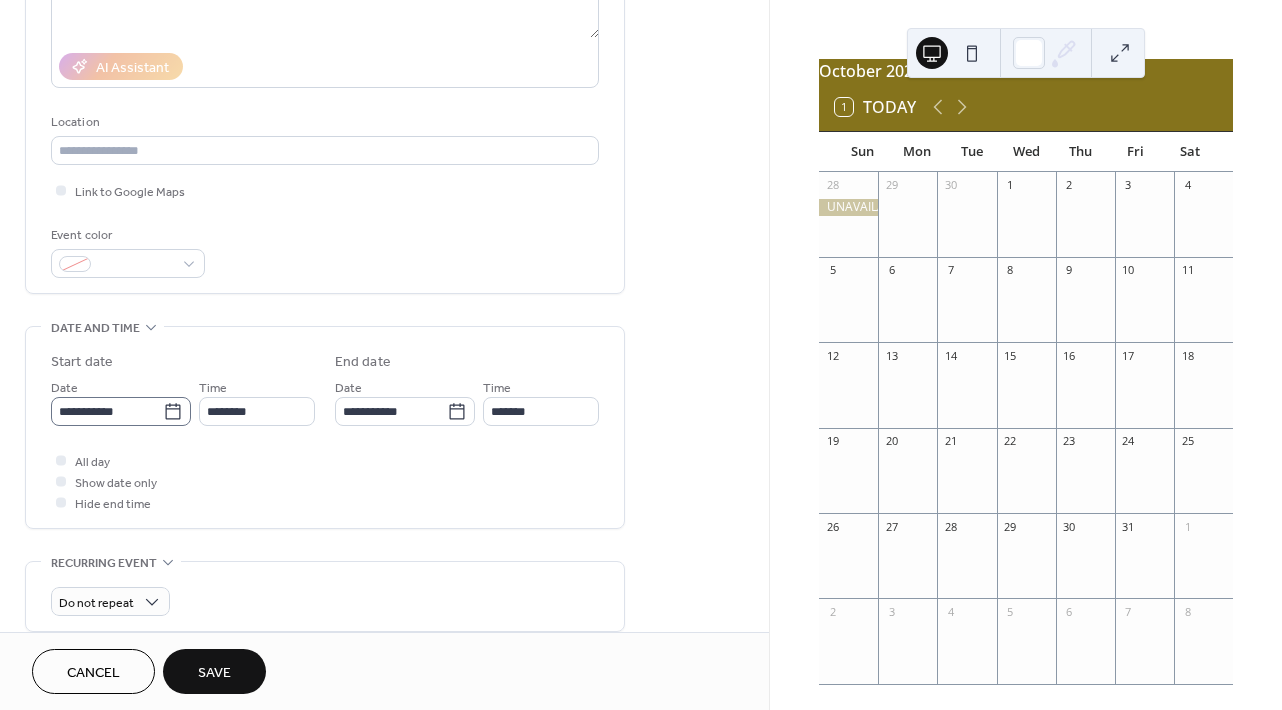 type on "**********" 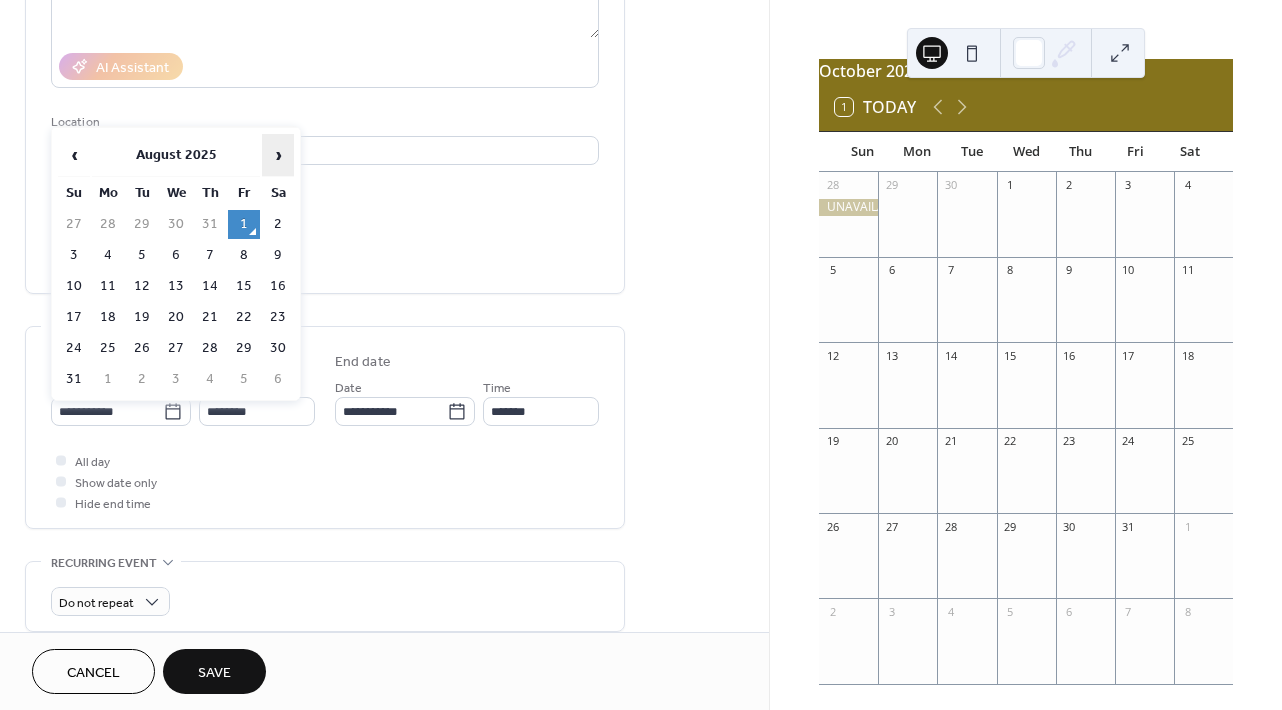 click on "›" at bounding box center [278, 155] 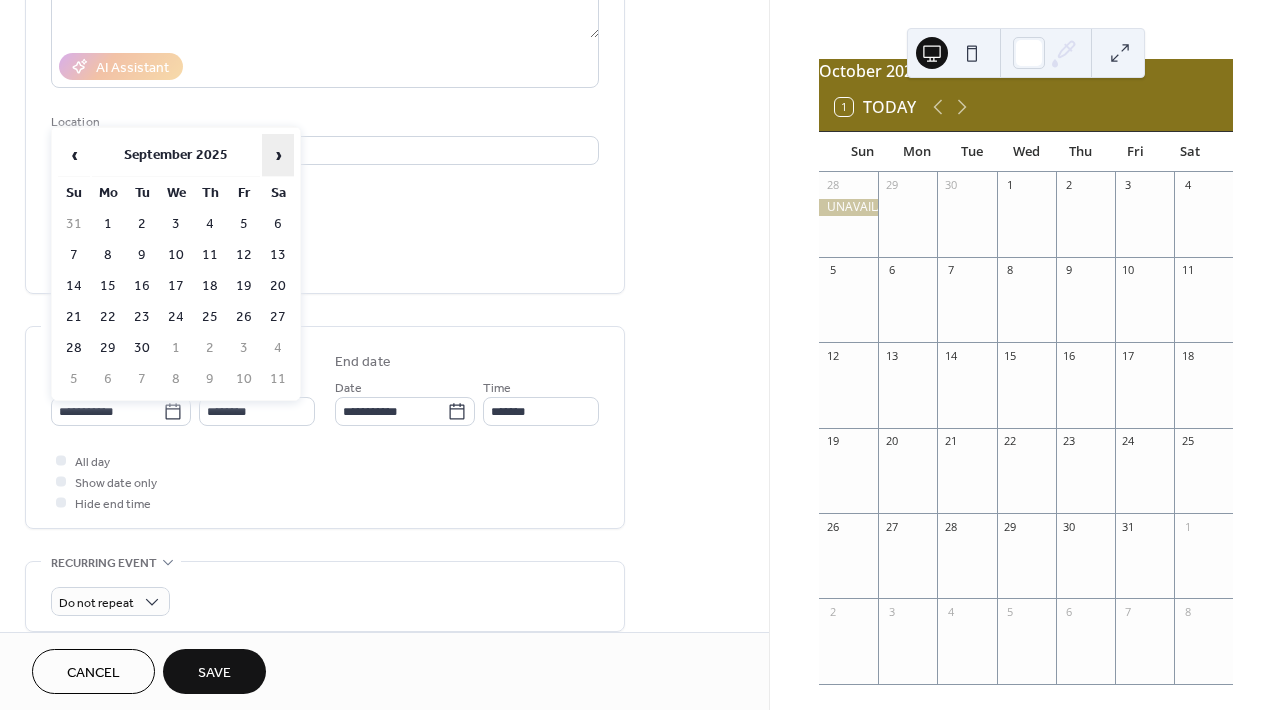 click on "›" at bounding box center [278, 155] 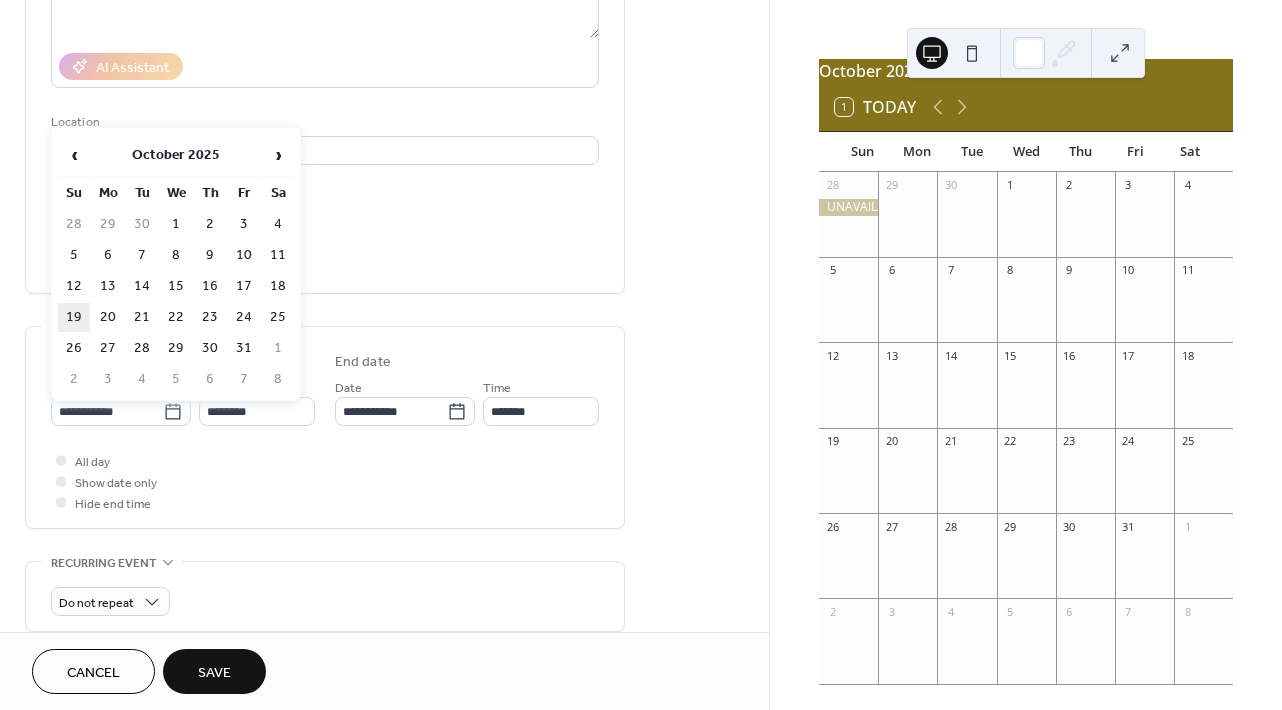 click on "19" at bounding box center [74, 317] 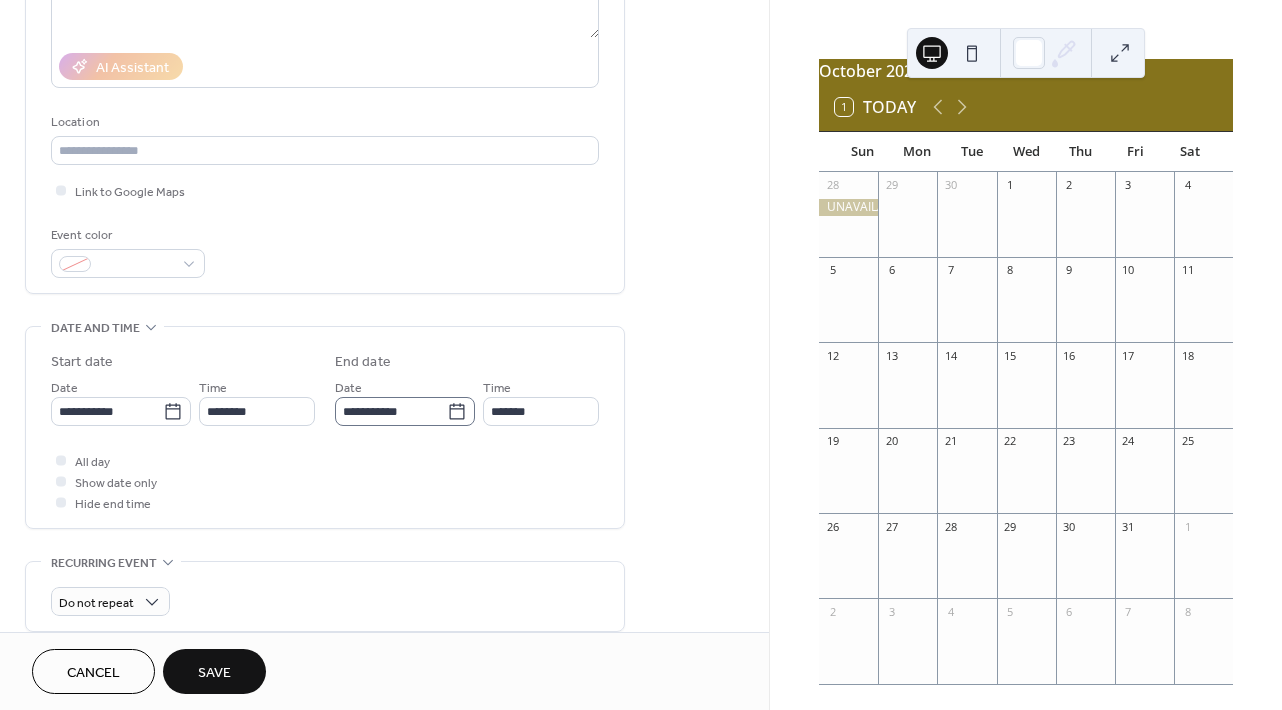 click 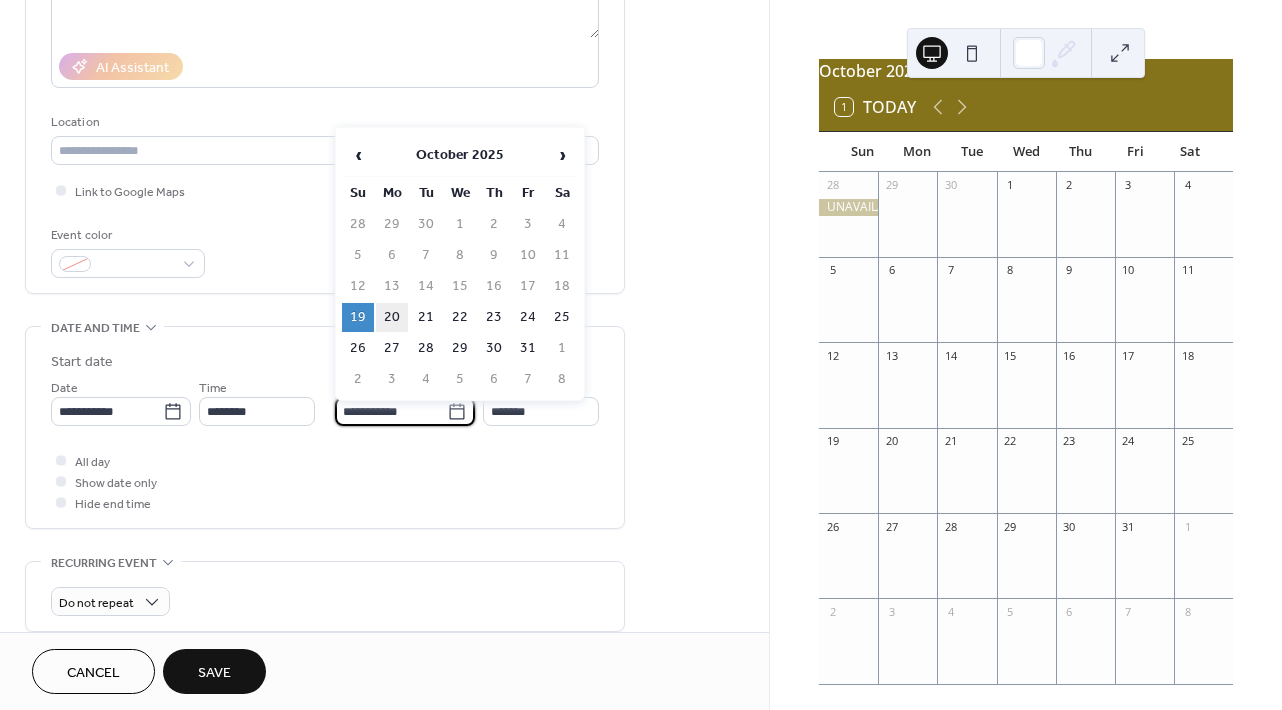 click on "20" at bounding box center [392, 317] 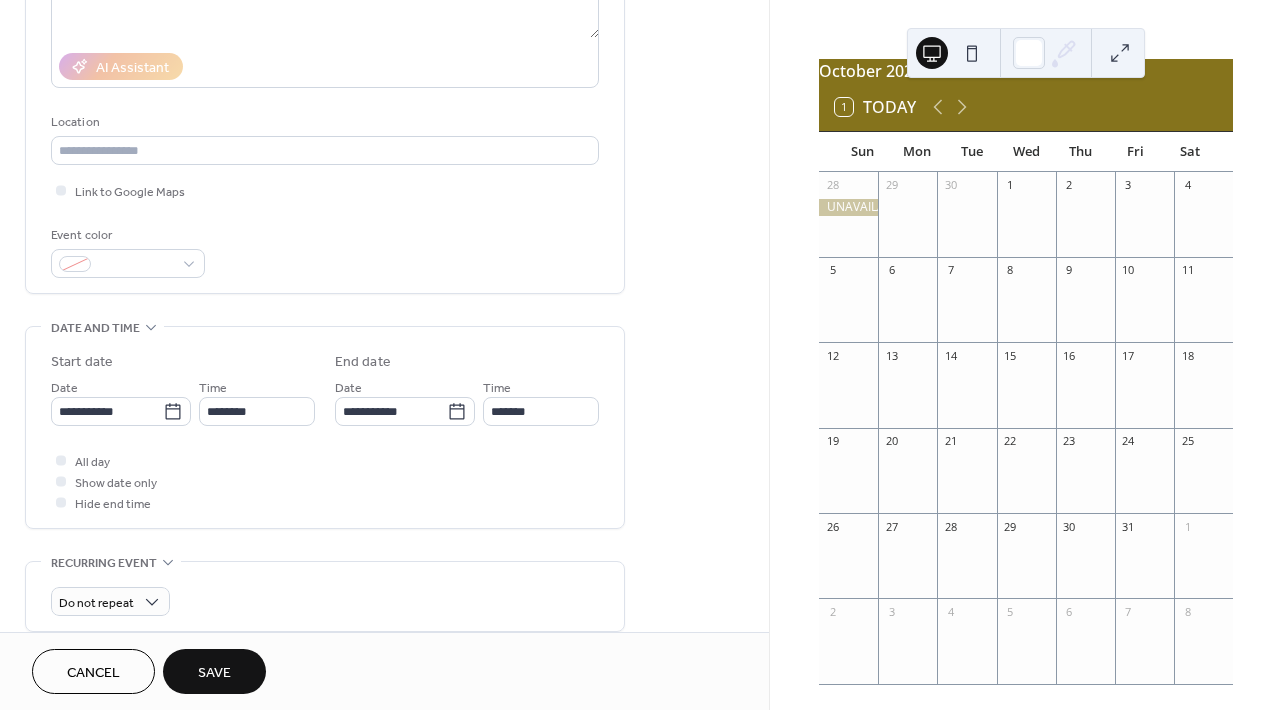 click on "Save" at bounding box center (214, 671) 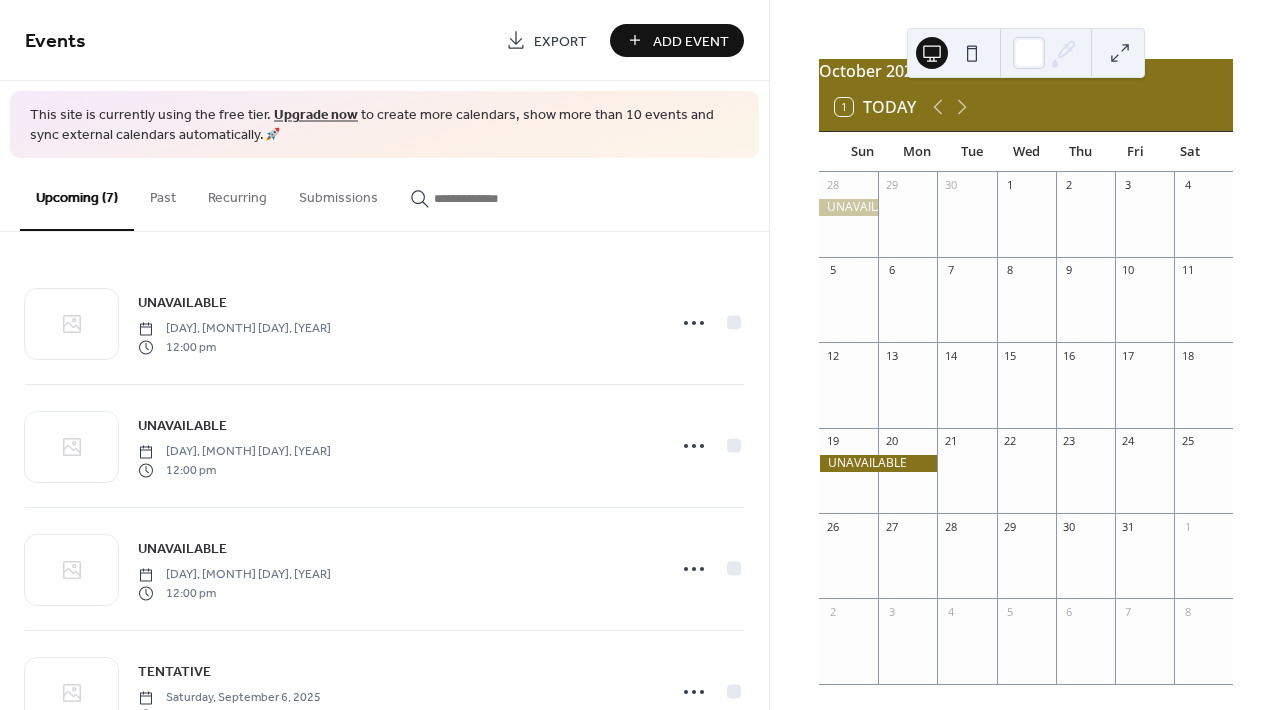 click on "Add Event" at bounding box center (691, 41) 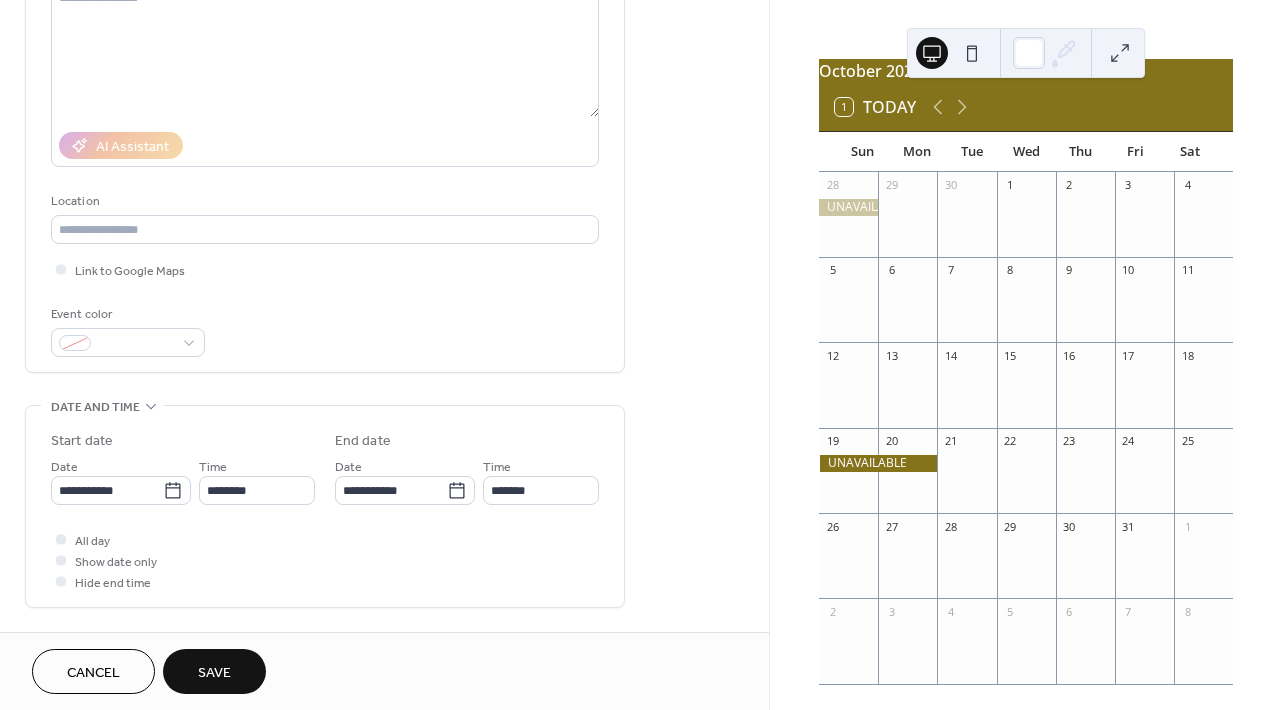 scroll, scrollTop: 247, scrollLeft: 0, axis: vertical 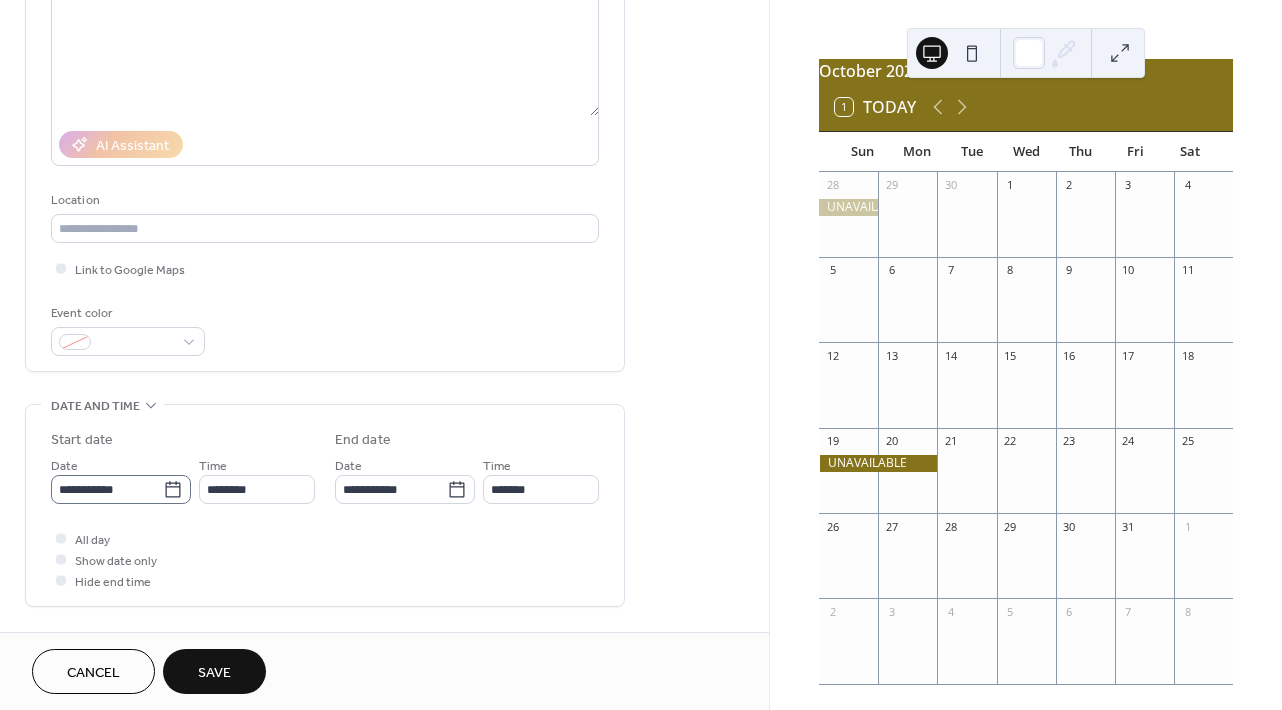 type on "*********" 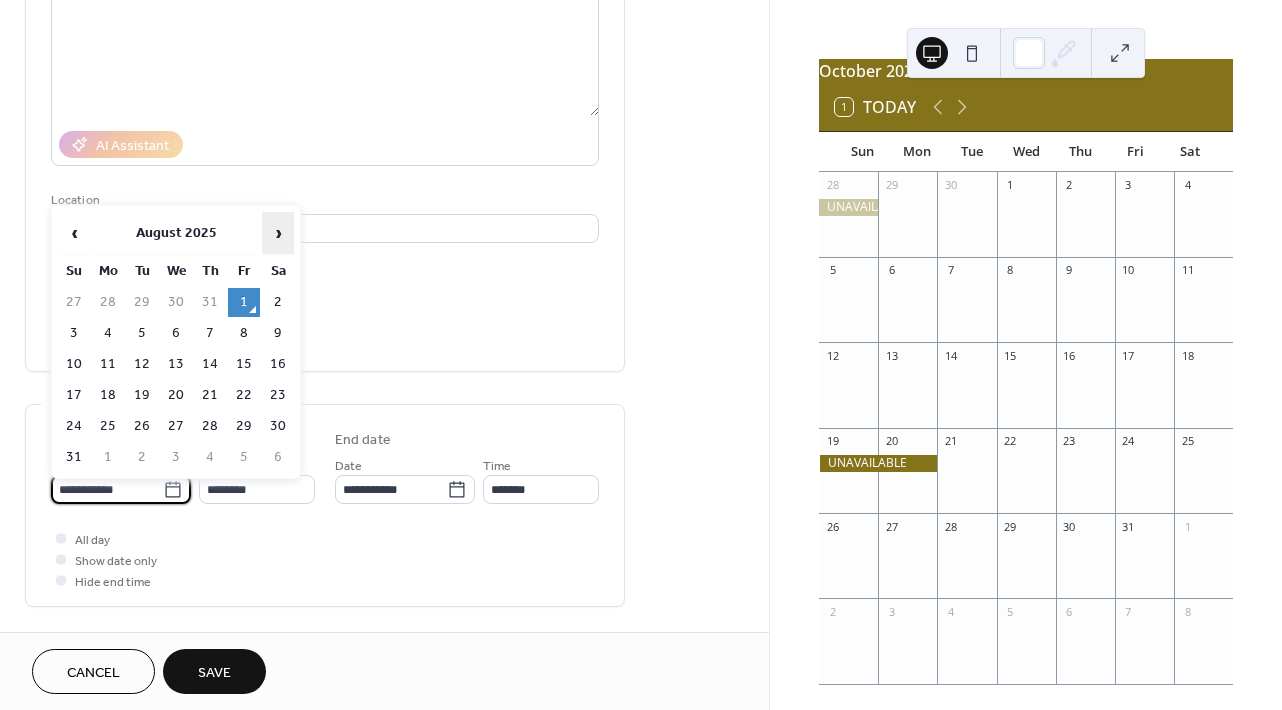 click on "›" at bounding box center (278, 233) 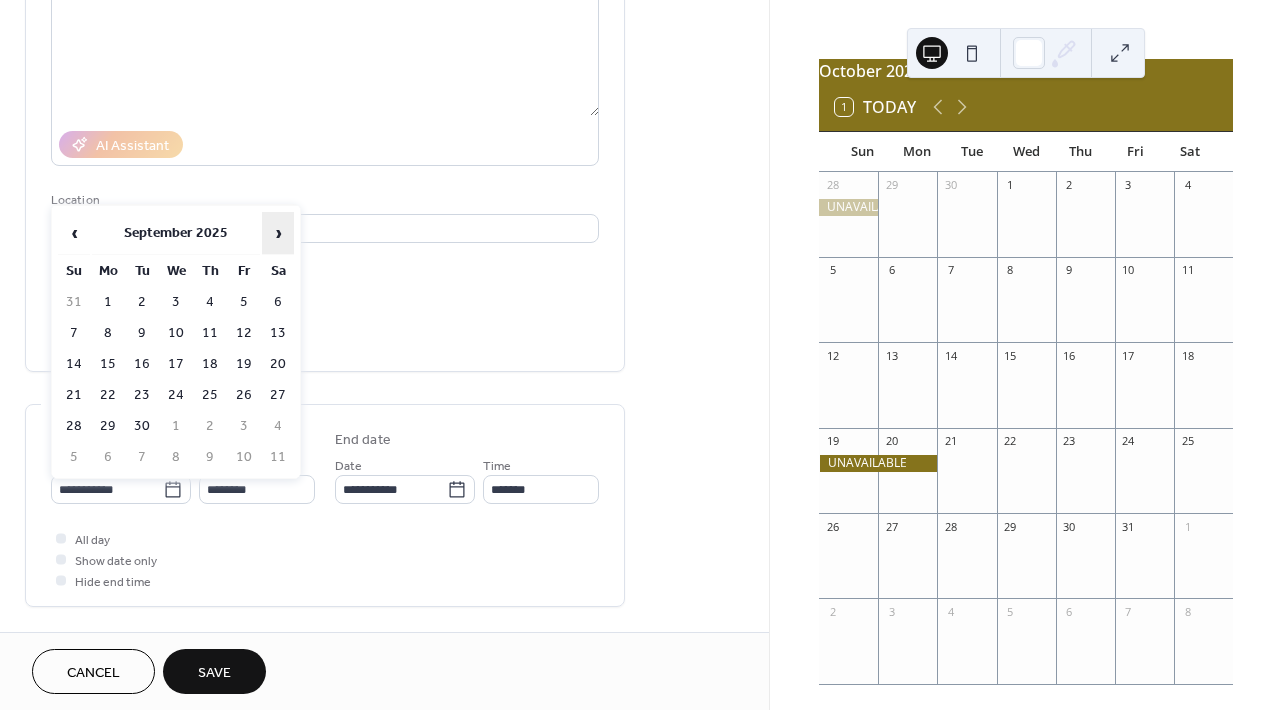 click on "›" at bounding box center (278, 233) 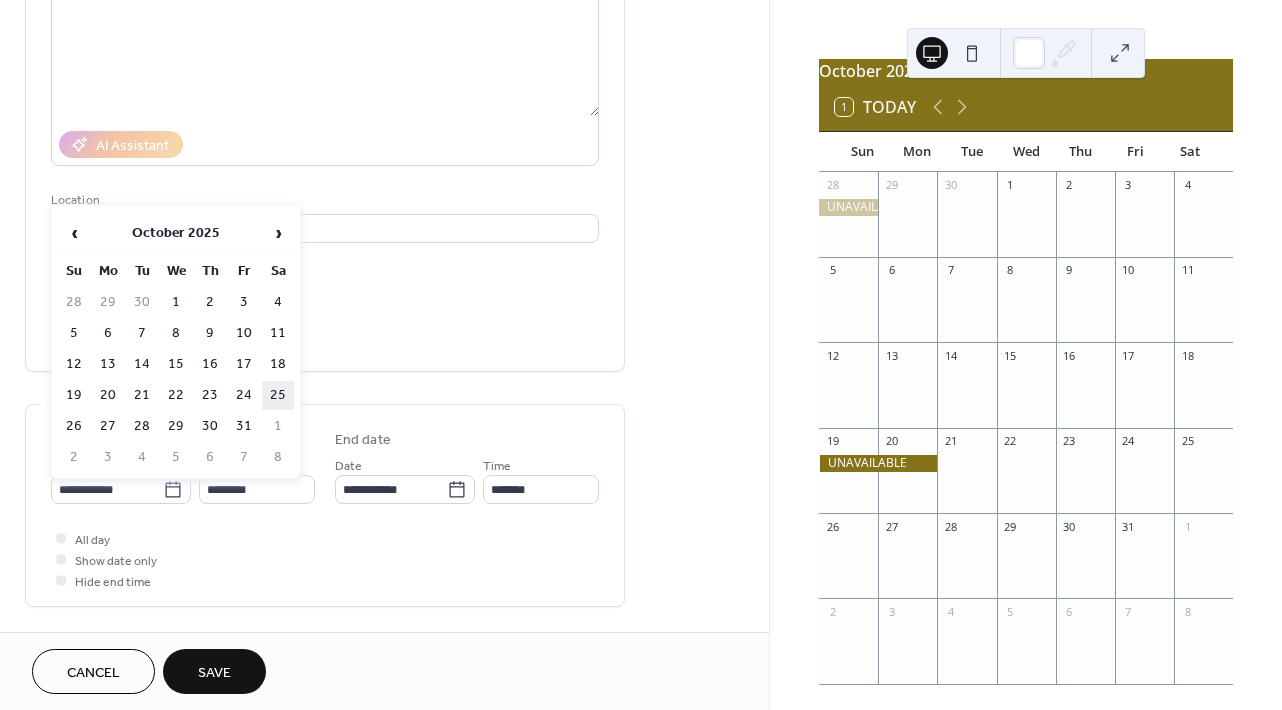 click on "25" at bounding box center (278, 395) 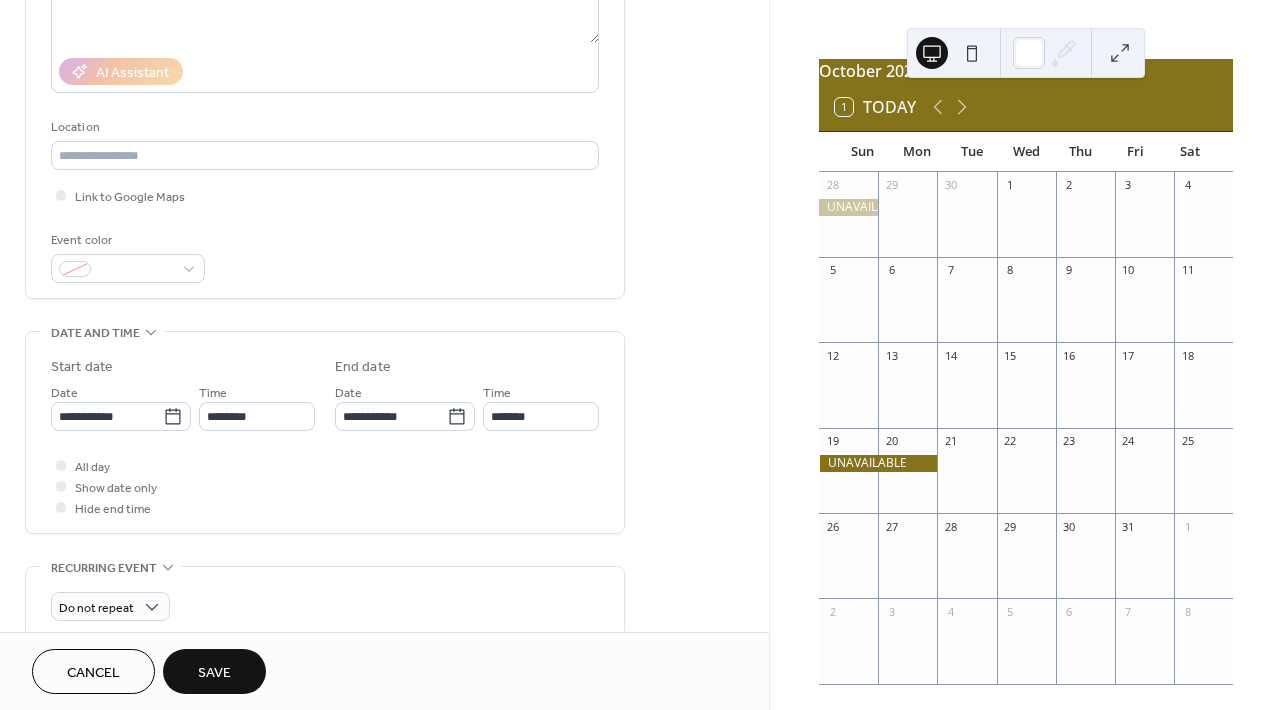 scroll, scrollTop: 340, scrollLeft: 0, axis: vertical 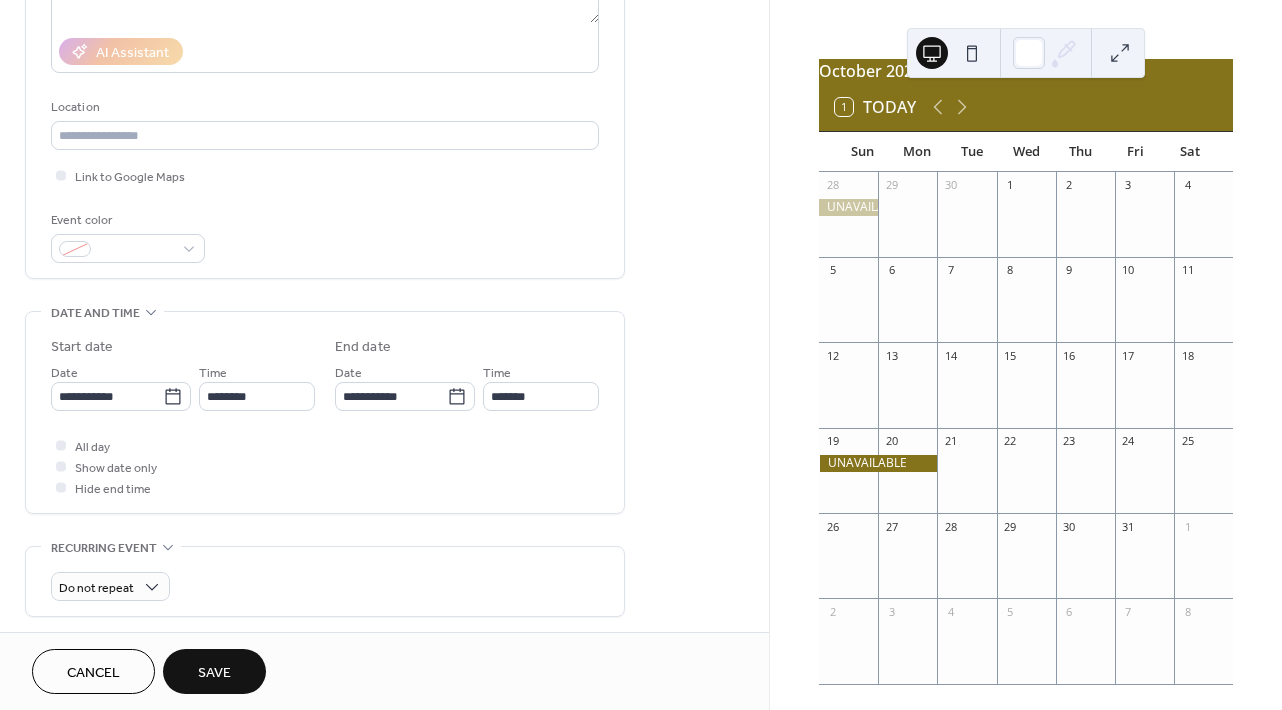 click on "Save" at bounding box center (214, 673) 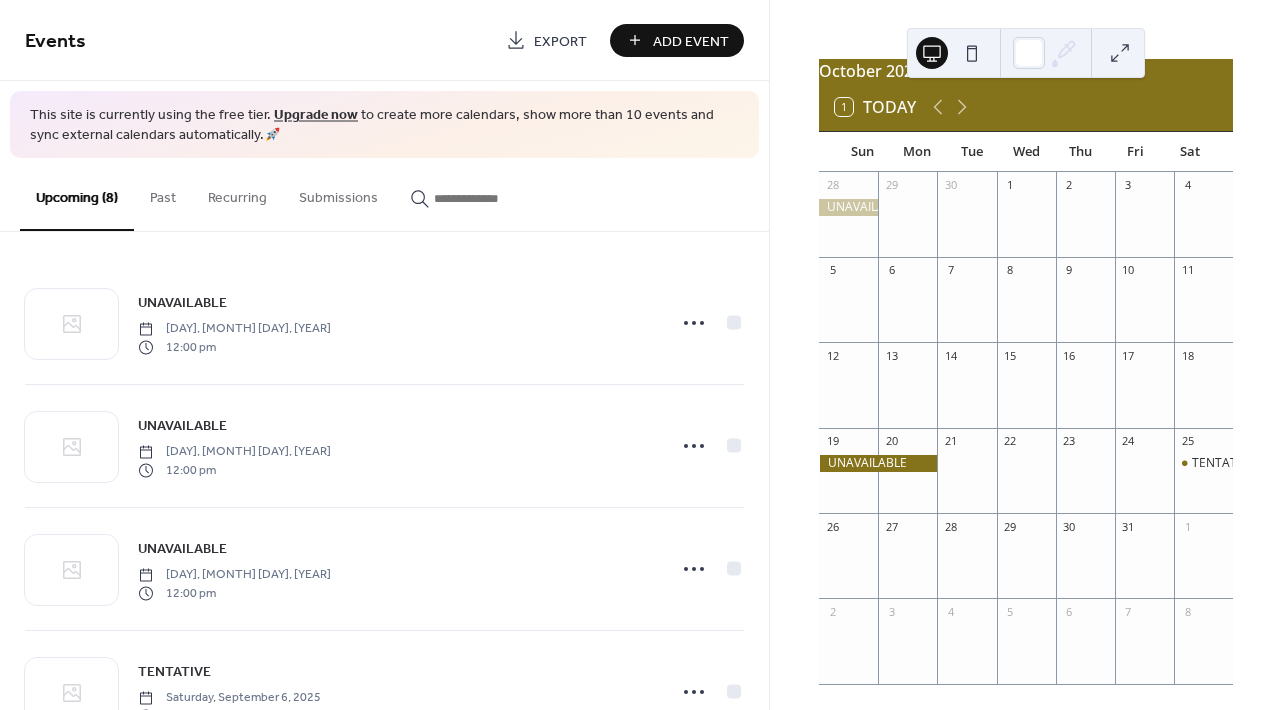 click on "Add Event" at bounding box center (691, 41) 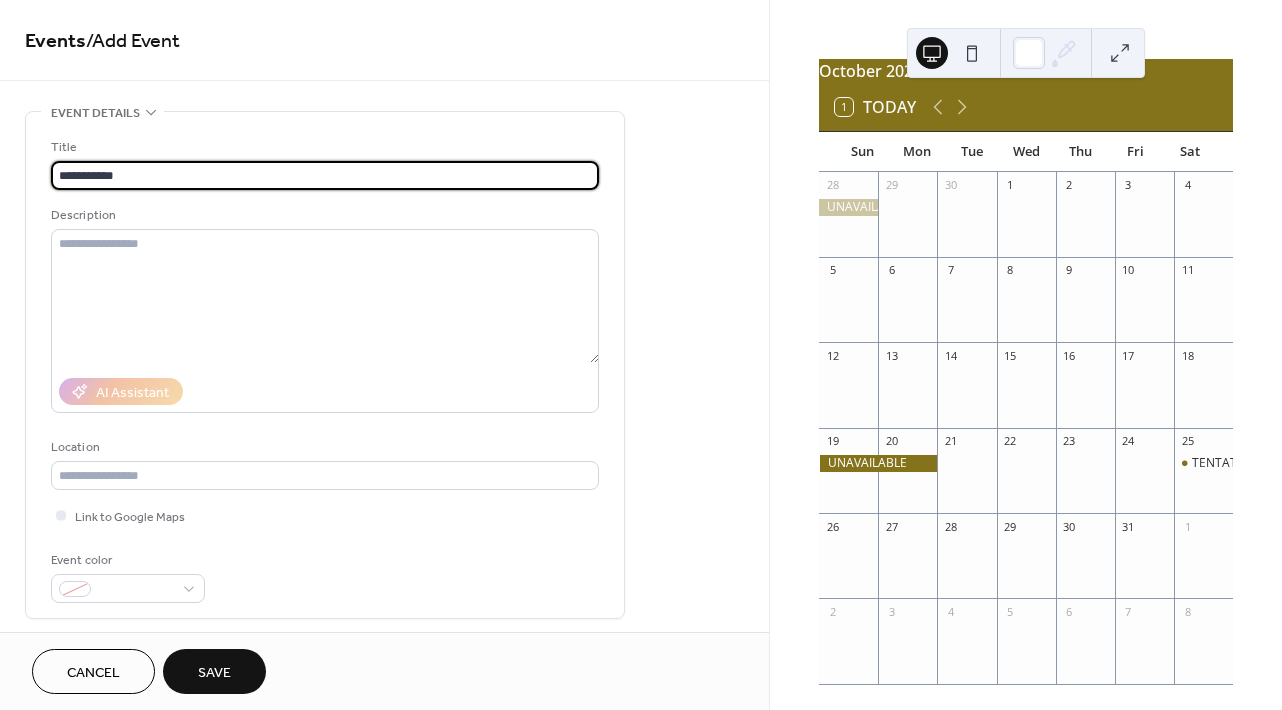 type on "**********" 